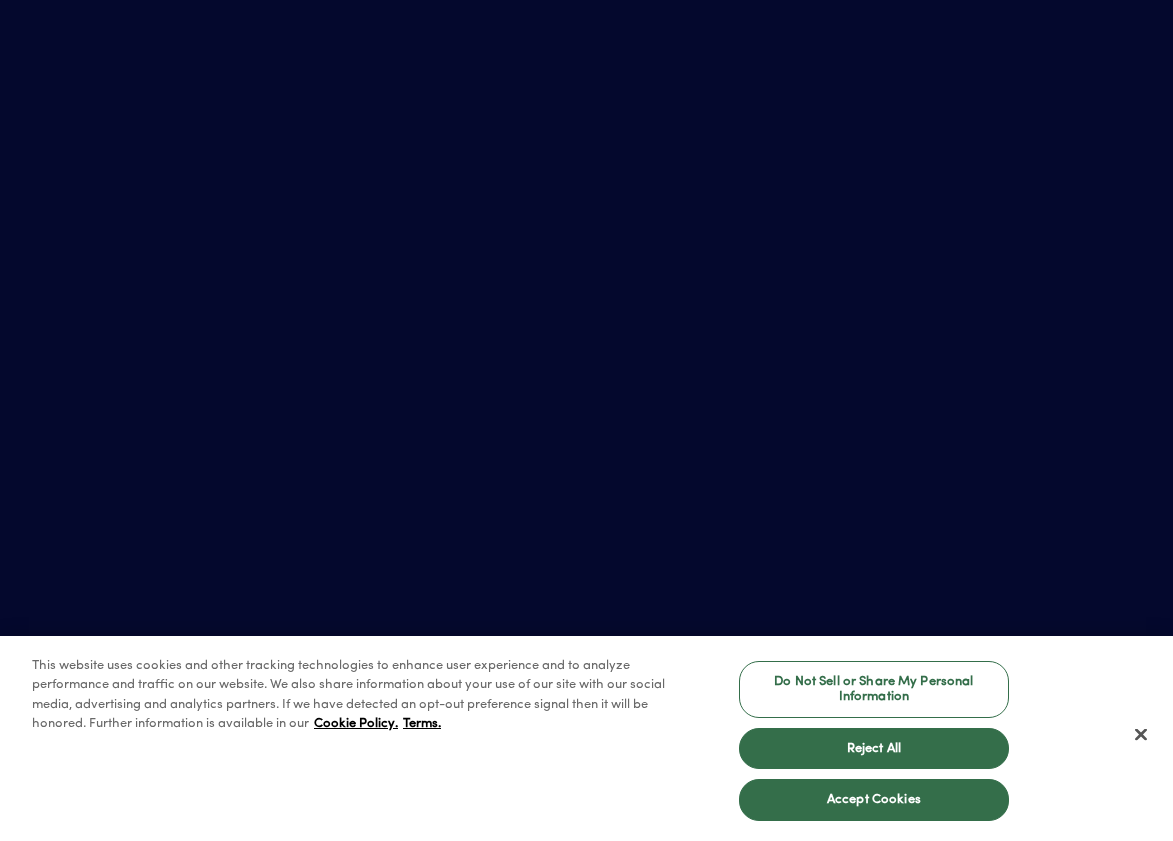 scroll, scrollTop: 0, scrollLeft: 0, axis: both 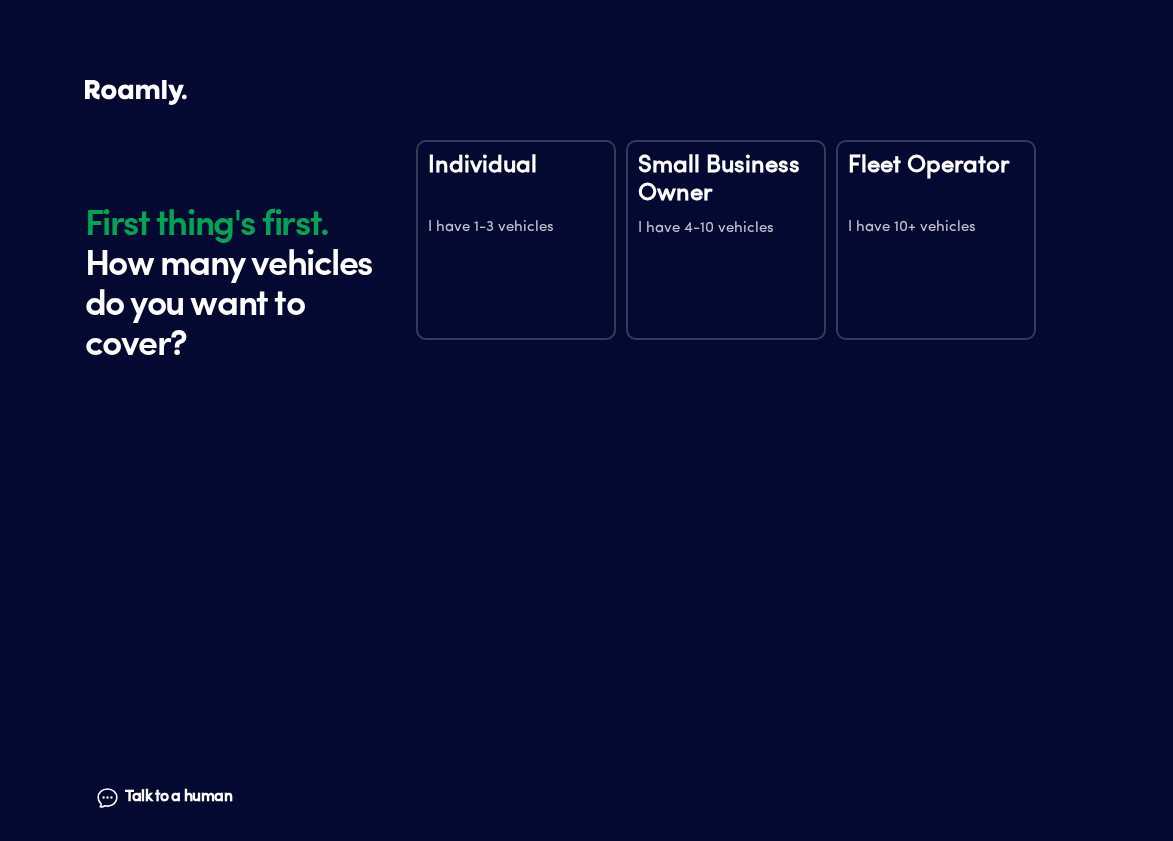 click on "Individual I have 1-3 vehicles" at bounding box center (516, 240) 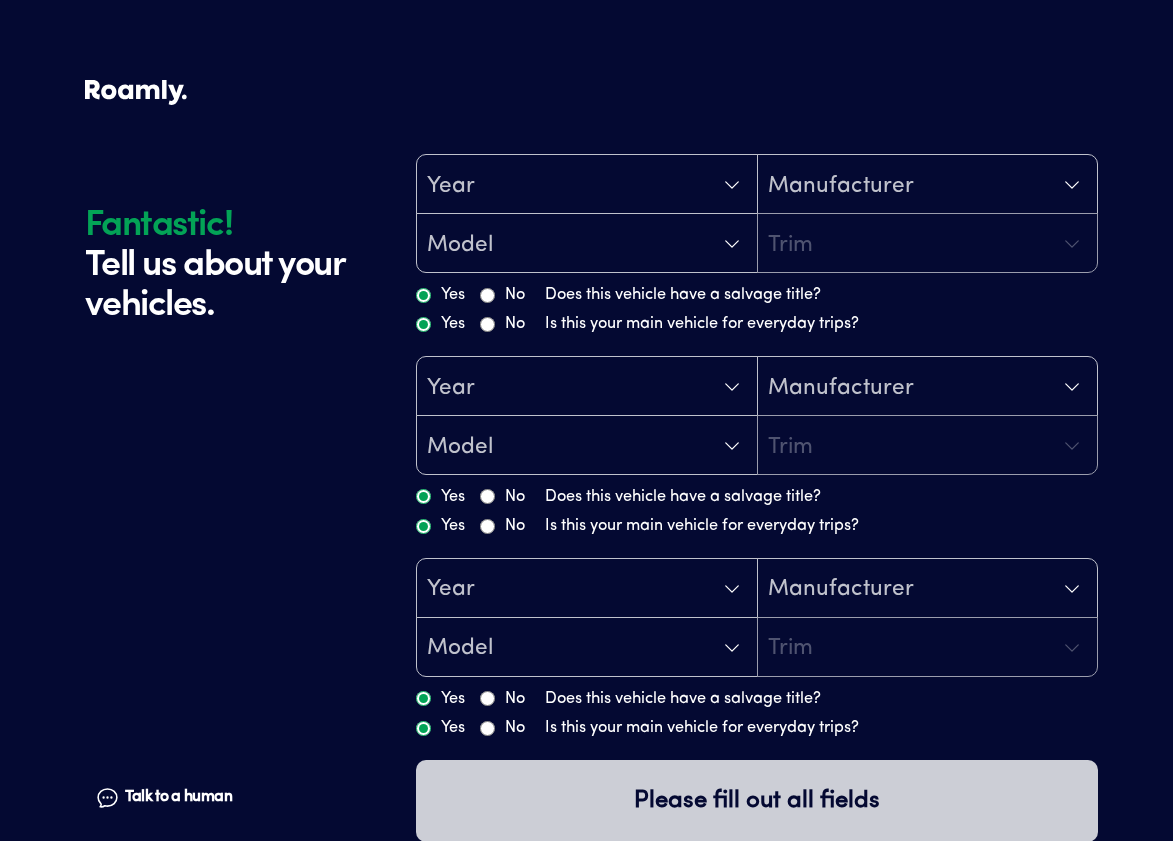 click on "Year" at bounding box center [587, 185] 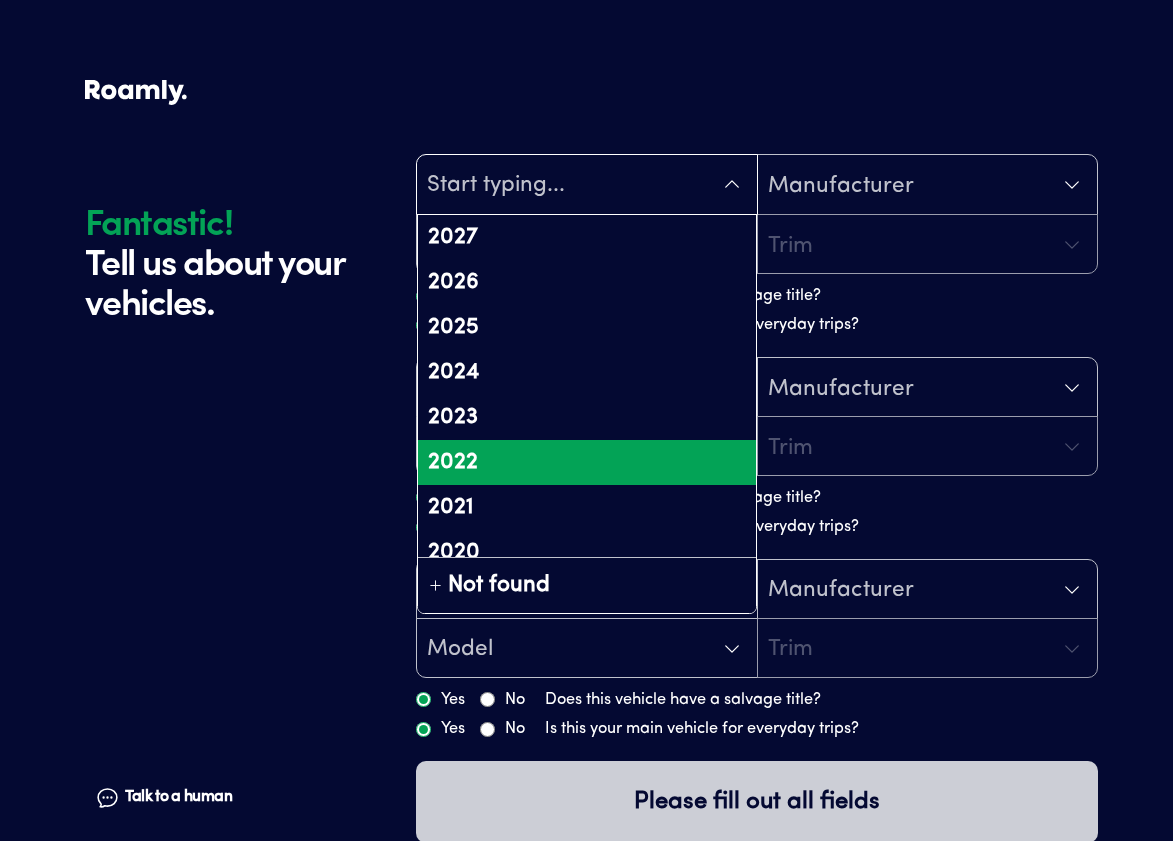 click on "2022" at bounding box center [587, 462] 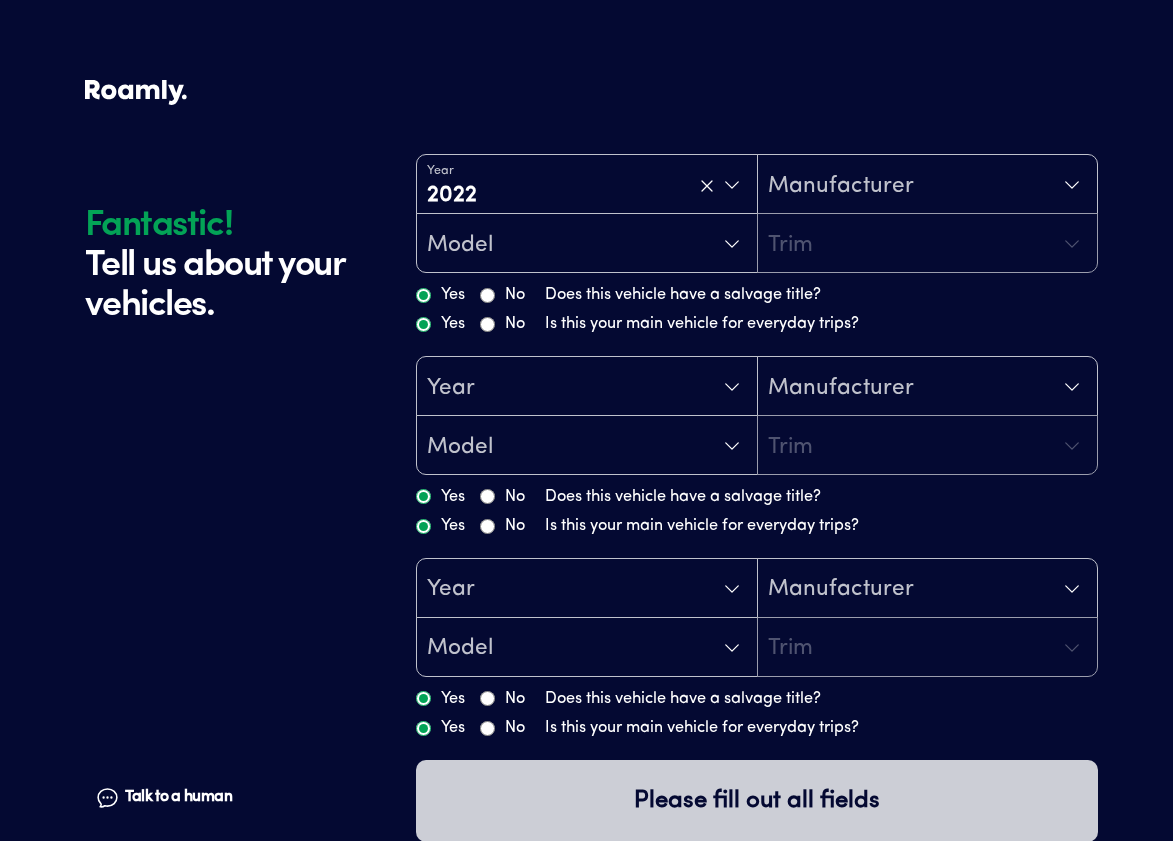 click on "Manufacturer" at bounding box center [928, 185] 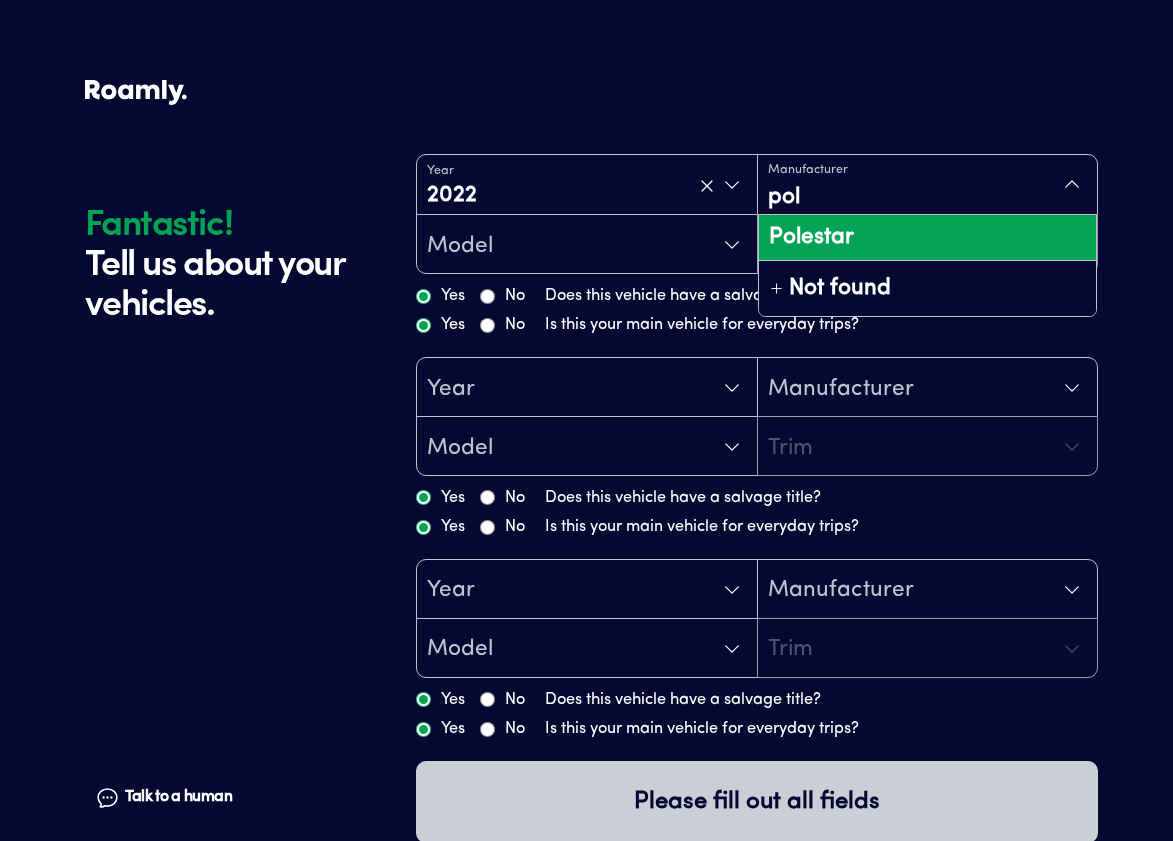 type on "pole" 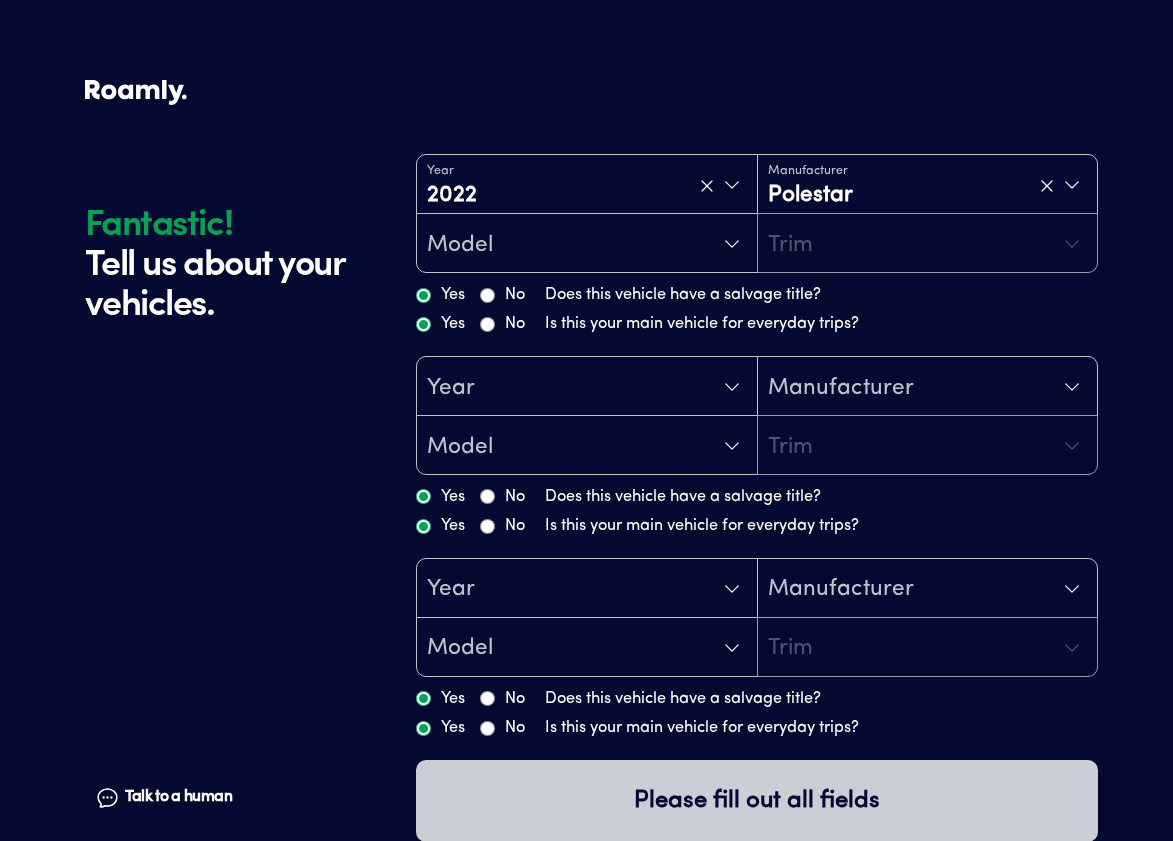 click on "Model" at bounding box center [587, 244] 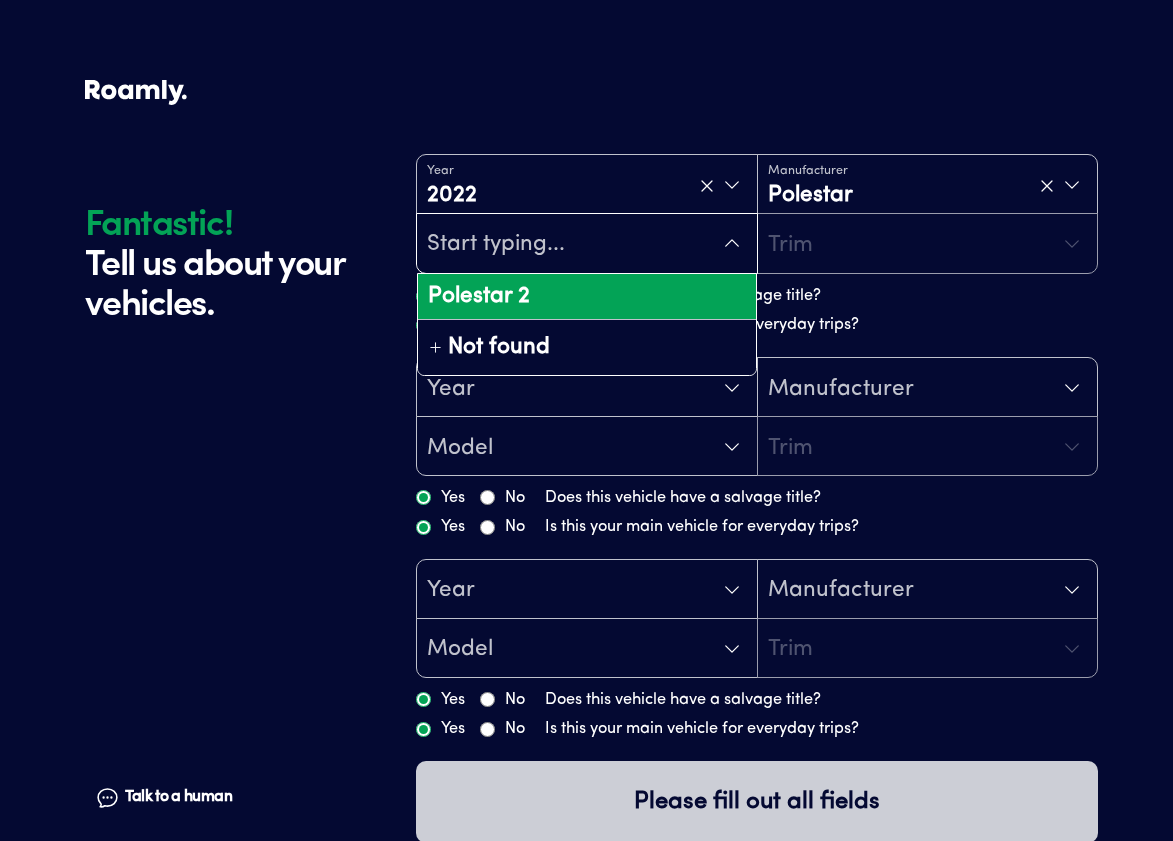click on "Polestar 2" at bounding box center [587, 296] 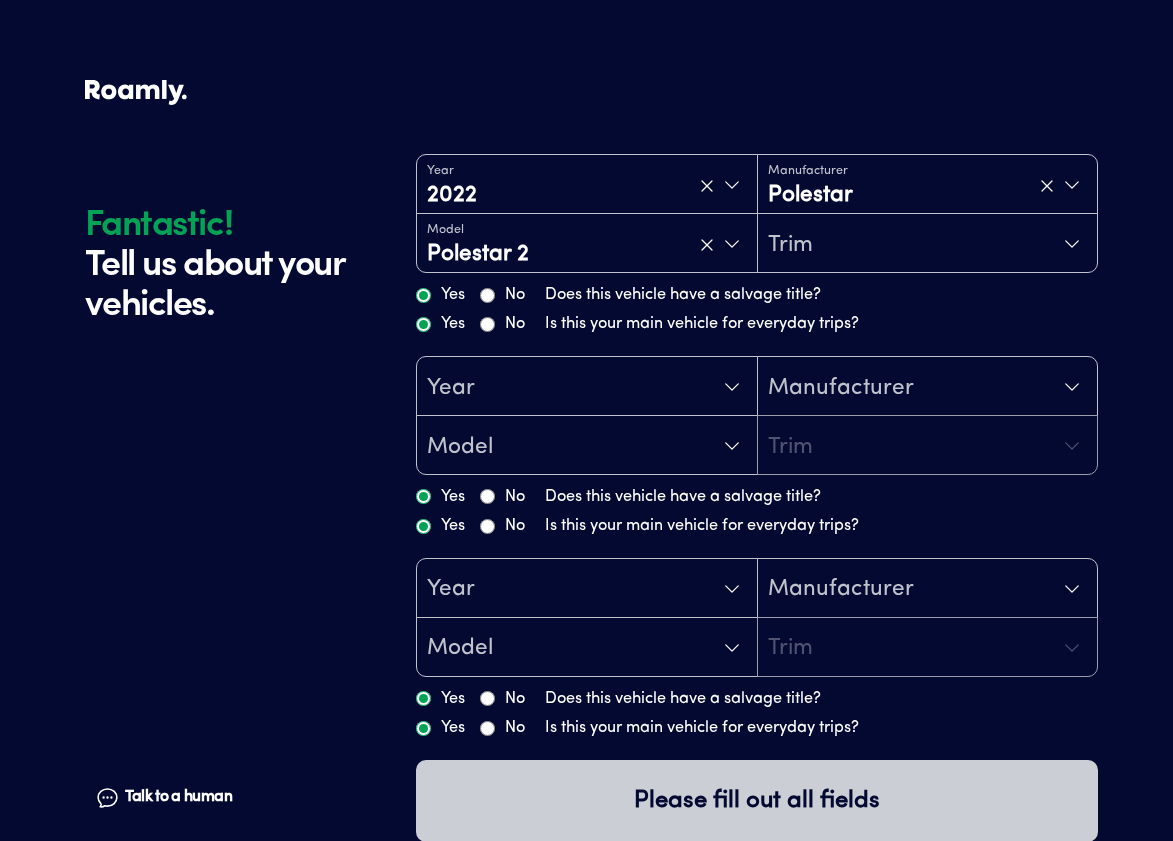 click on "Year 2022 Manufacturer Polestar Model Polestar 2 Trim Yes No Does this vehicle have a salvage title? Yes No Is this your main vehicle for everyday trips?" at bounding box center (757, 246) 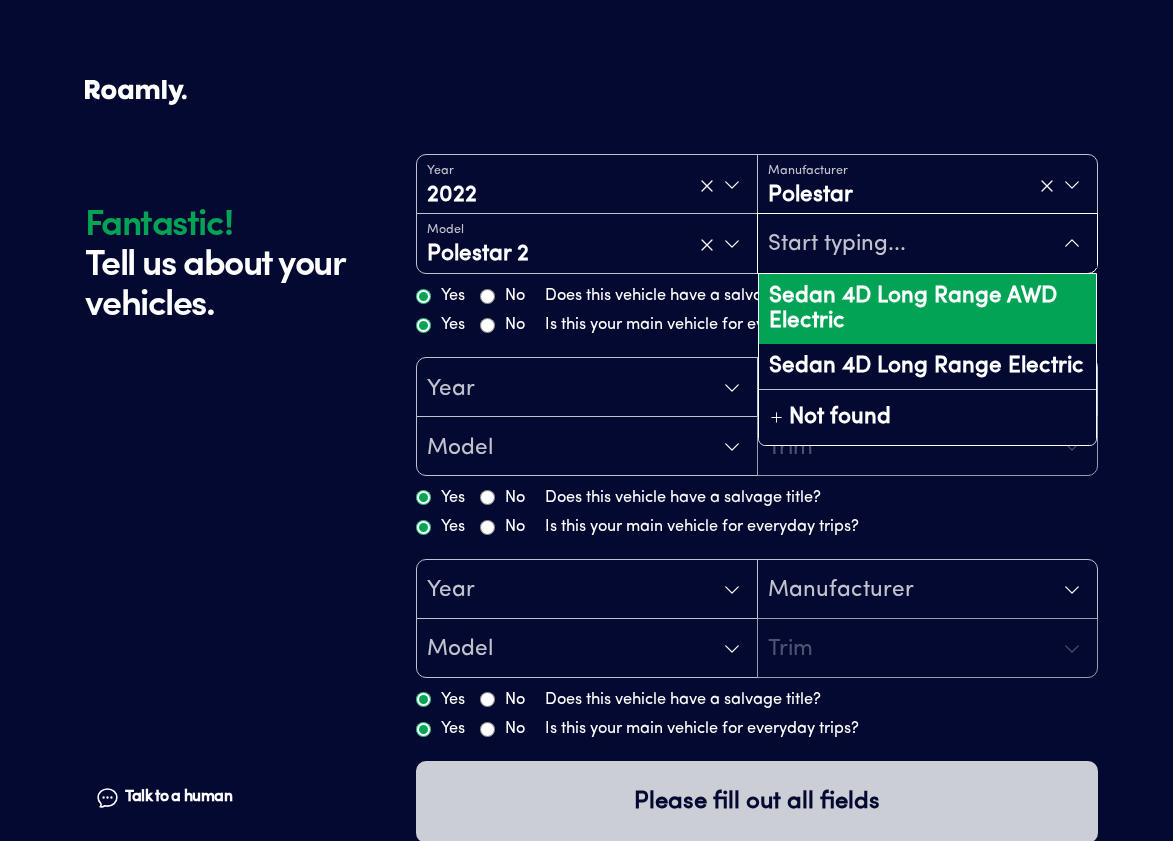 click on "Sedan 4D Long Range AWD Electric" at bounding box center [928, 309] 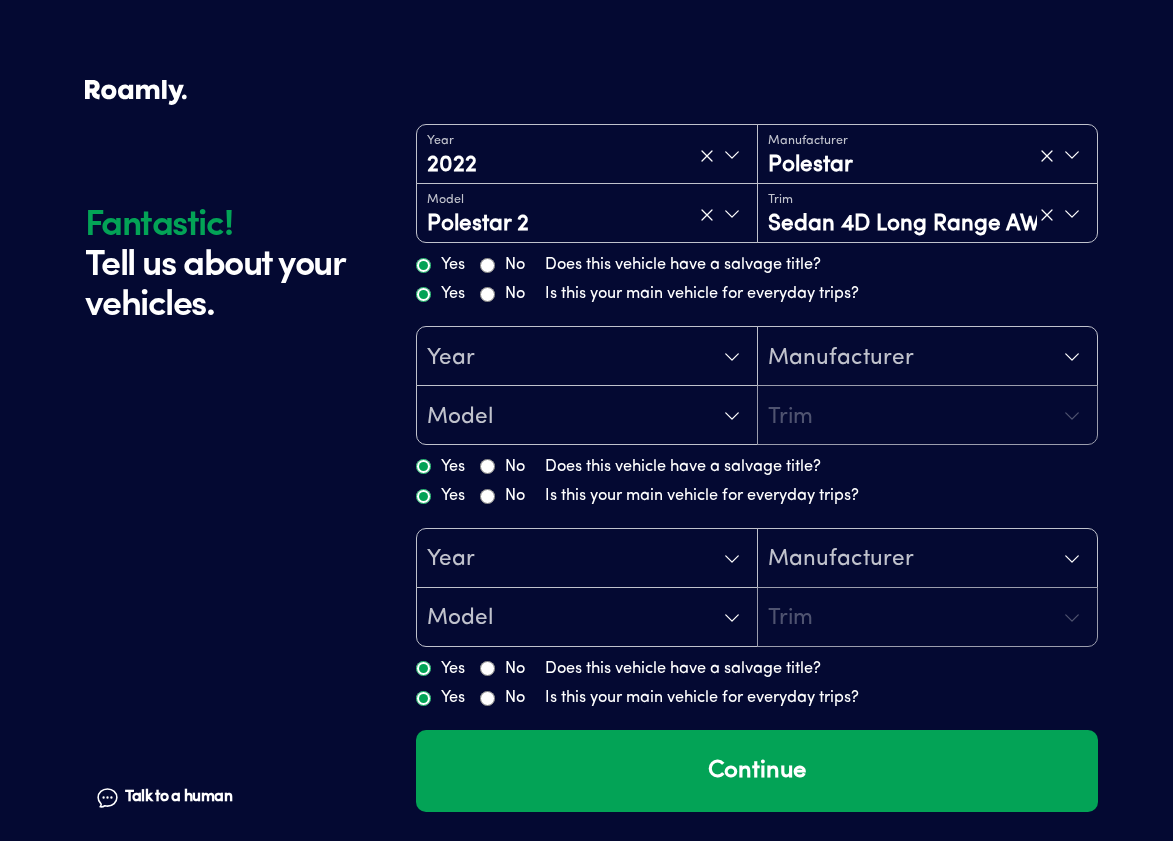 scroll, scrollTop: 29, scrollLeft: 0, axis: vertical 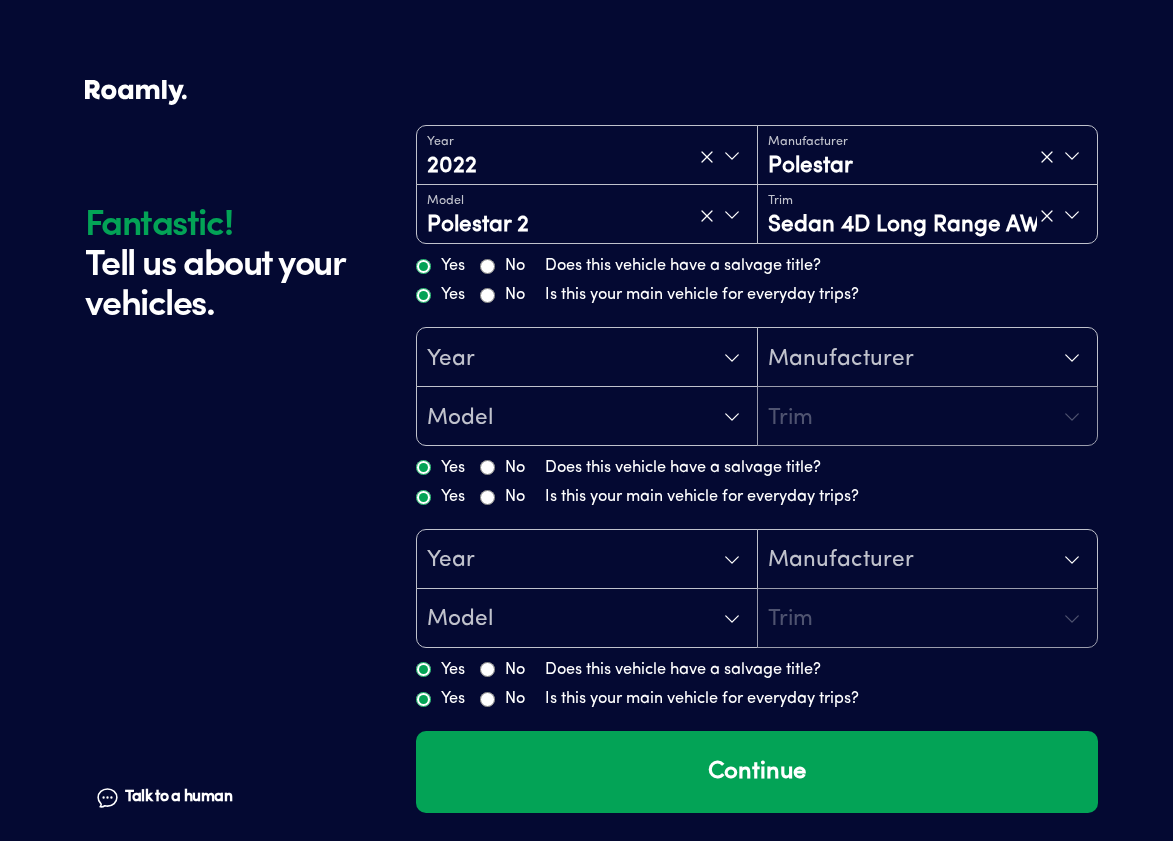 click on "Year 2022 Manufacturer Polestar Model Polestar 2 Trim Sedan 4D Long Range AWD Electric Yes No Does this vehicle have a salvage title? Yes No Is this your main vehicle for everyday trips? Year Manufacturer Model Trim Yes No Does this vehicle have a salvage title? Yes No Is this your main vehicle for everyday trips? Year Manufacturer Model Trim Yes No Does this vehicle have a salvage title? Yes No Is this your main vehicle for everyday trips? Continue" at bounding box center [757, 462] 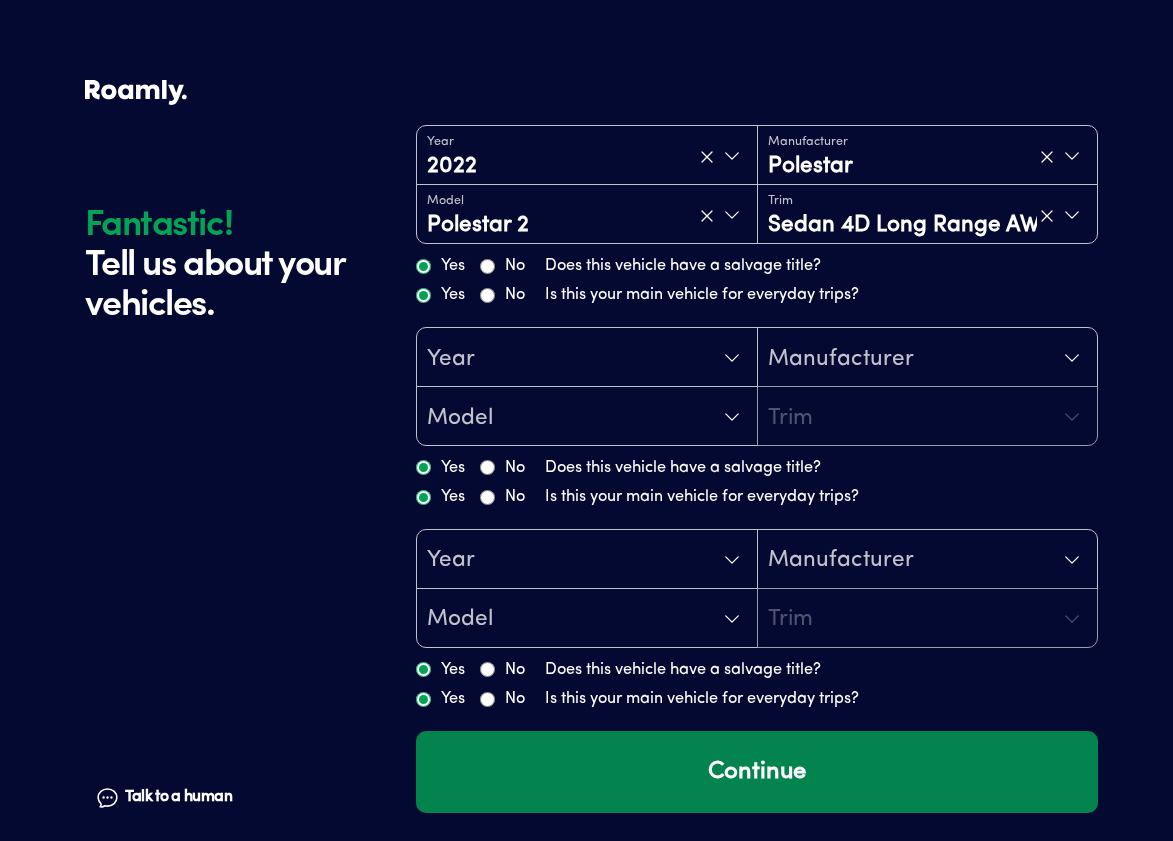 click on "Continue" at bounding box center (757, 772) 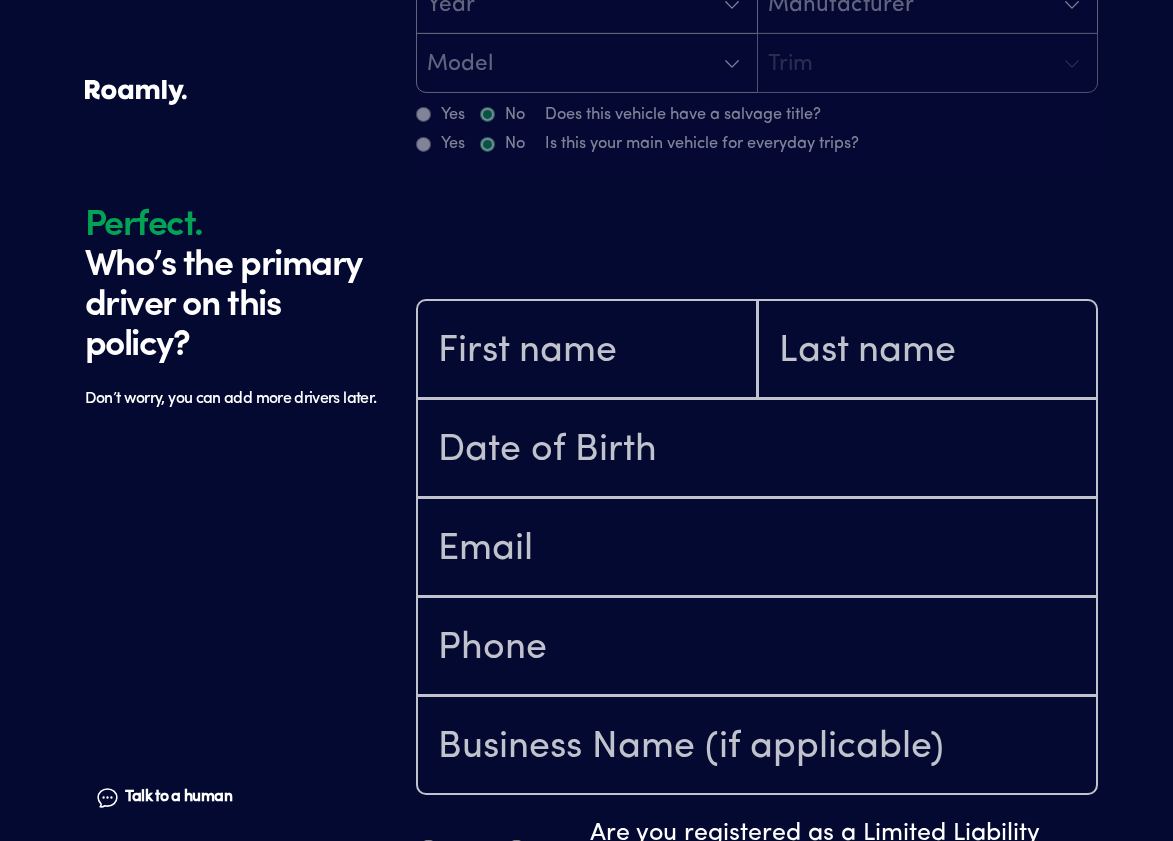 scroll, scrollTop: 805, scrollLeft: 0, axis: vertical 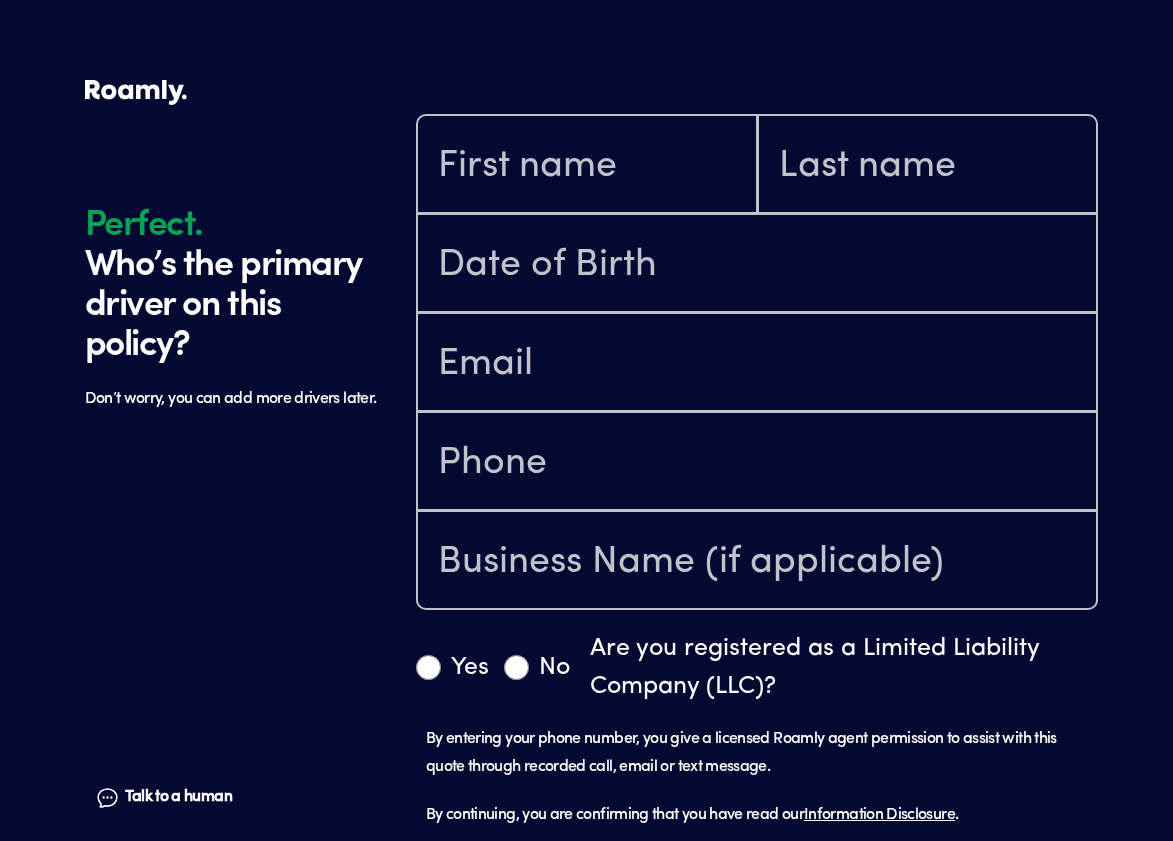 click at bounding box center (587, 164) 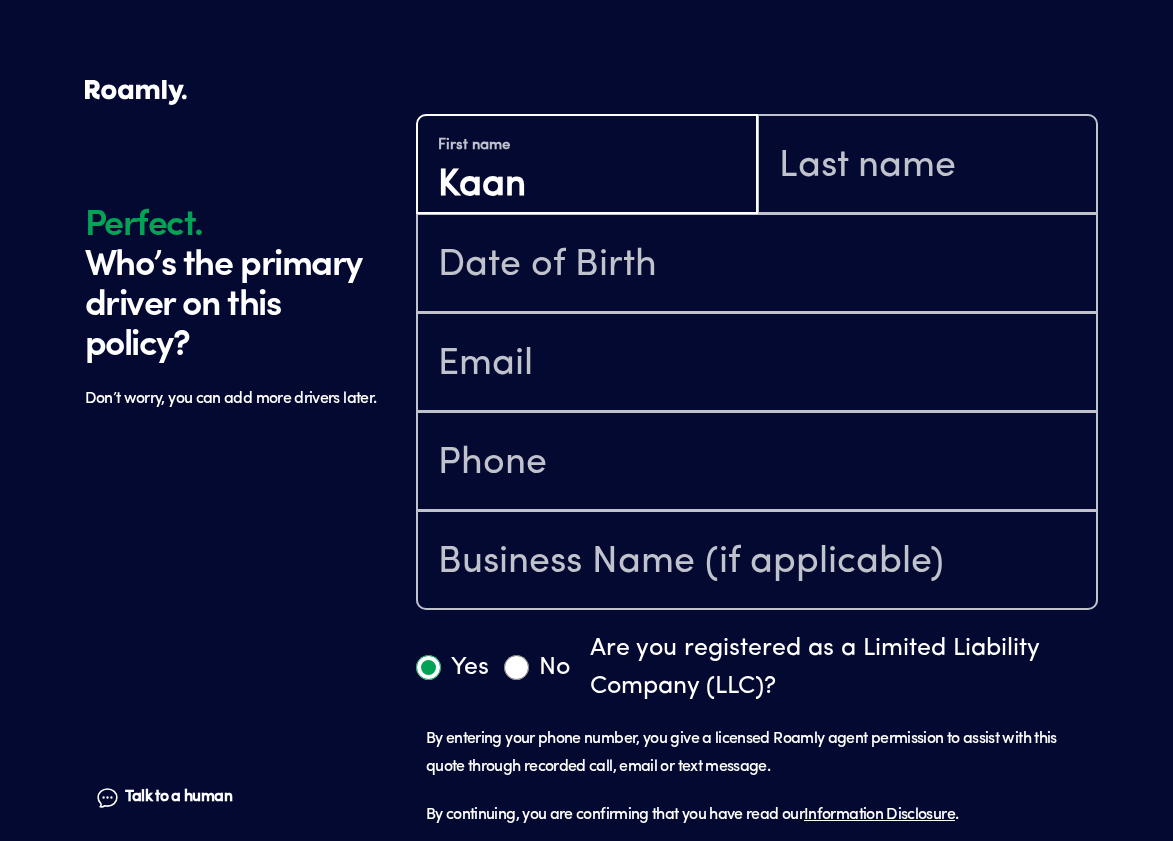 type on "Kaan" 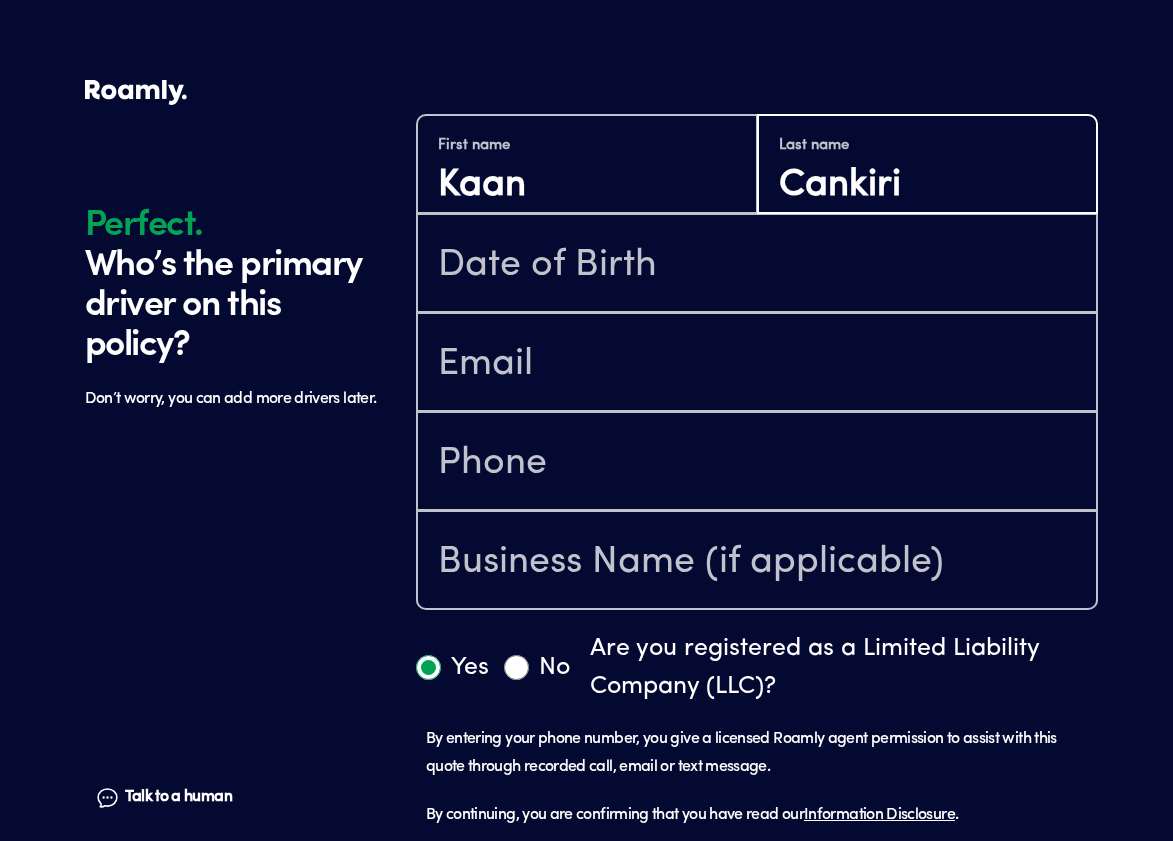 type on "Cankiri" 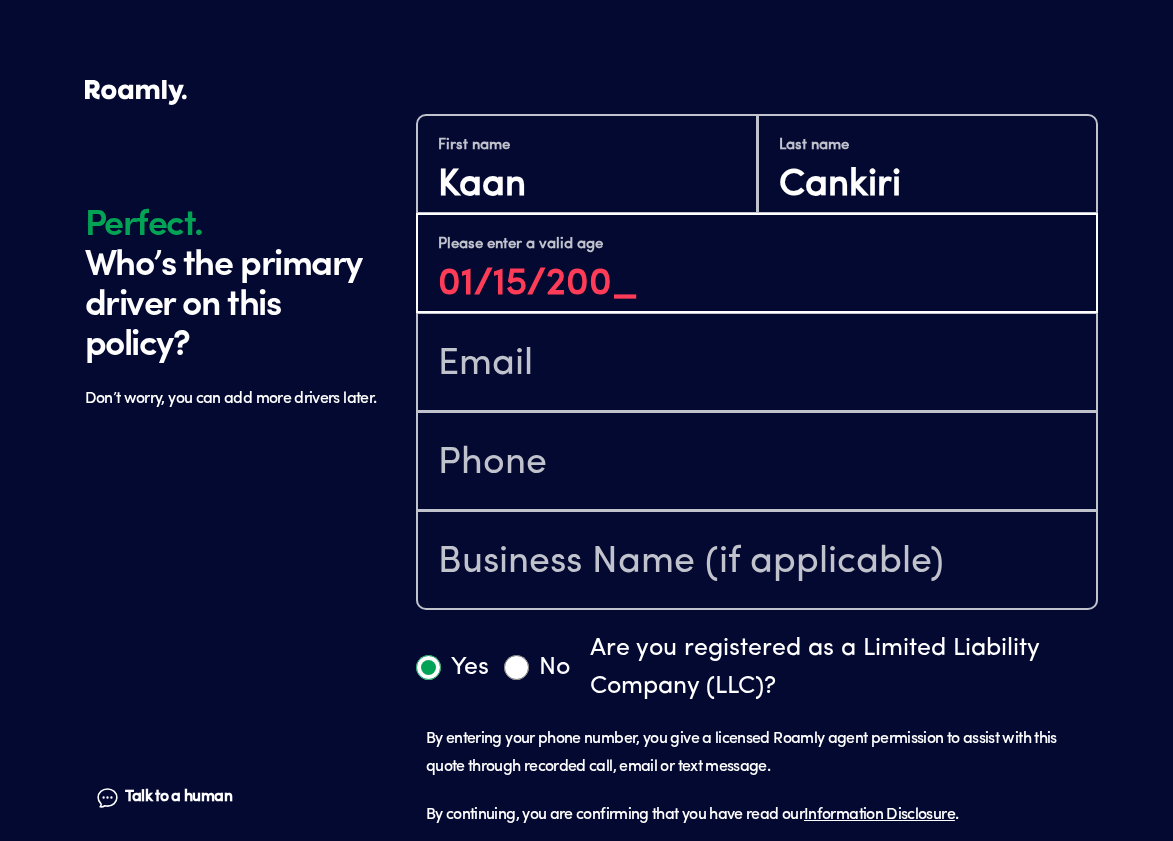 type on "[DATE]" 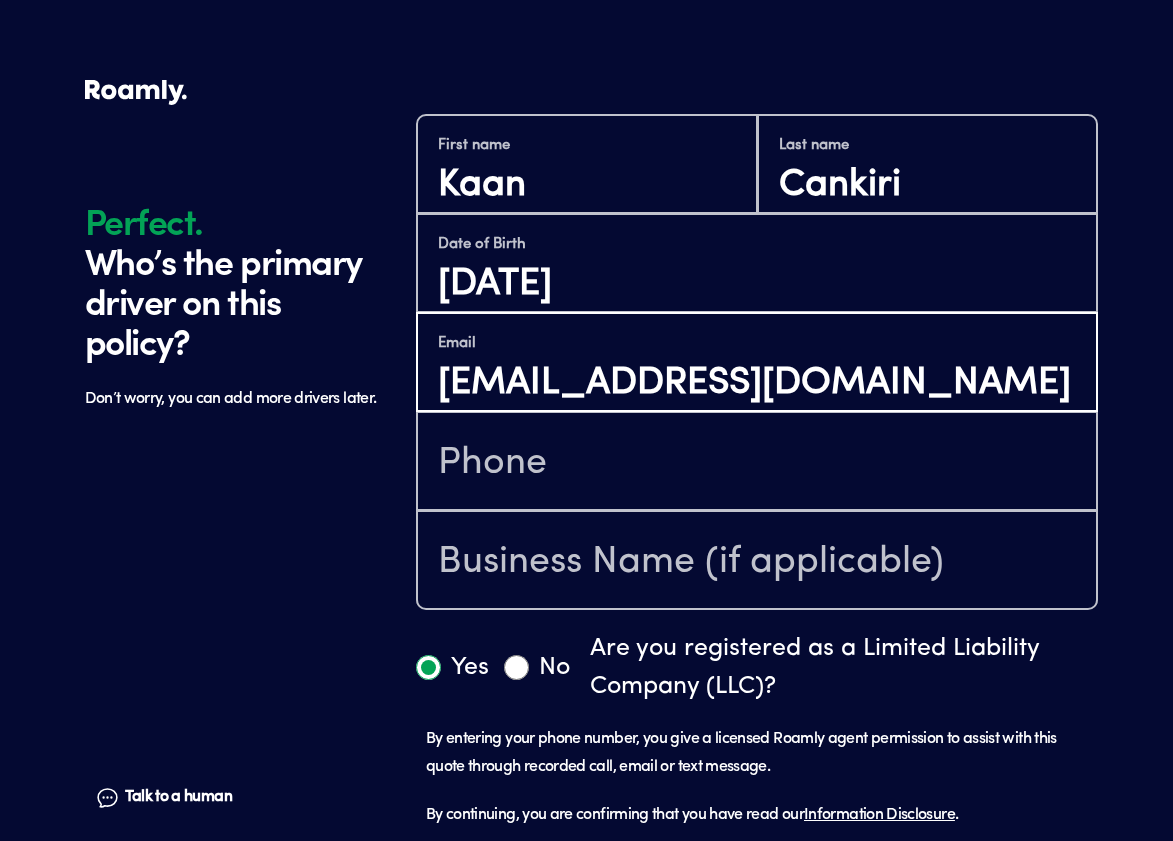 type on "[EMAIL_ADDRESS][DOMAIN_NAME]" 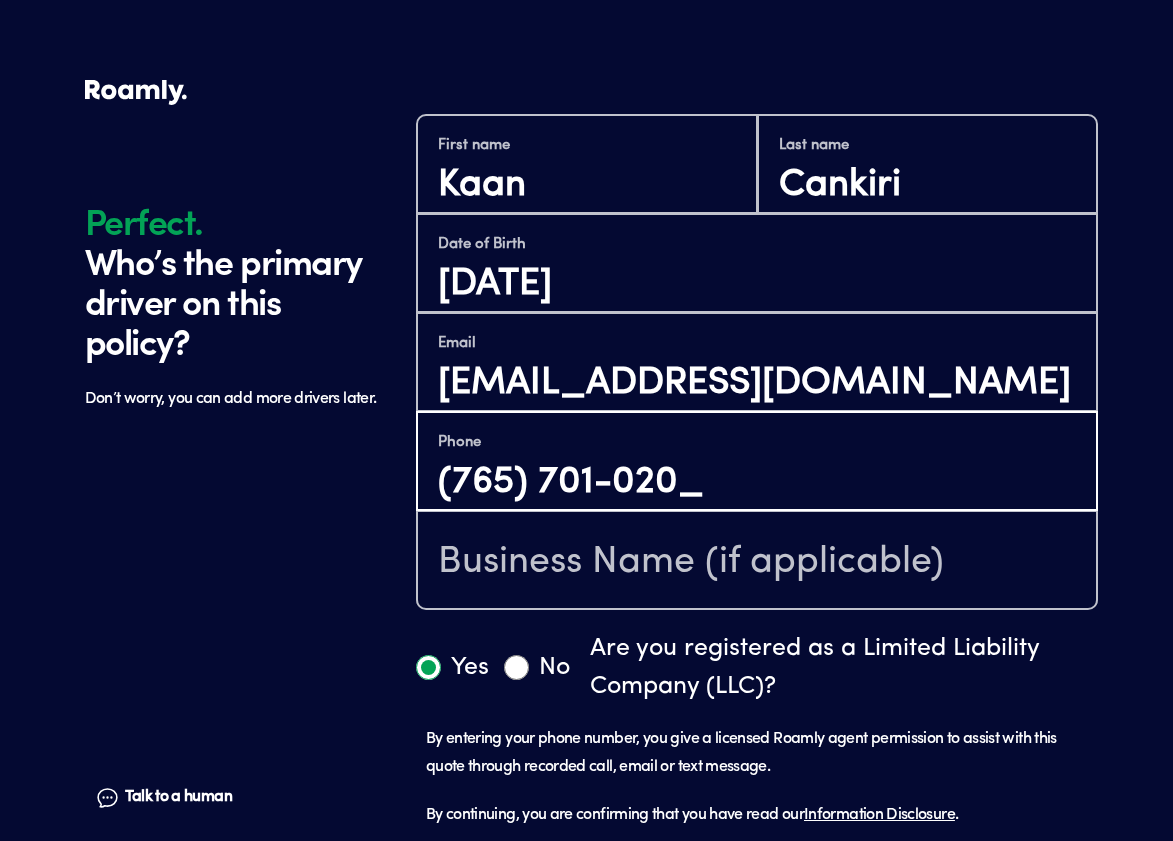 type on "[PHONE_NUMBER]" 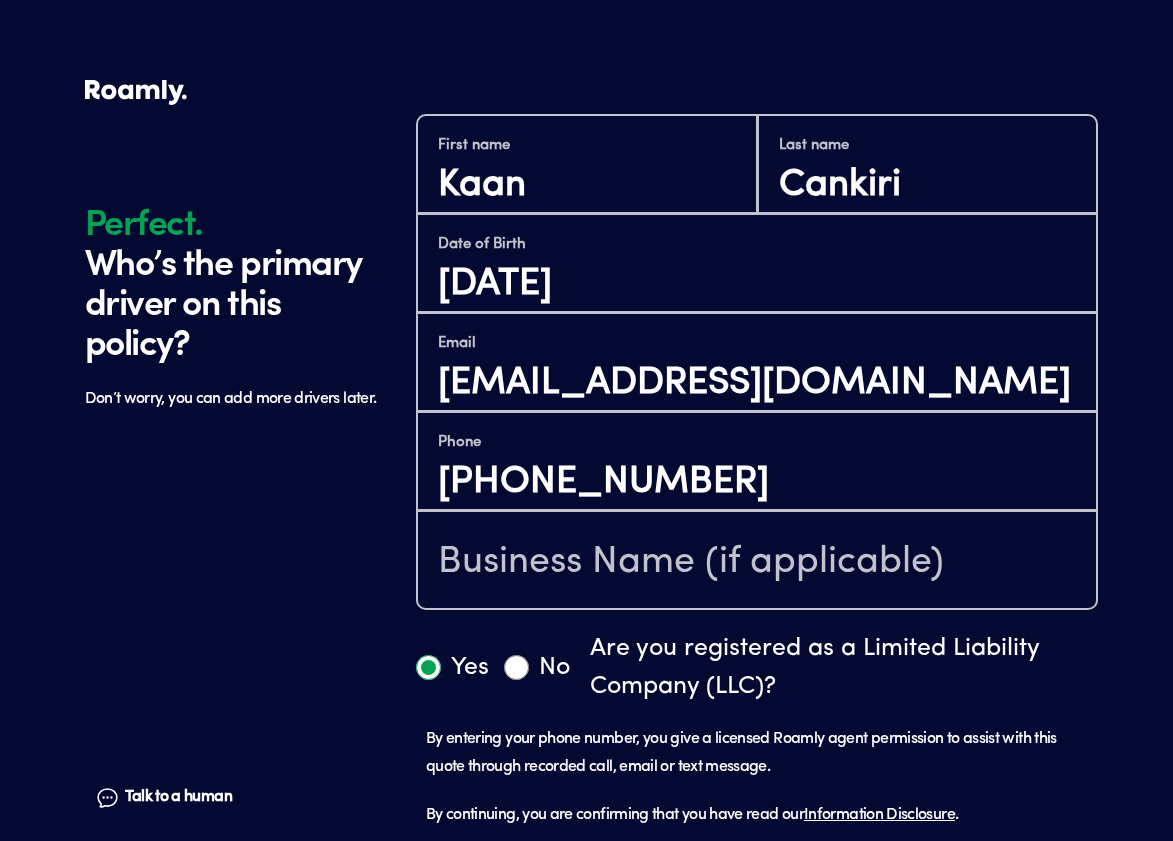click on "No" at bounding box center (516, 667) 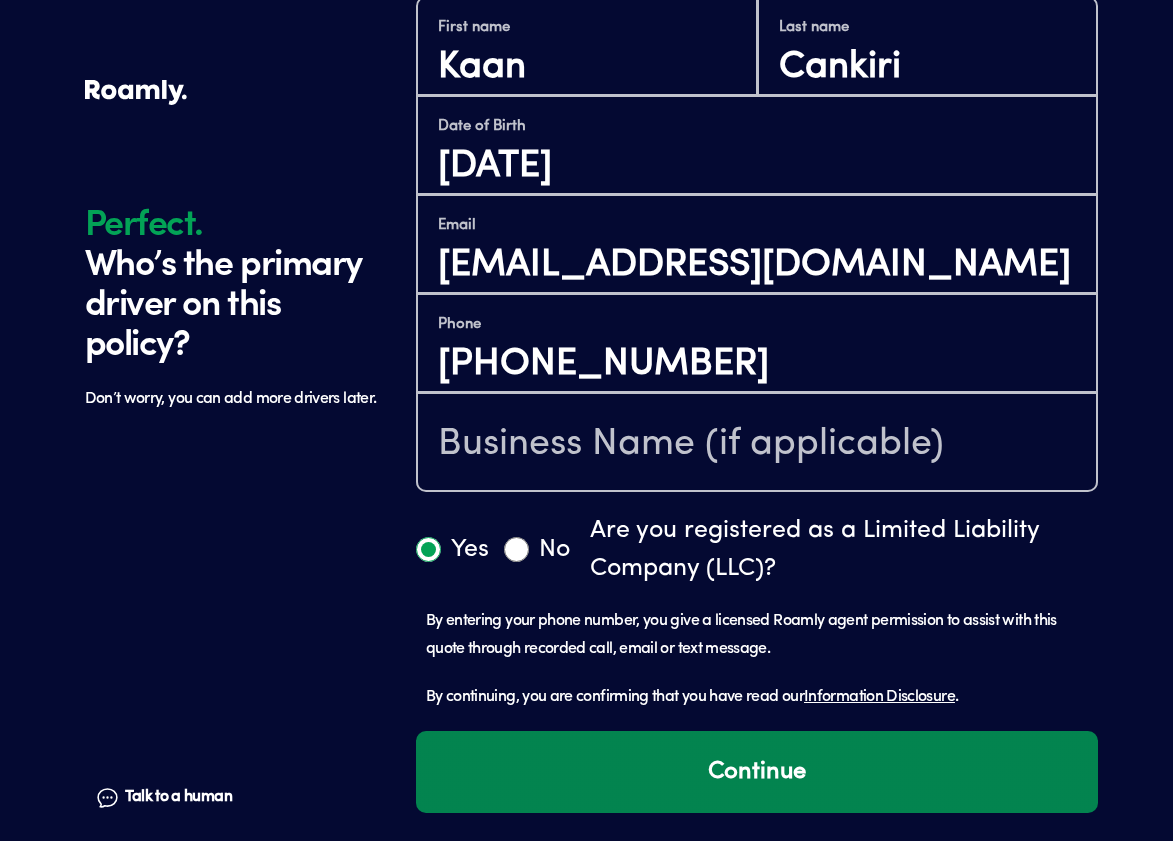 click on "Continue" at bounding box center (757, 772) 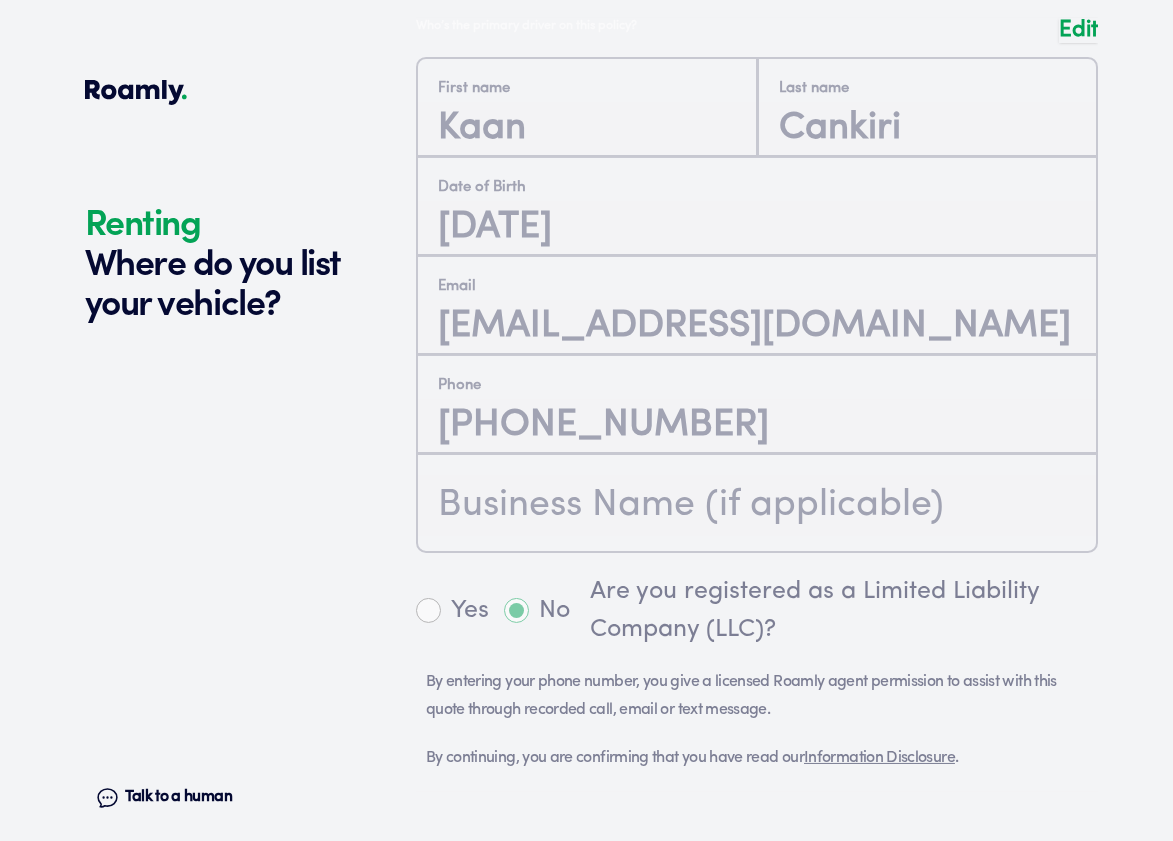 scroll, scrollTop: 1633, scrollLeft: 0, axis: vertical 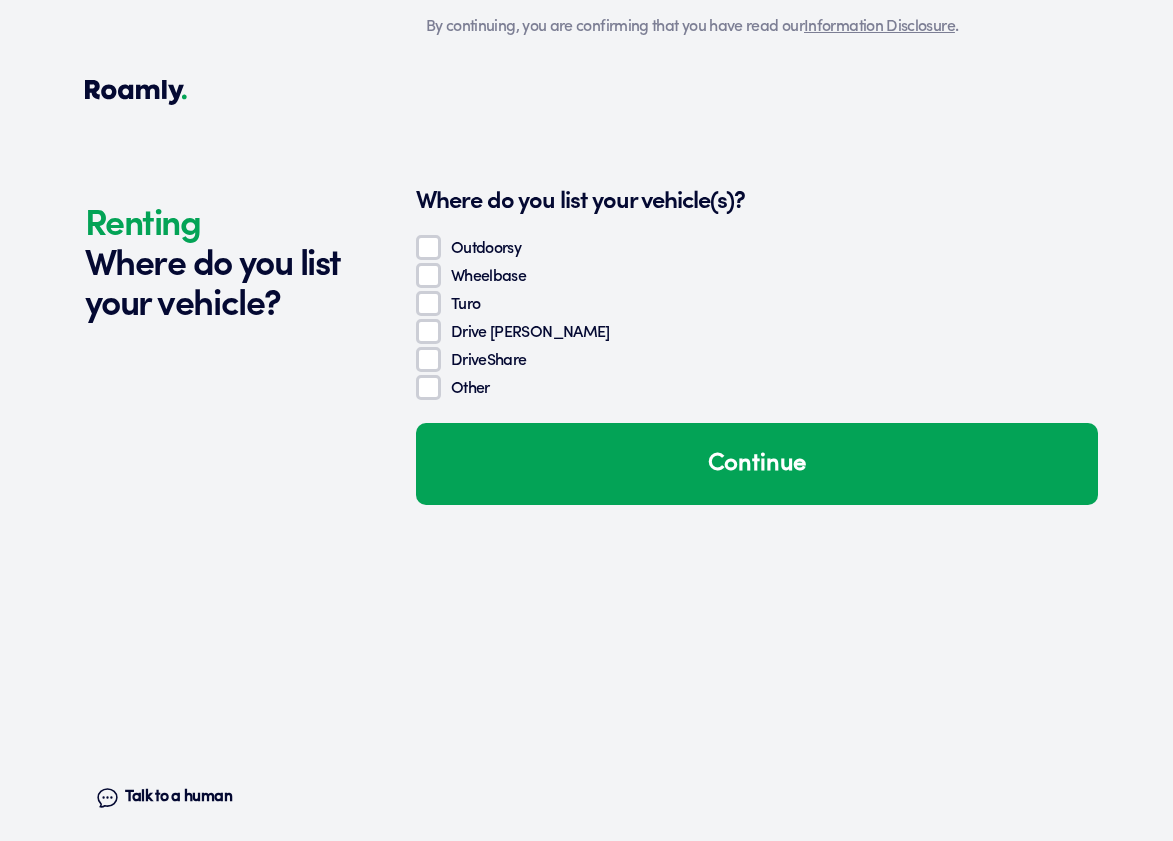 click on "Turo" at bounding box center [428, 303] 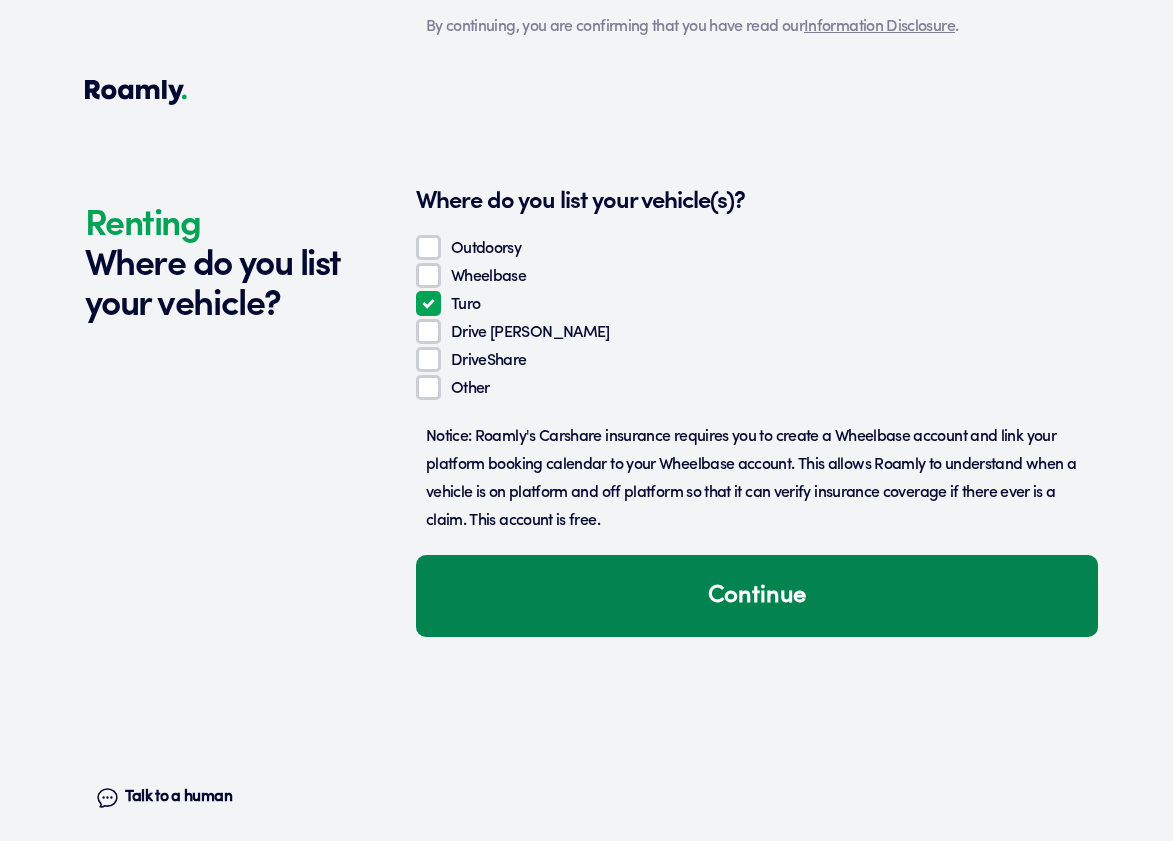 click on "Continue" at bounding box center (757, 596) 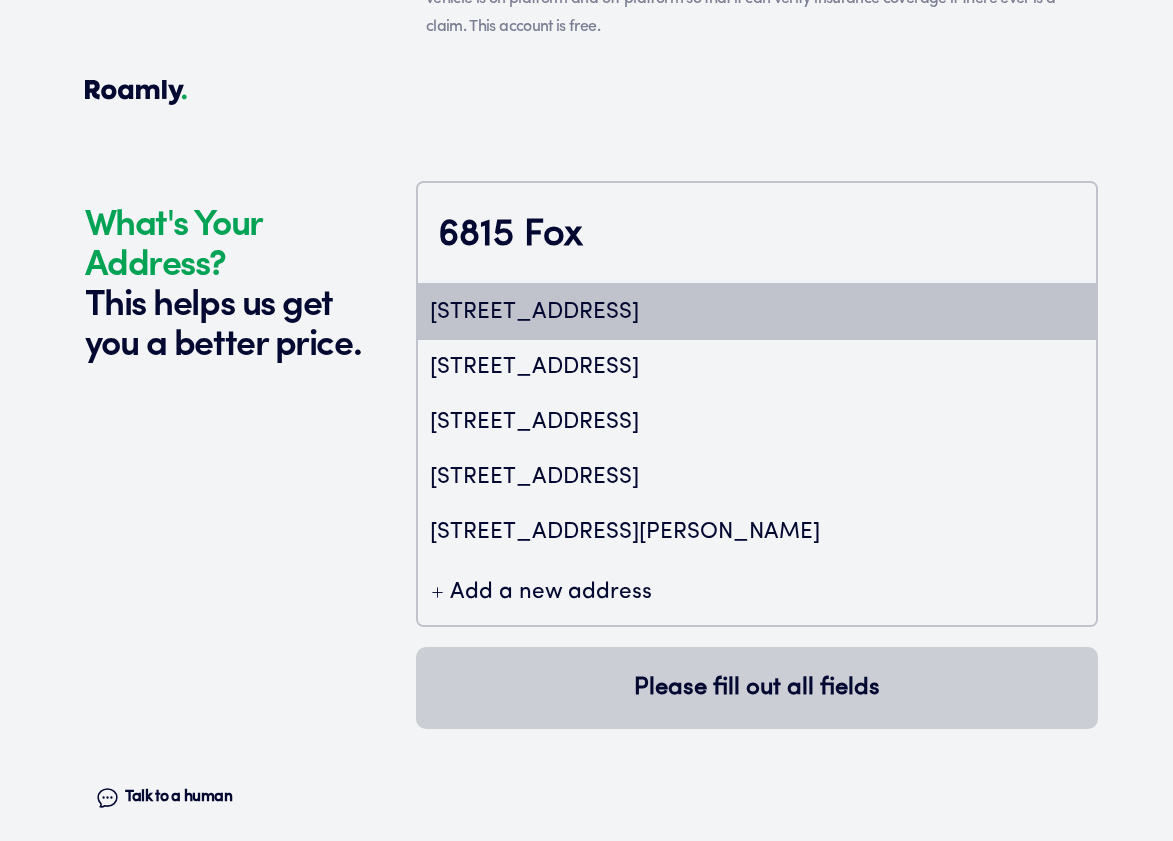 click on "6815 Foxtail Palm Way, Bradenton, FL, USA" at bounding box center [757, 312] 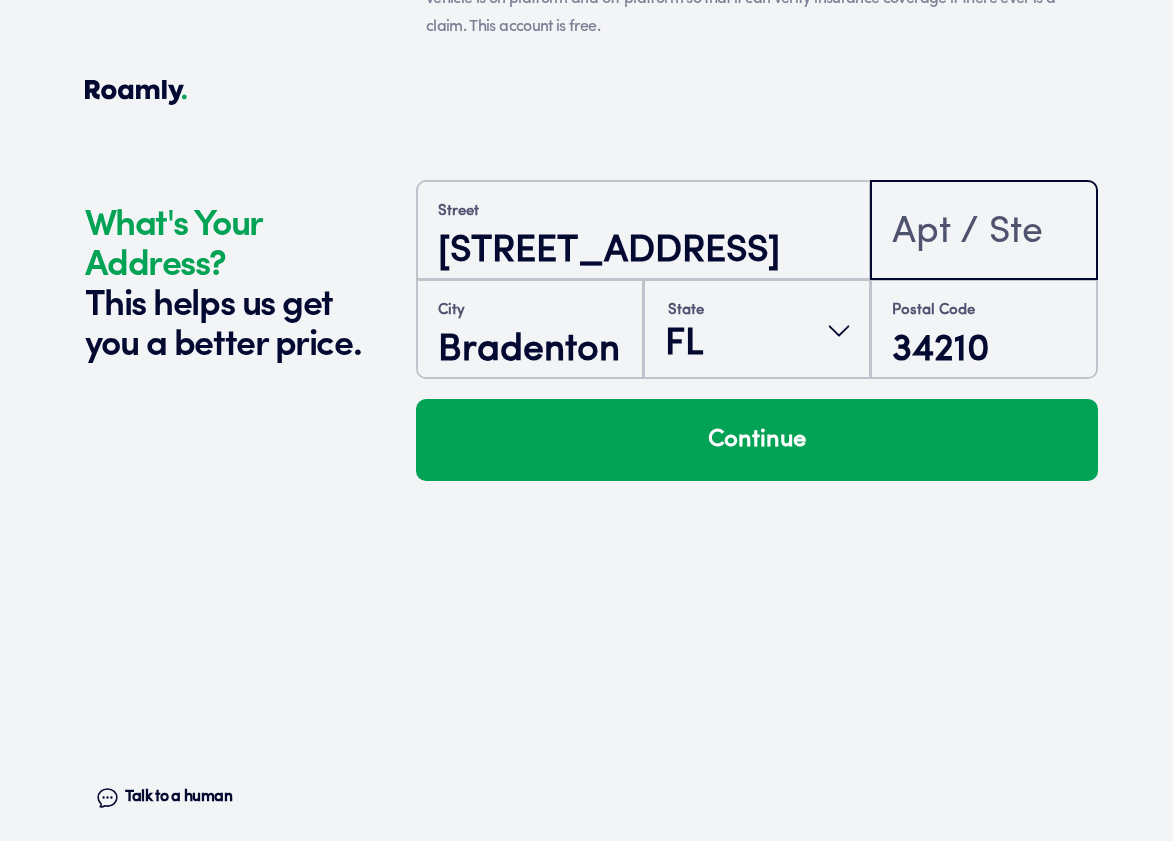 click at bounding box center [984, 232] 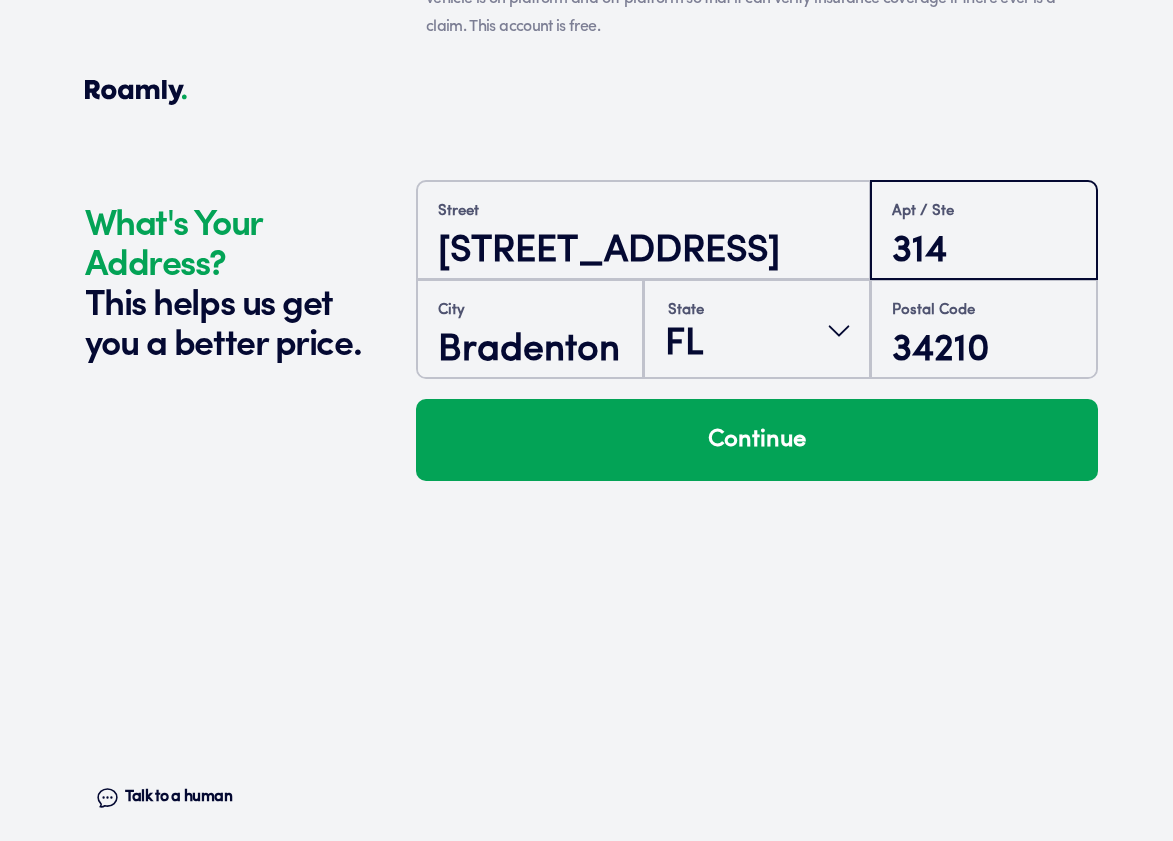 type on "314" 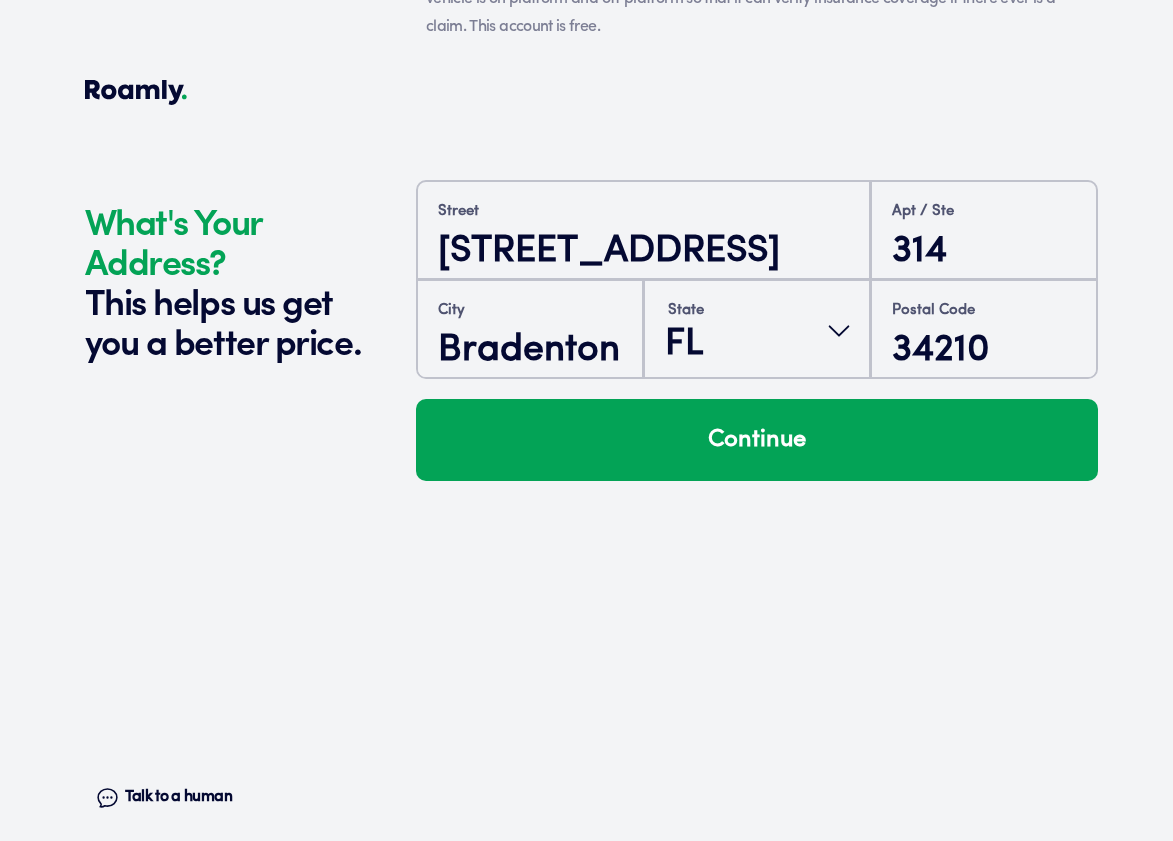click on "Street 6815 Foxtail Palm Way Apt / Ste 314 City Bradenton State FL Postal Code 34210 Continue" at bounding box center (757, 497) 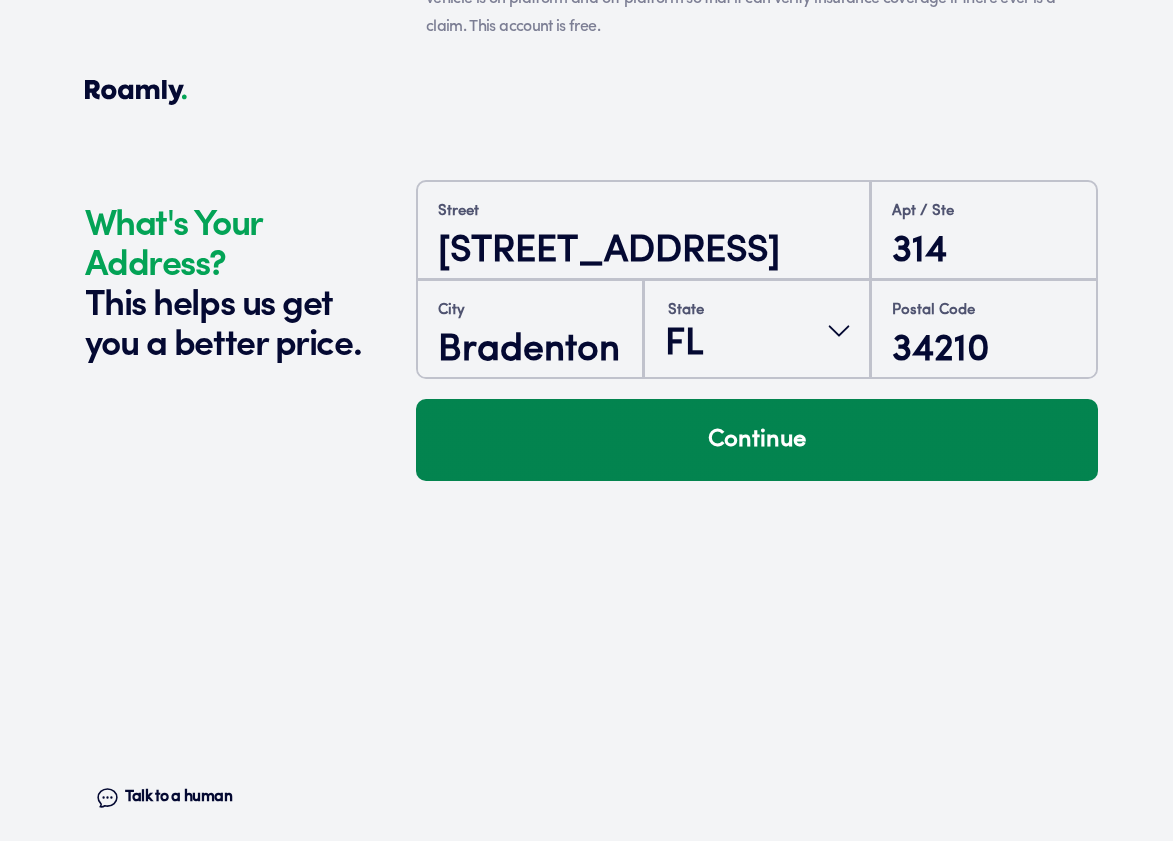 click on "Continue" at bounding box center (757, 440) 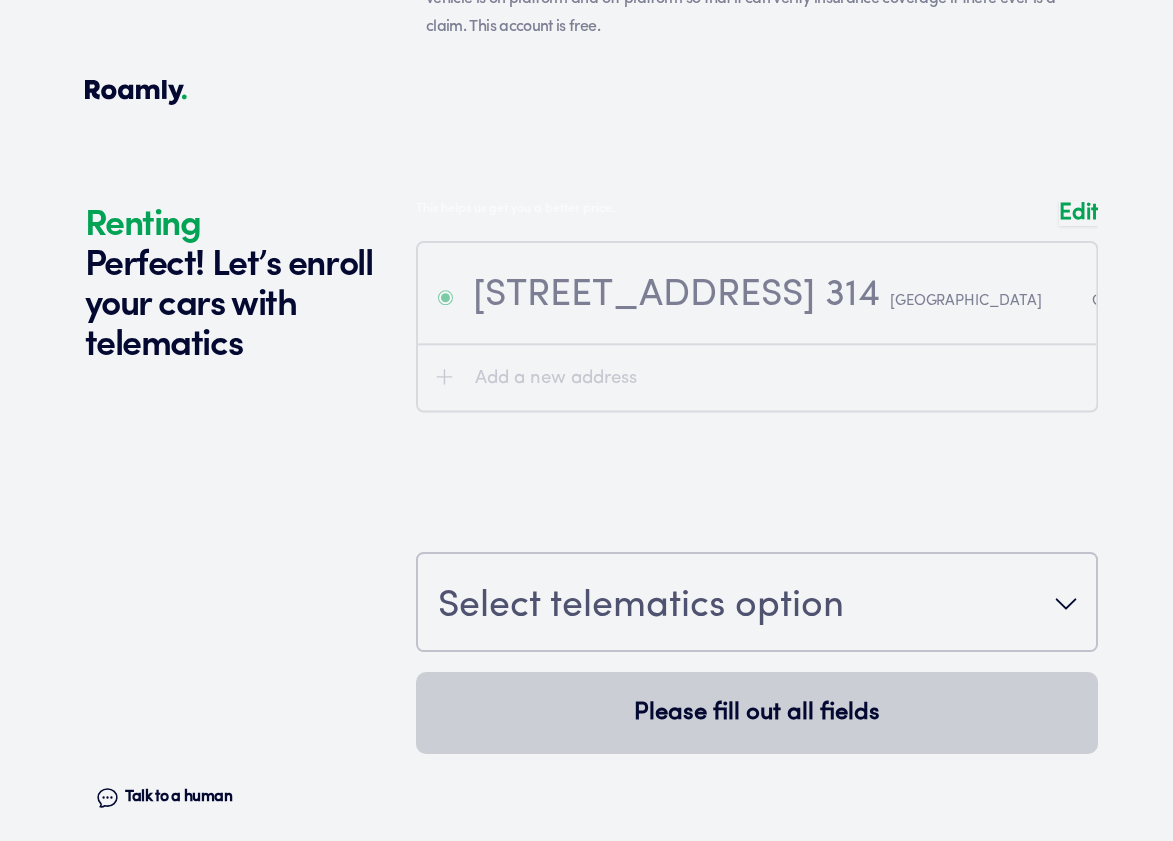 scroll, scrollTop: 2537, scrollLeft: 0, axis: vertical 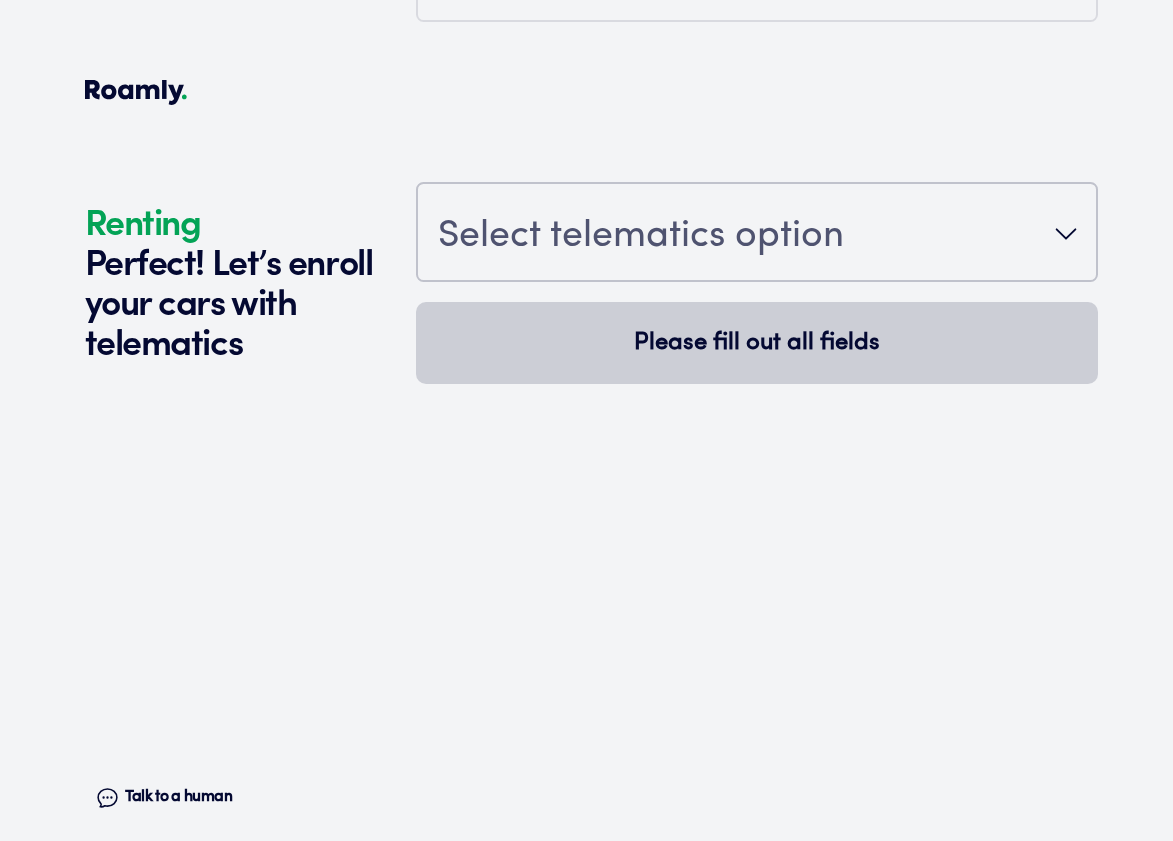 click on "Select telematics option" at bounding box center (641, 237) 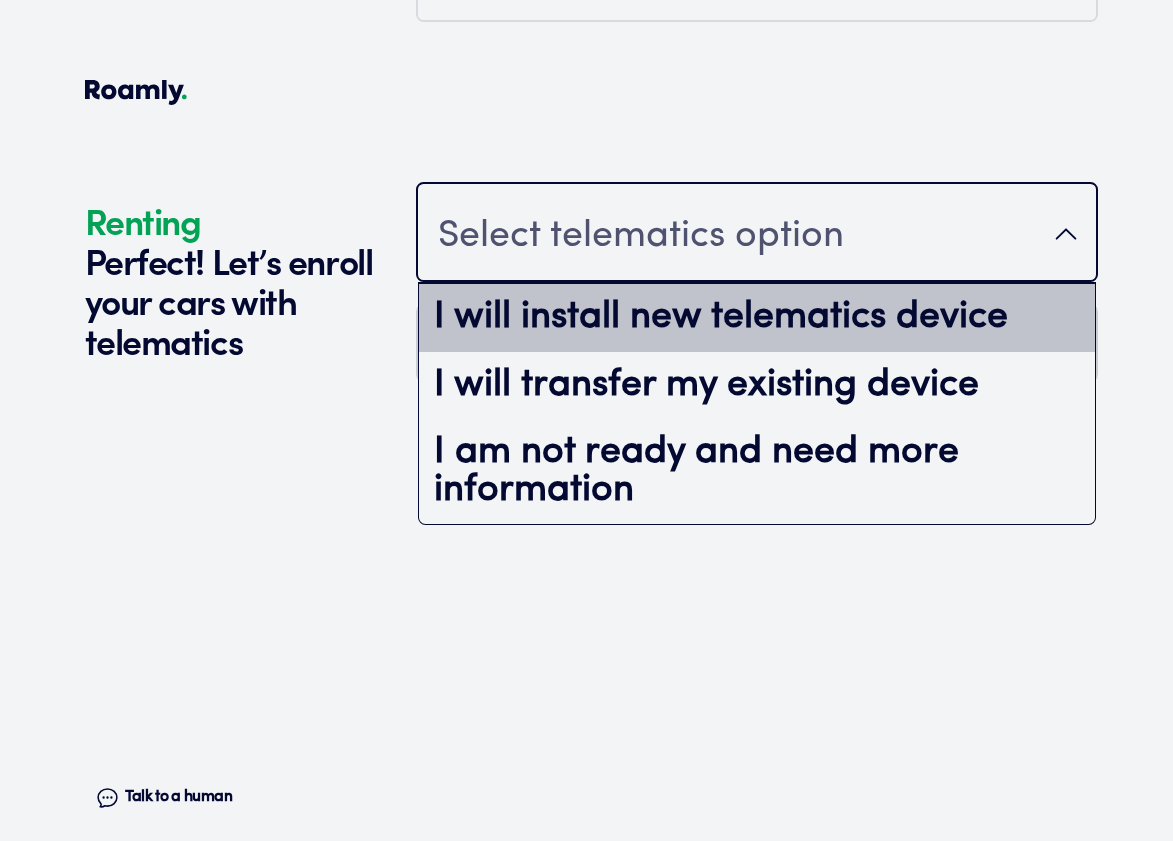 click on "I will install new telematics device" at bounding box center (757, 318) 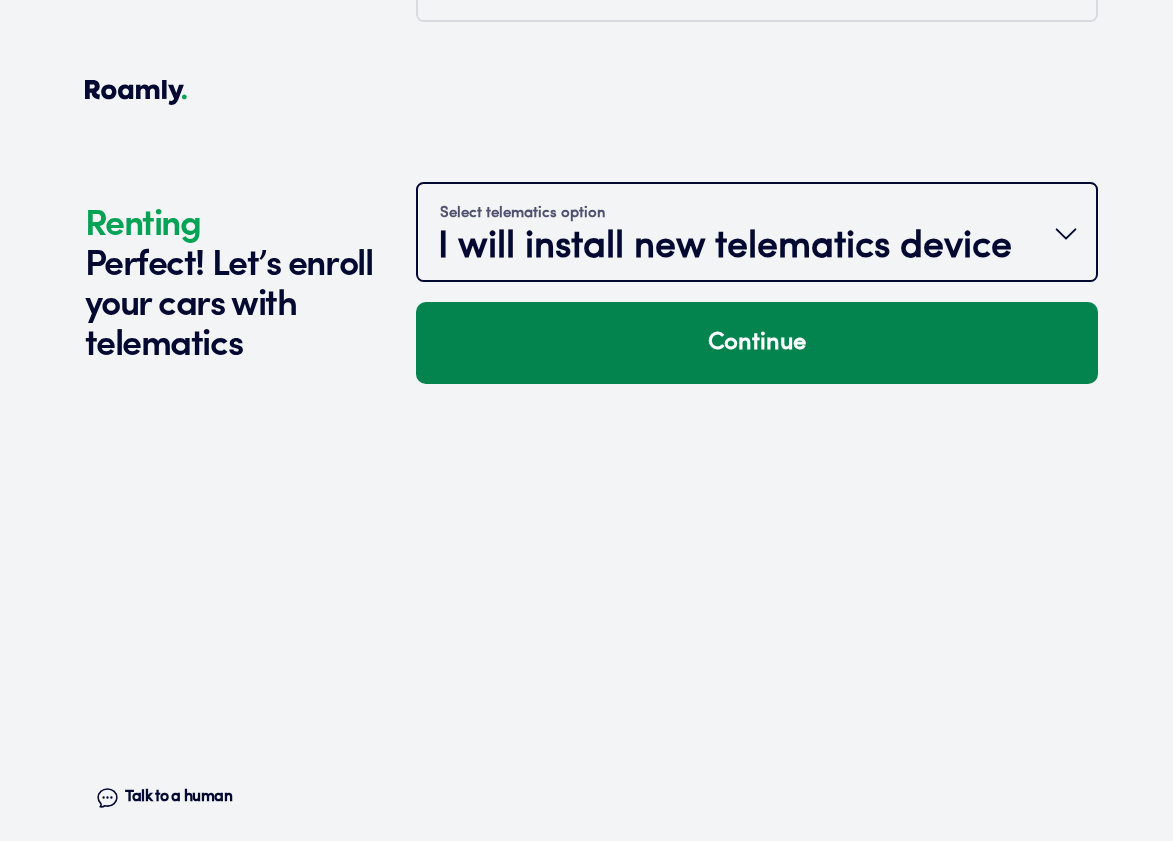 click on "Continue" at bounding box center [757, 343] 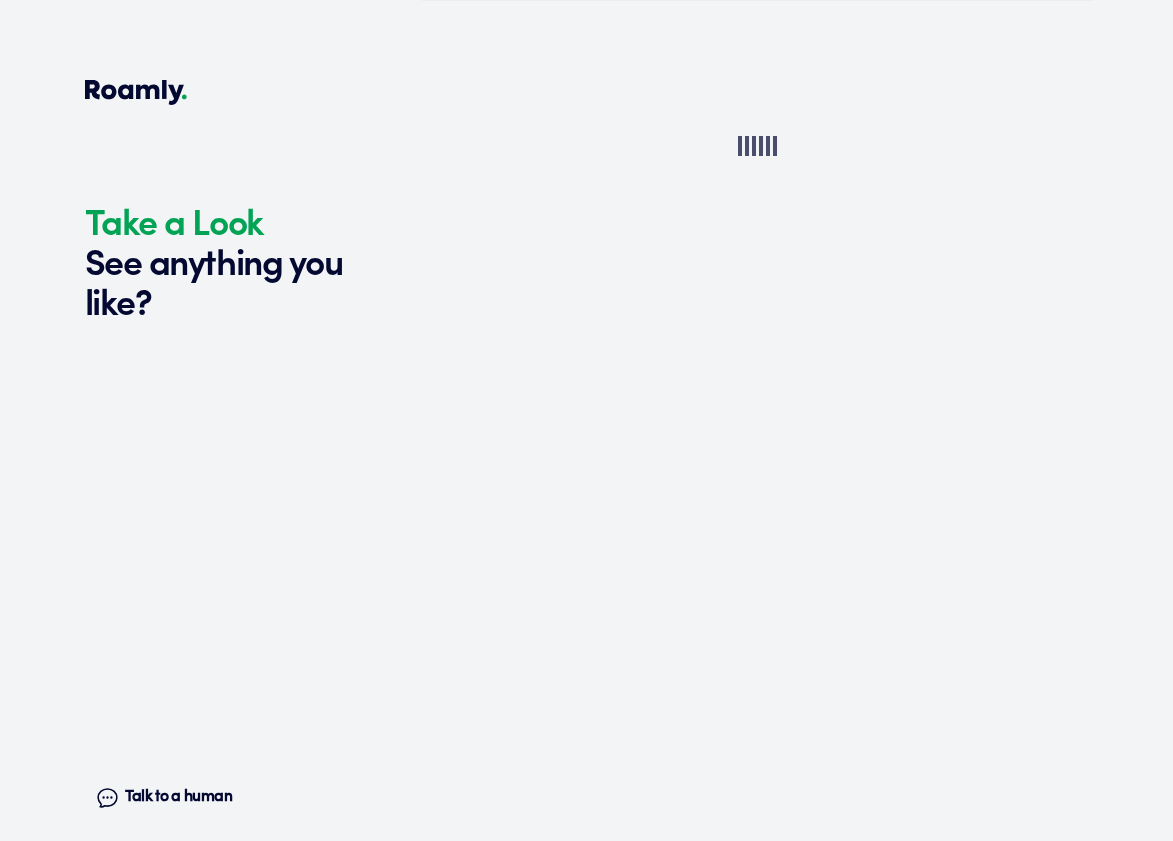 scroll, scrollTop: 2846, scrollLeft: 0, axis: vertical 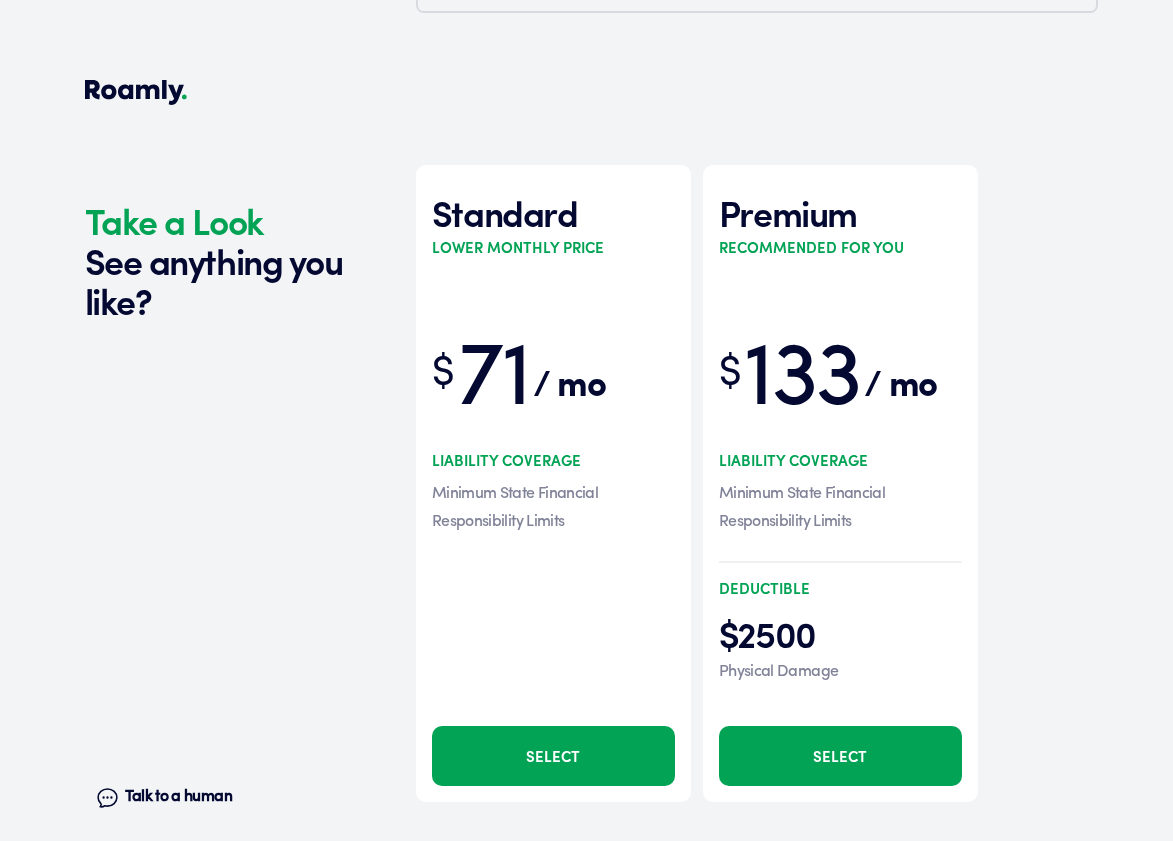 click on "Select" at bounding box center [840, 756] 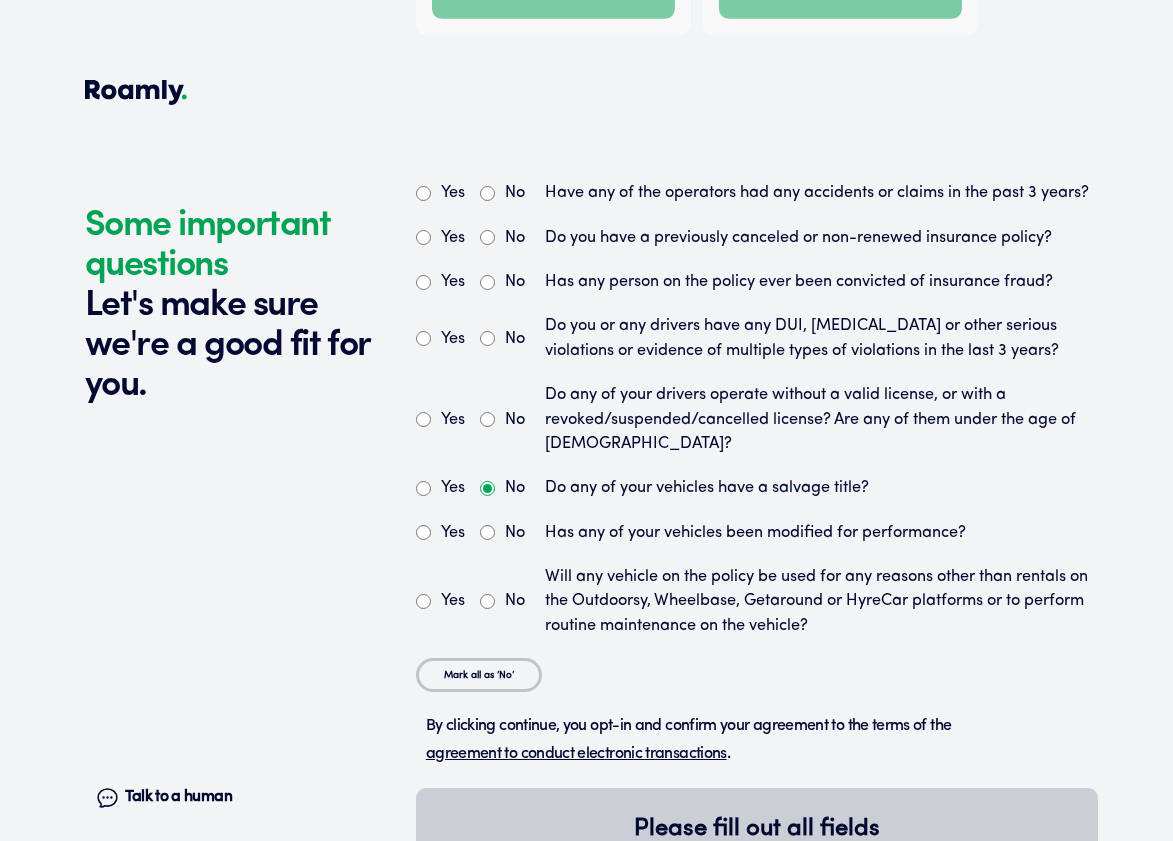 scroll, scrollTop: 3710, scrollLeft: 0, axis: vertical 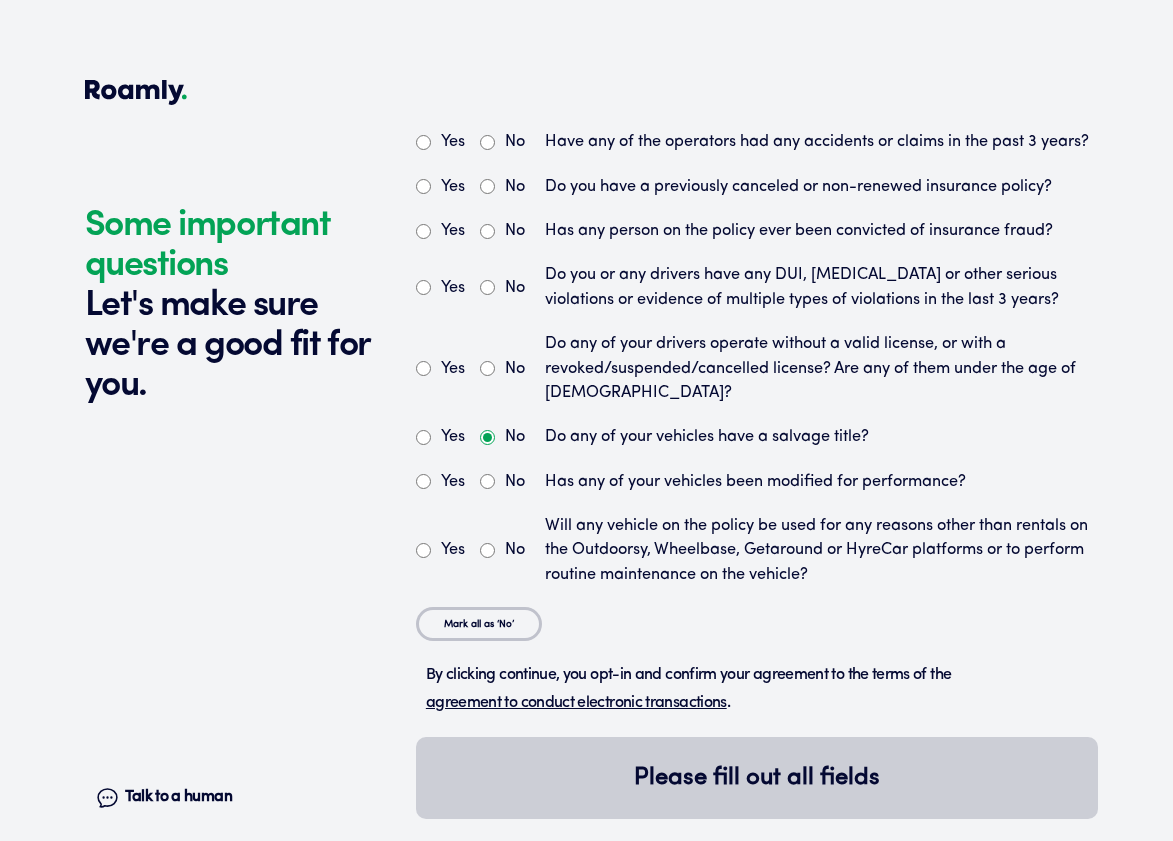 click on "Mark all as ‘No’" at bounding box center [479, 624] 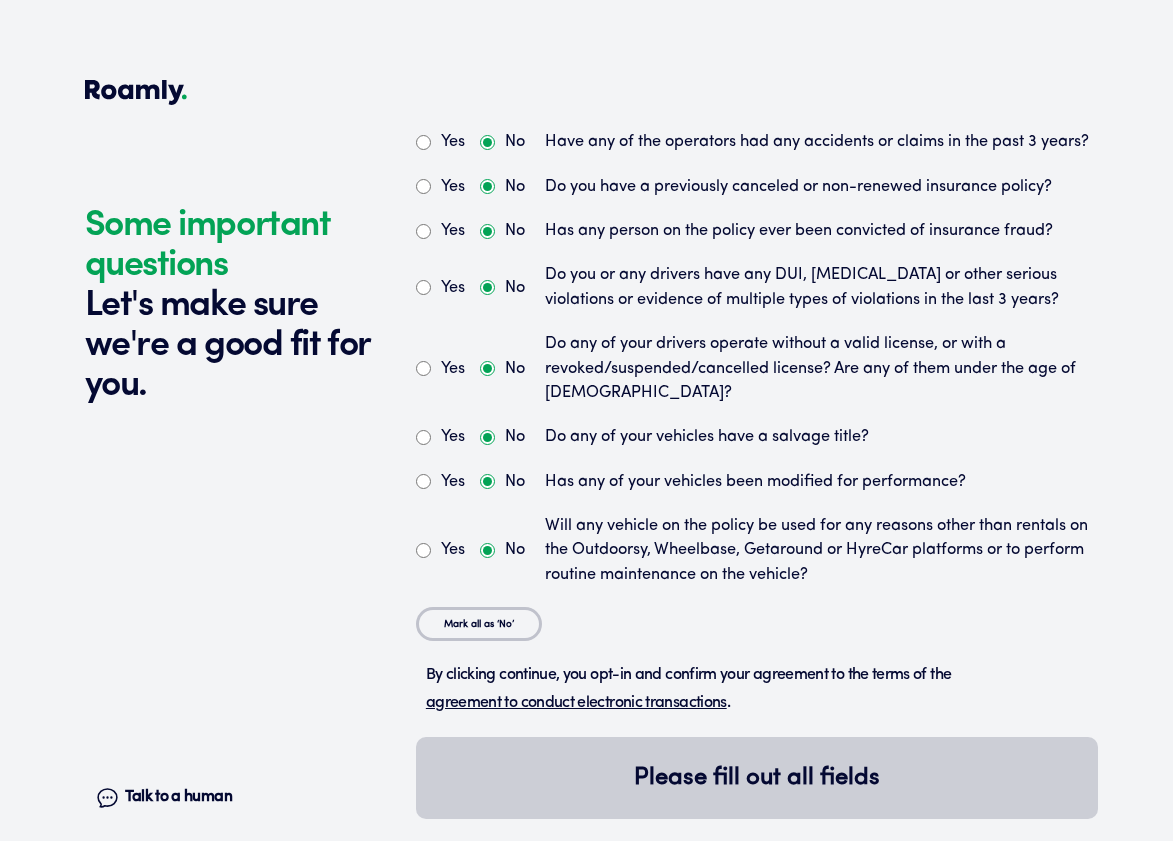 radio on "true" 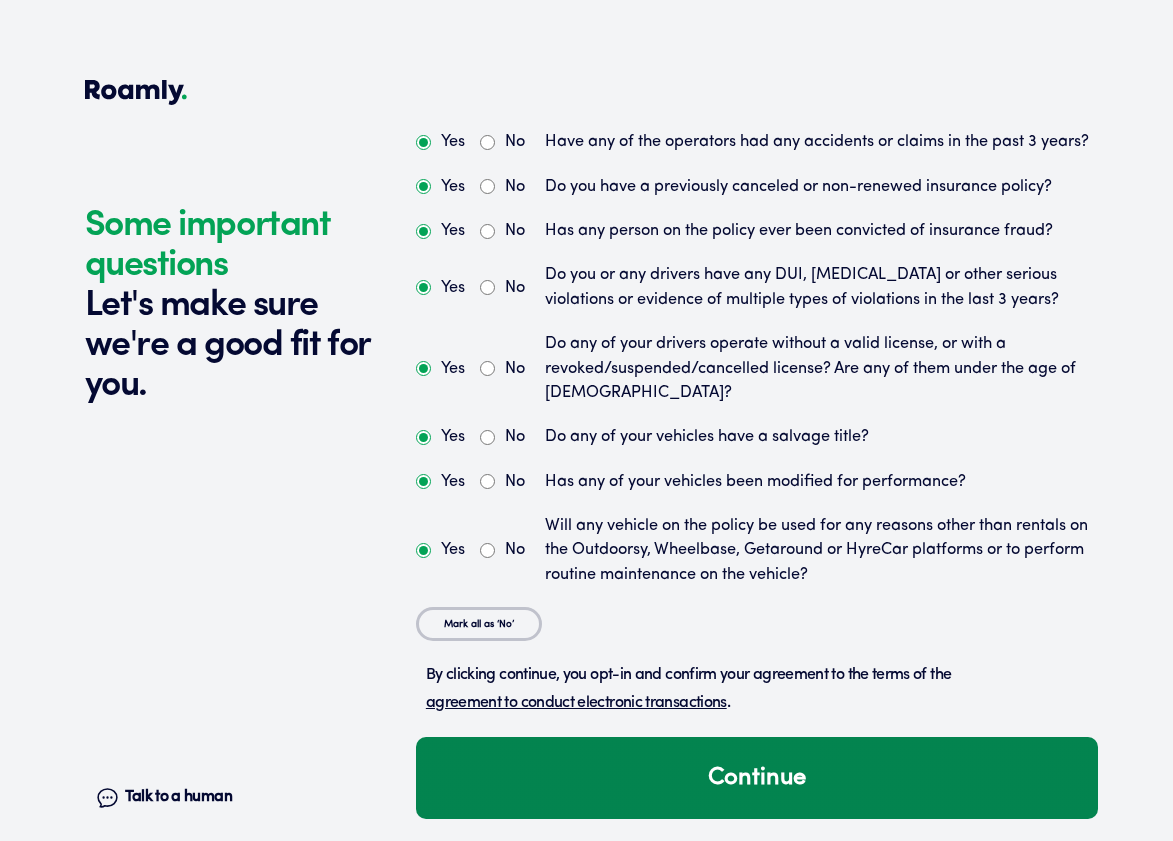 click on "Continue" at bounding box center (757, 778) 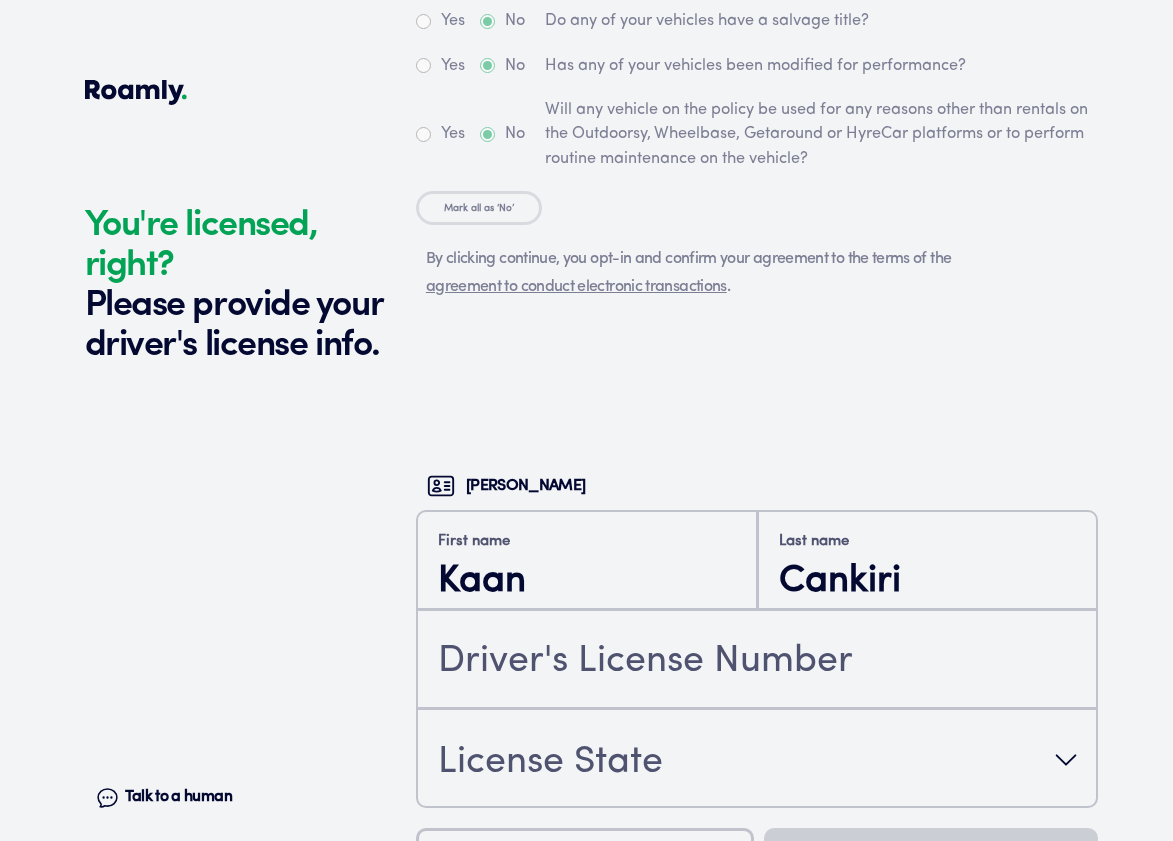 scroll, scrollTop: 4379, scrollLeft: 0, axis: vertical 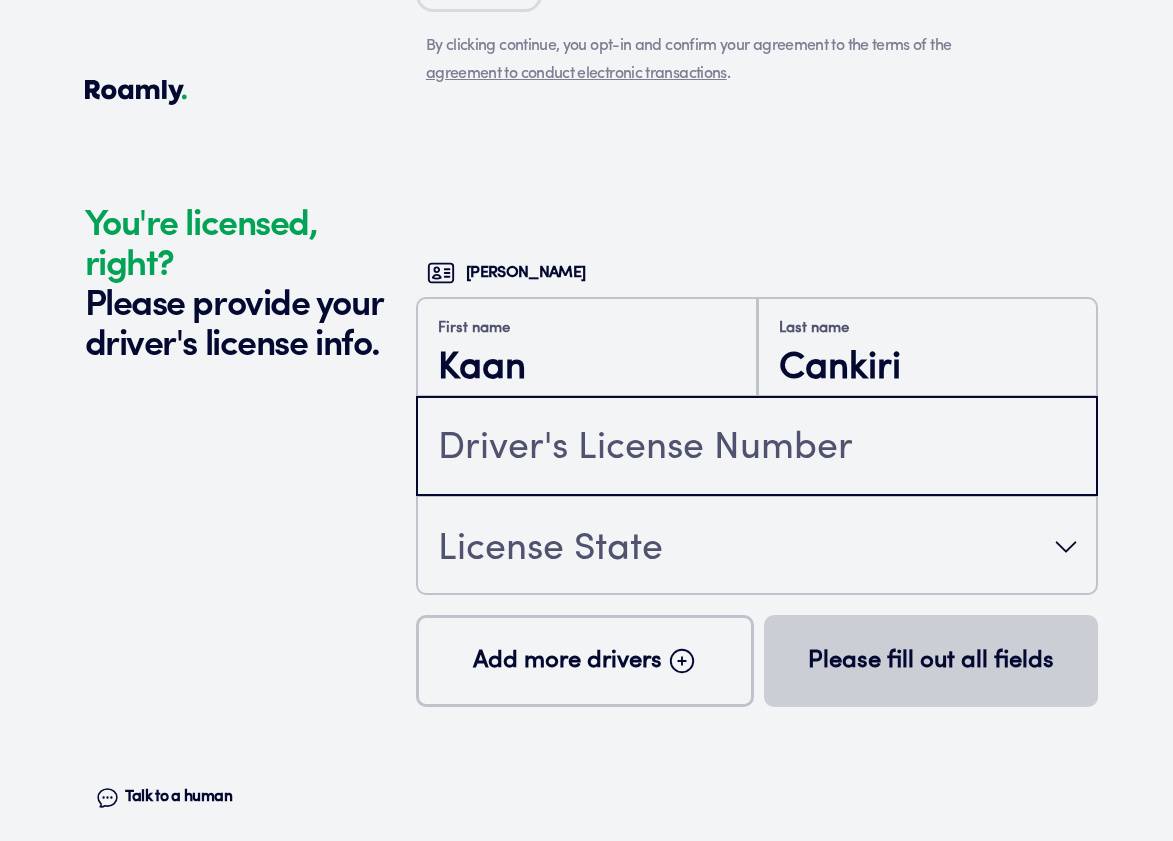click at bounding box center [757, 448] 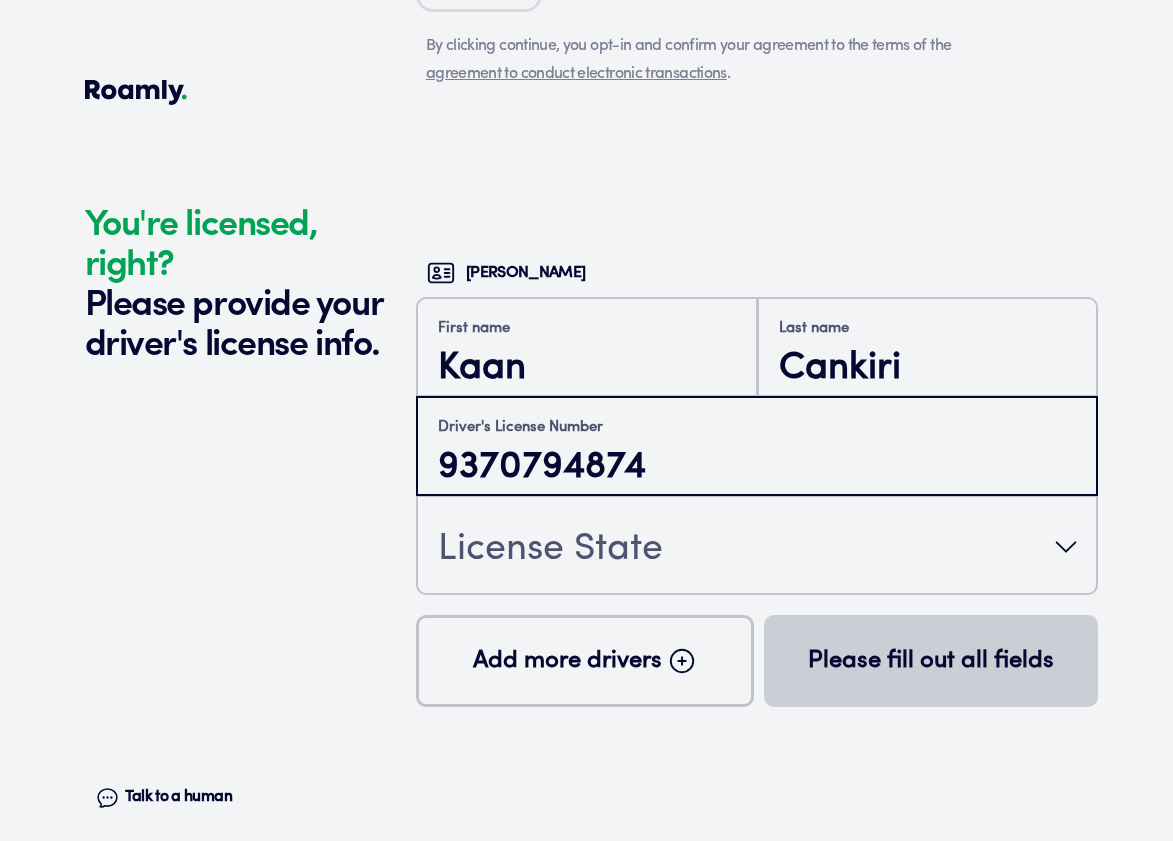 type on "9370794874" 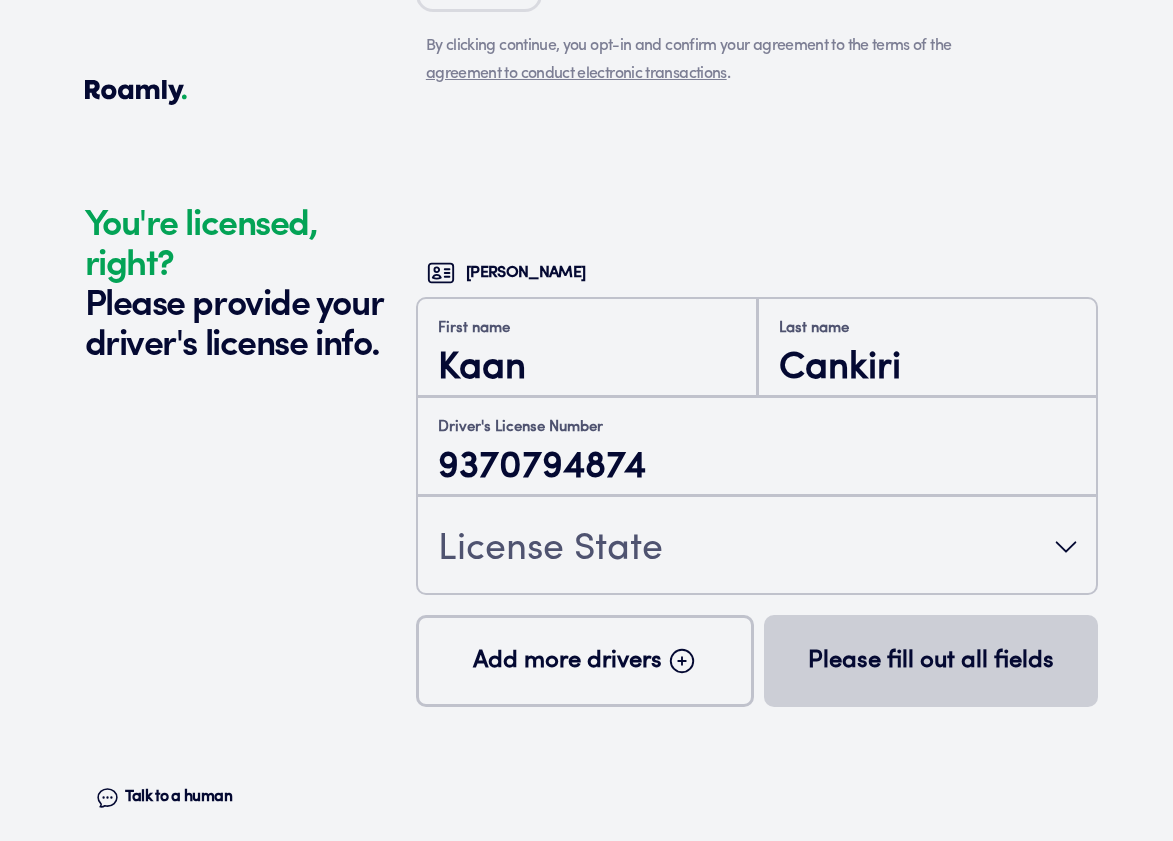 click on "Kaan Cankiri First name Kaan Last name Cankiri Driver's License Number 9370794874 License State Add more drivers Please fill out all fields" at bounding box center [757, 544] 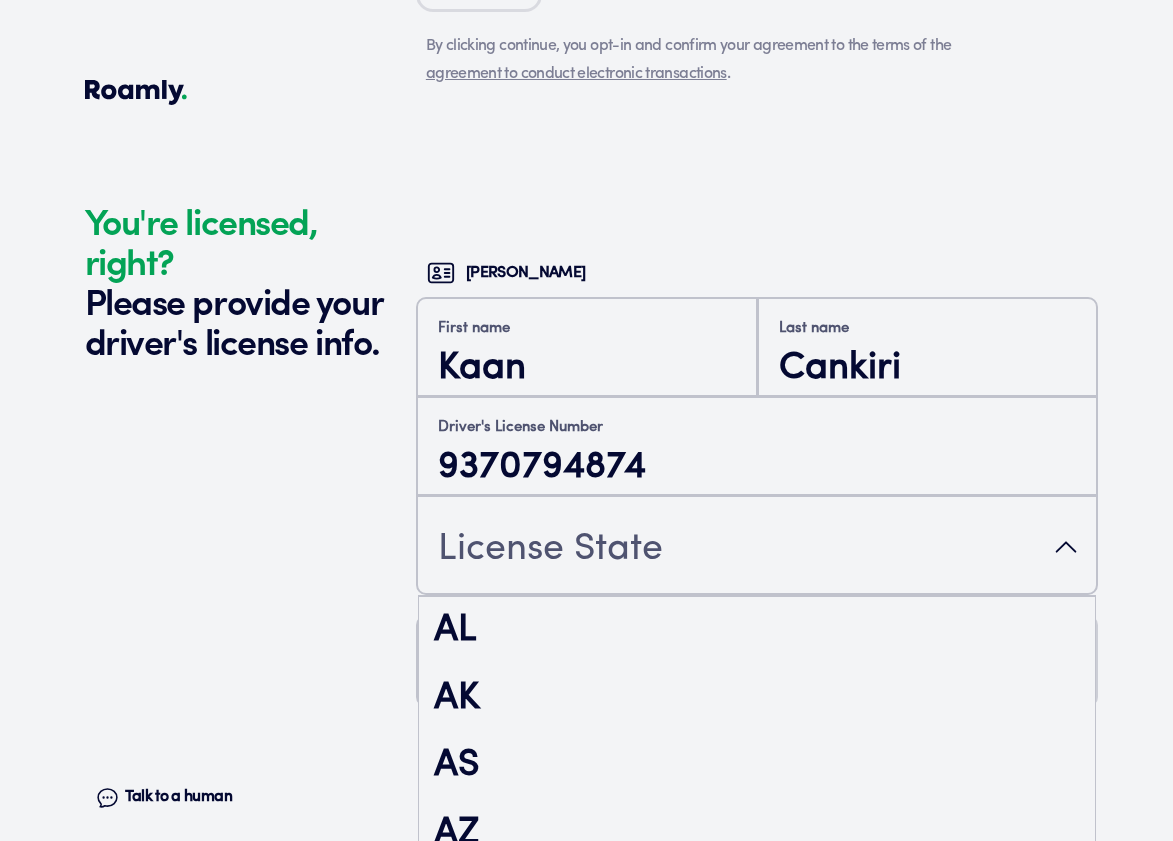 scroll, scrollTop: 4411, scrollLeft: 0, axis: vertical 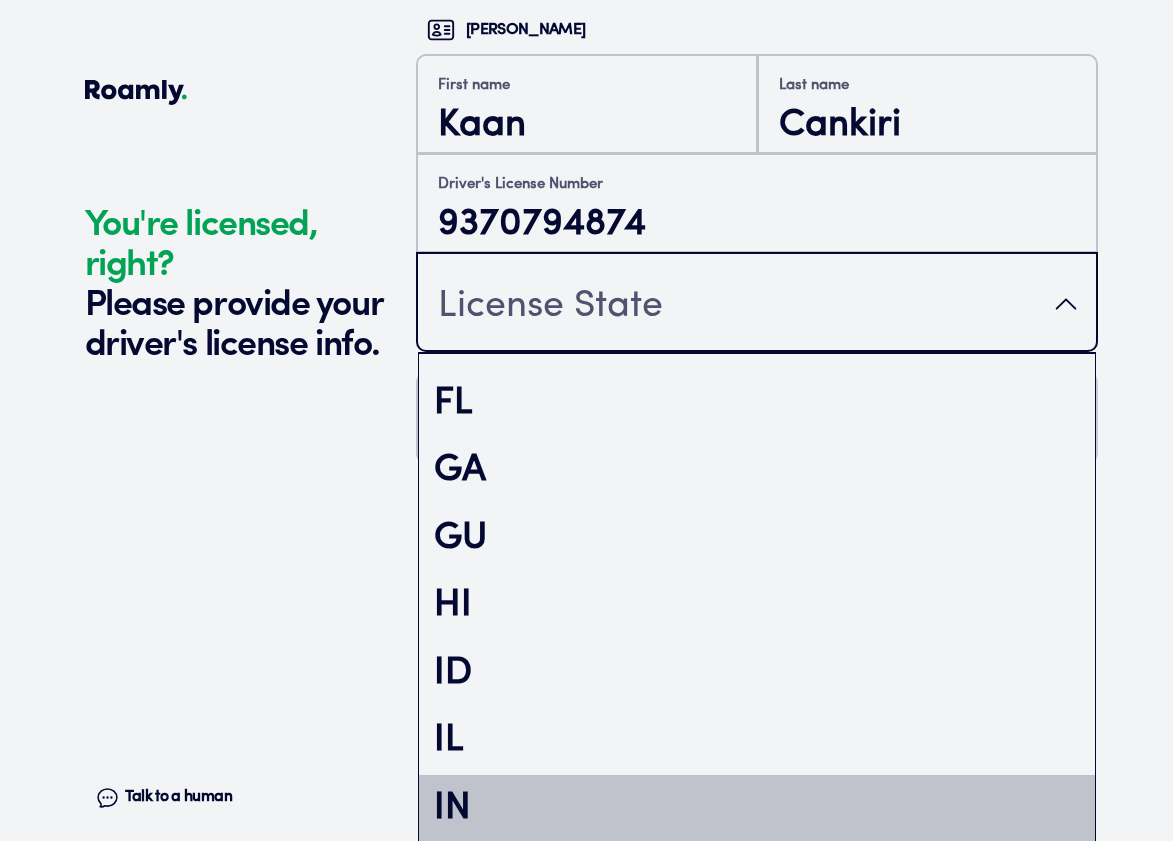 type 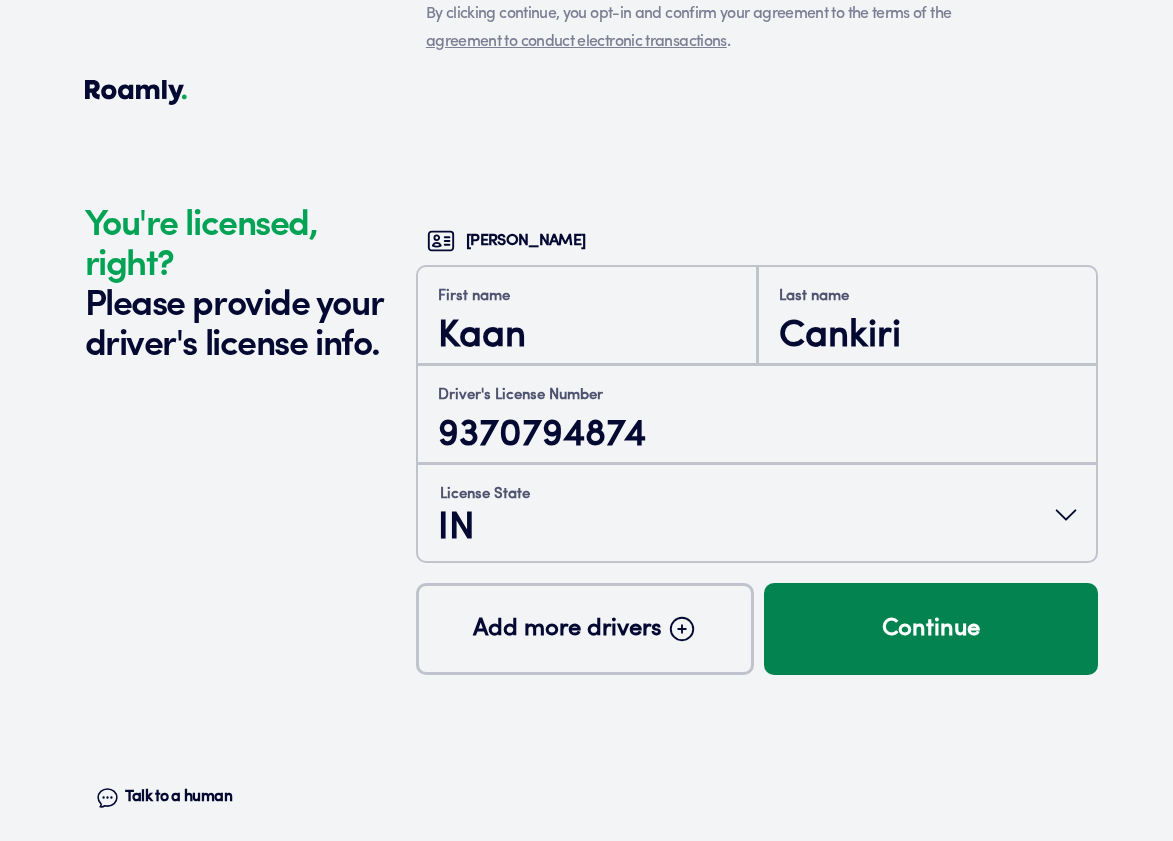 click on "Continue" at bounding box center [931, 629] 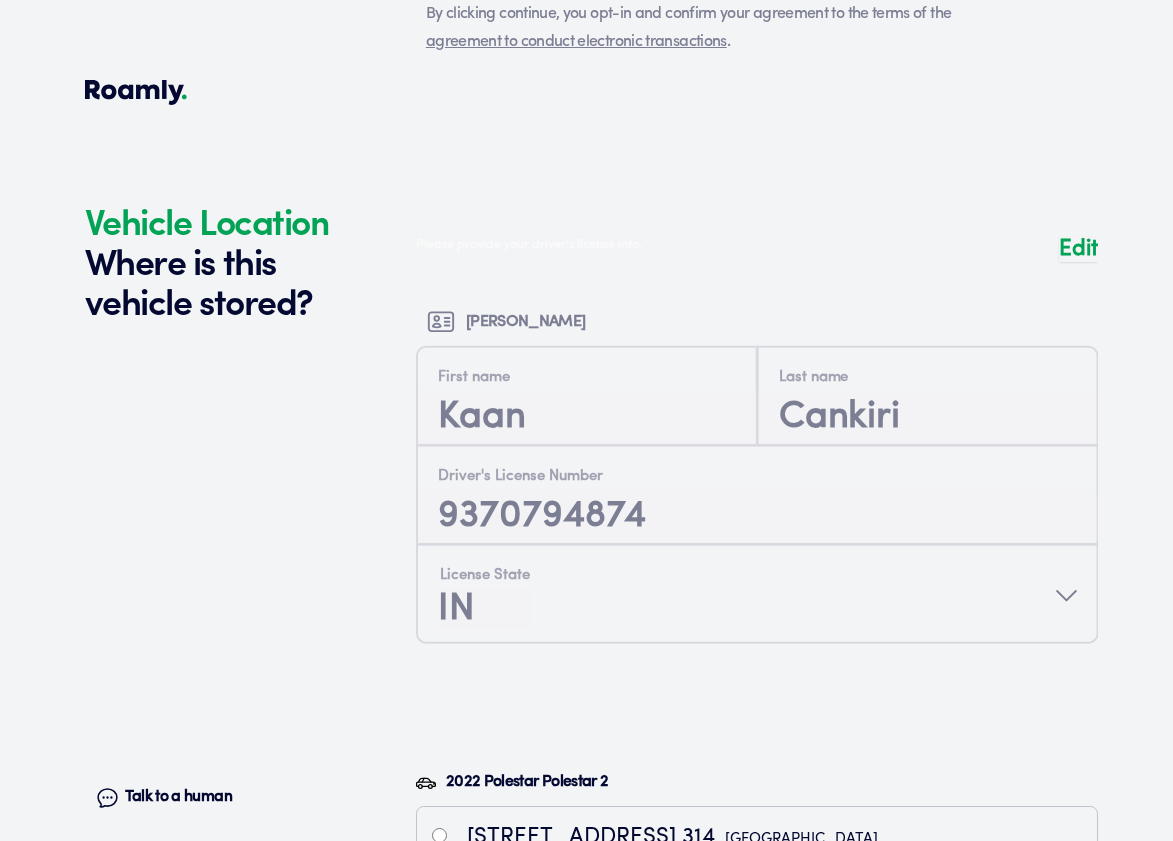 scroll, scrollTop: 4977, scrollLeft: 0, axis: vertical 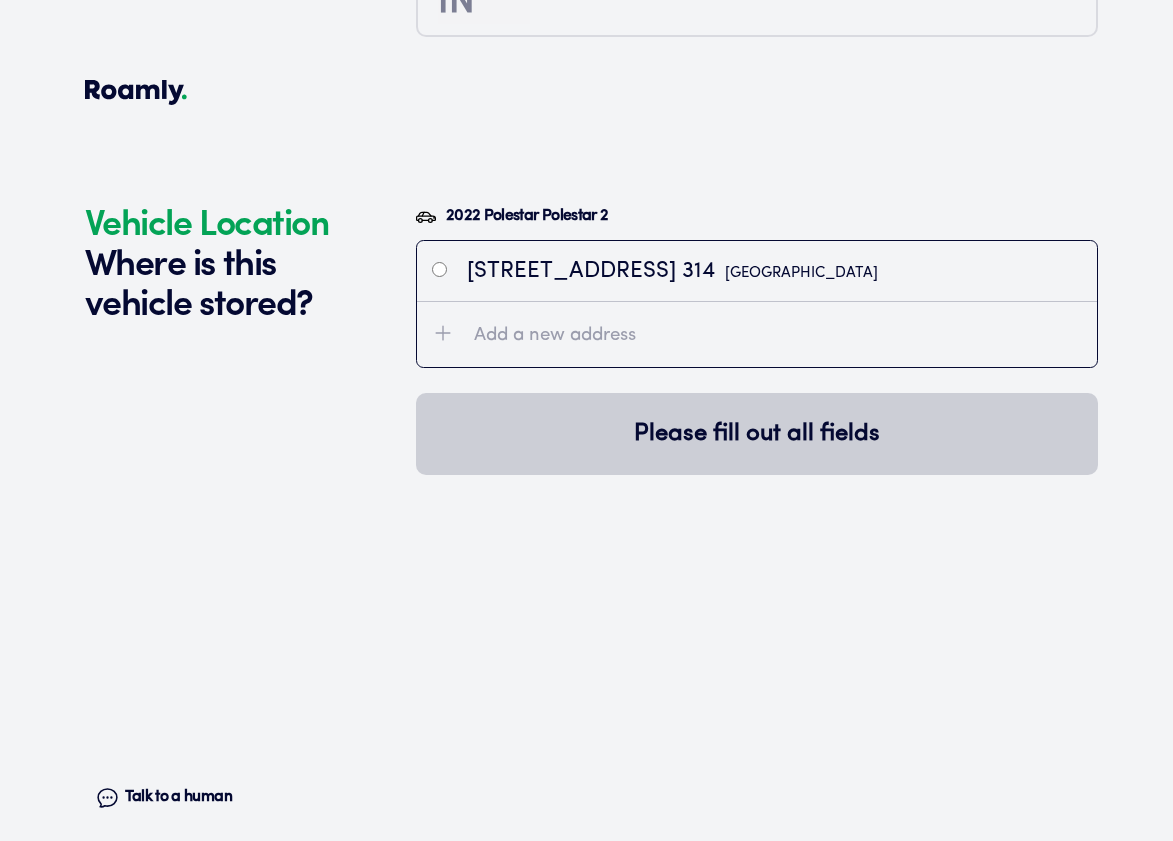 click on "6815 Foxtail Palm Way   314 Bradenton, FL 34210" at bounding box center (757, 271) 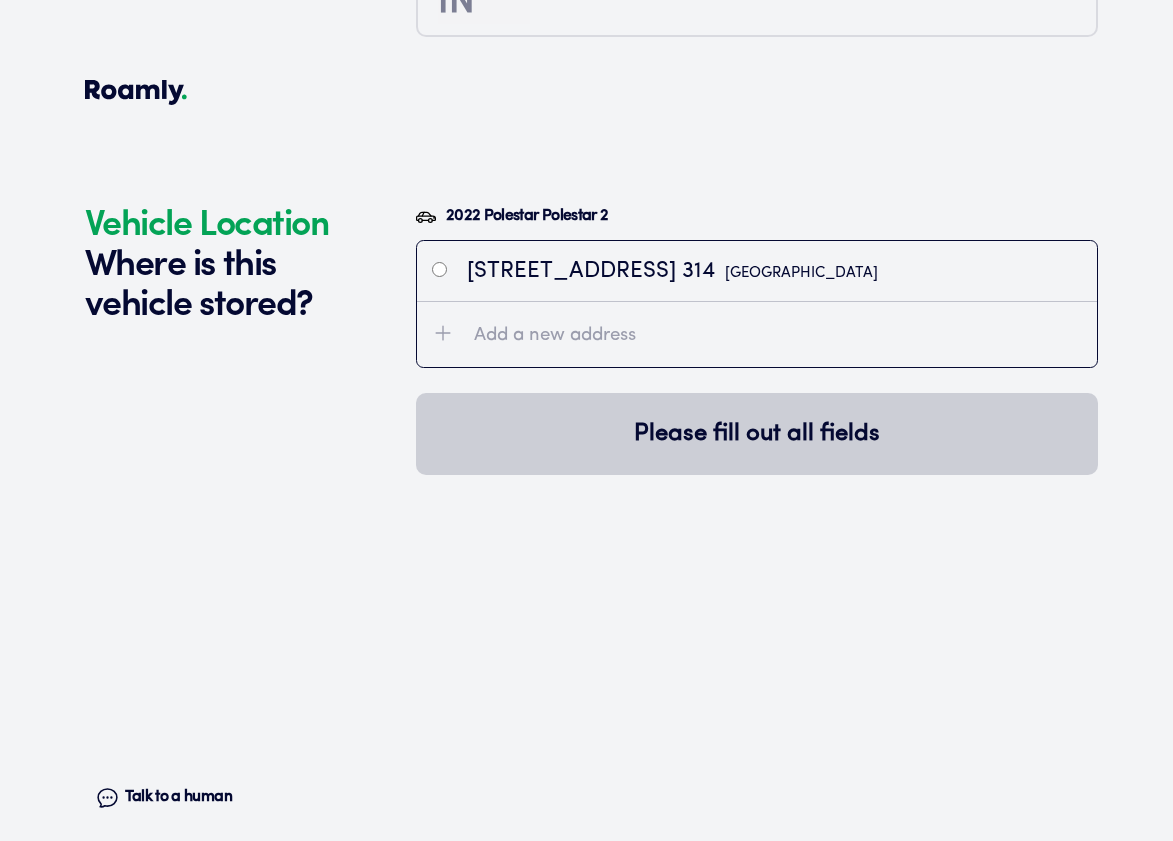 radio on "true" 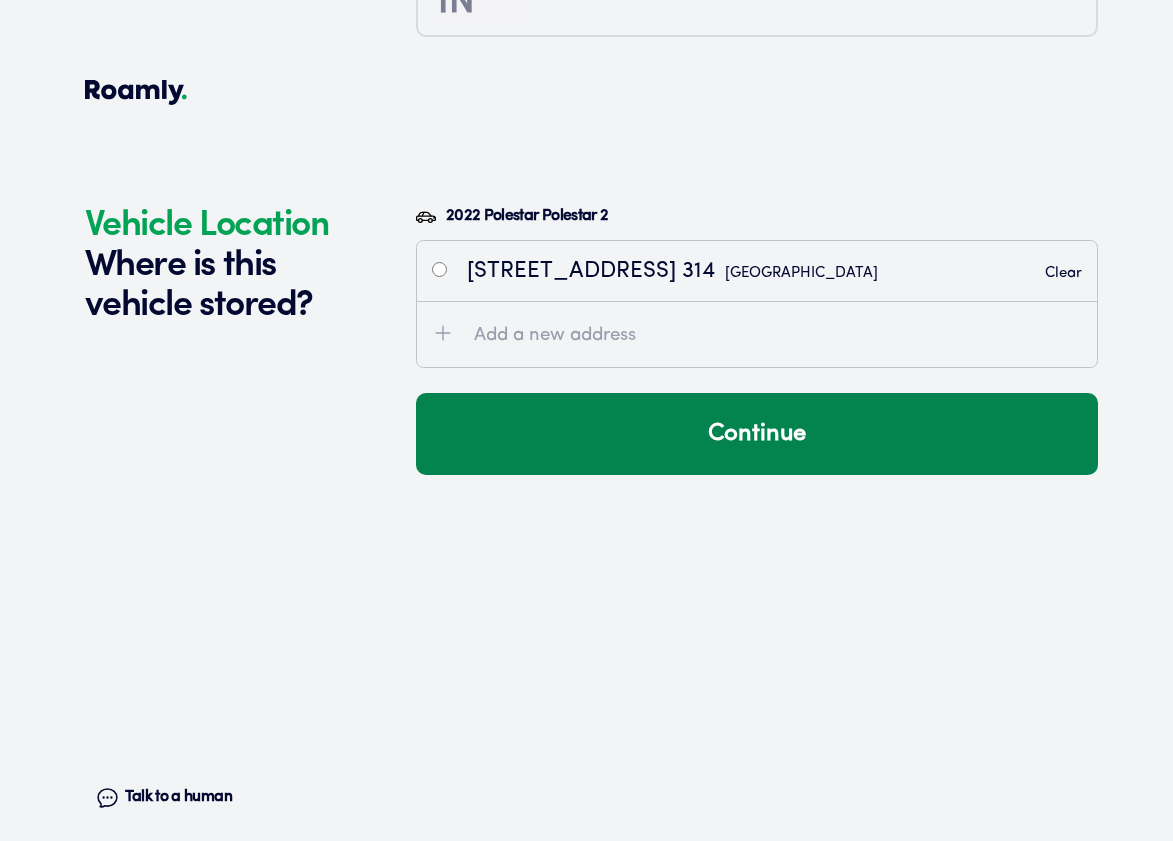 click on "Continue" at bounding box center (757, 434) 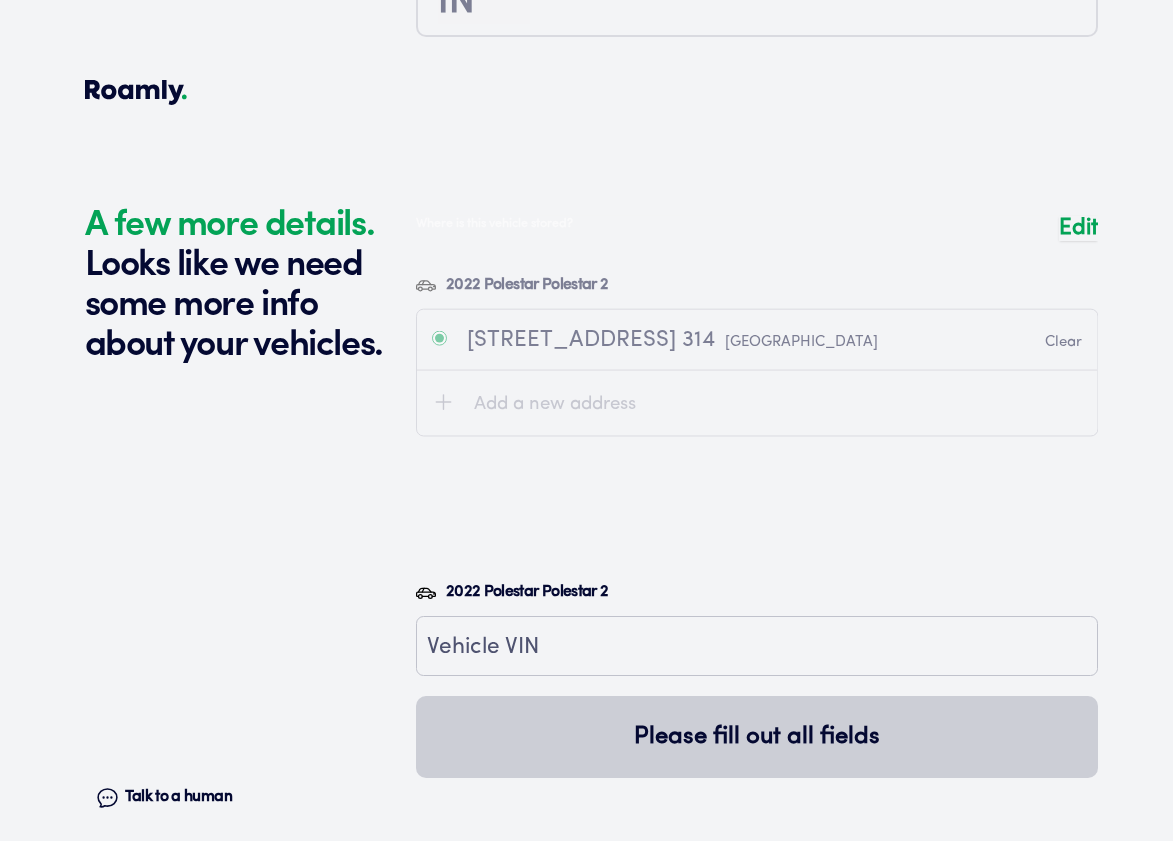 scroll, scrollTop: 5353, scrollLeft: 0, axis: vertical 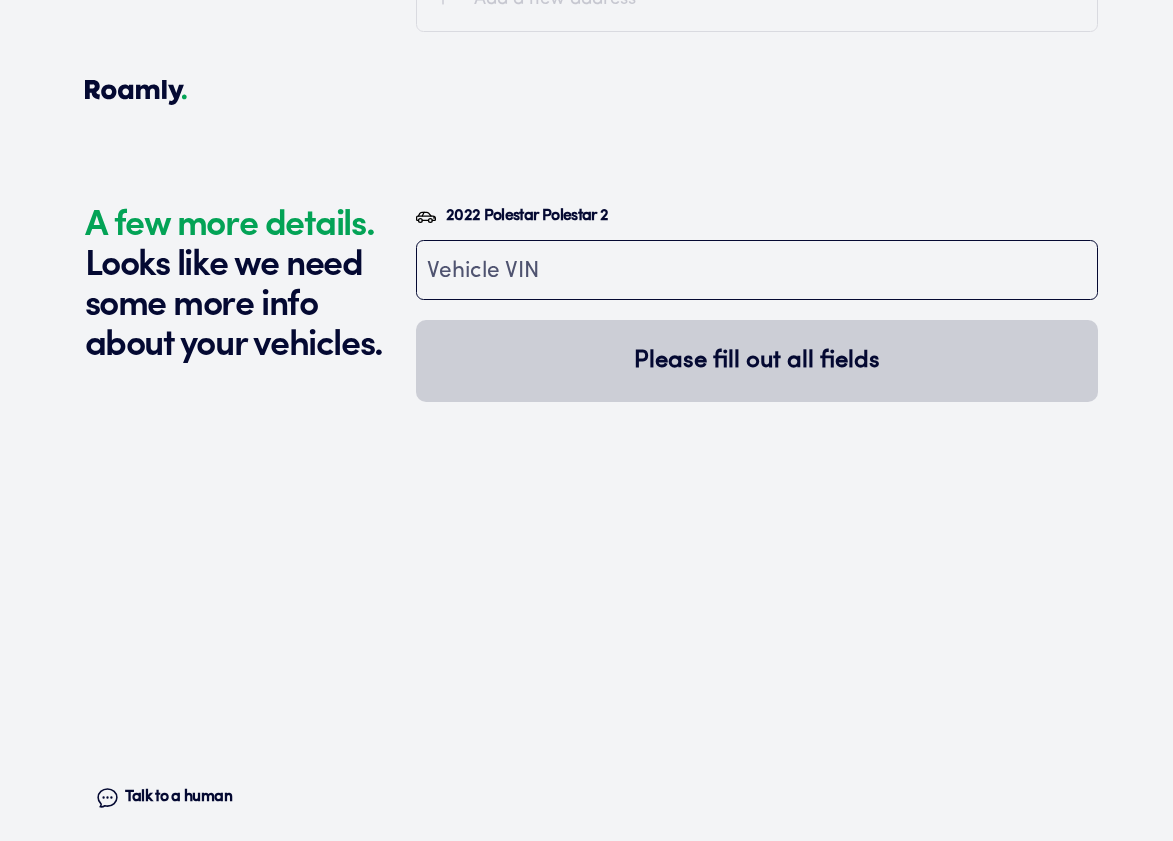 click at bounding box center [757, 272] 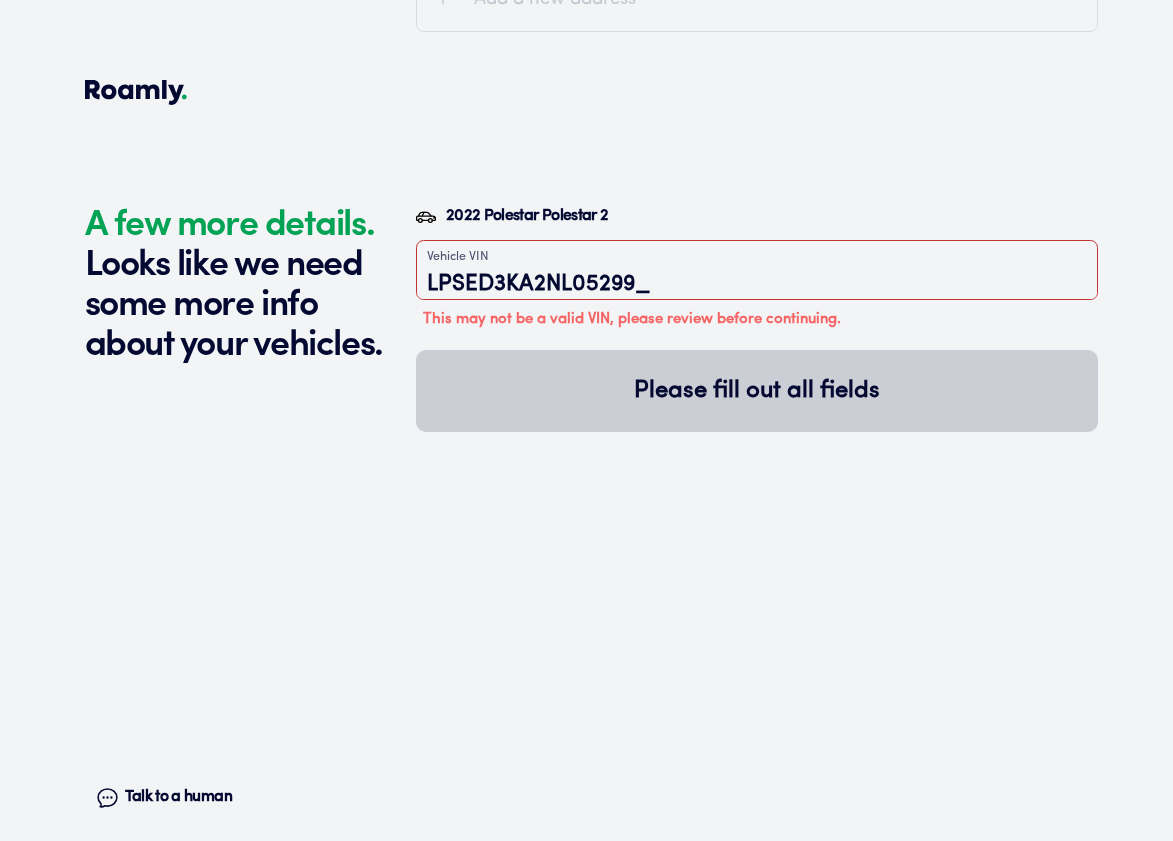 type on "LPSED3KA2NL052990" 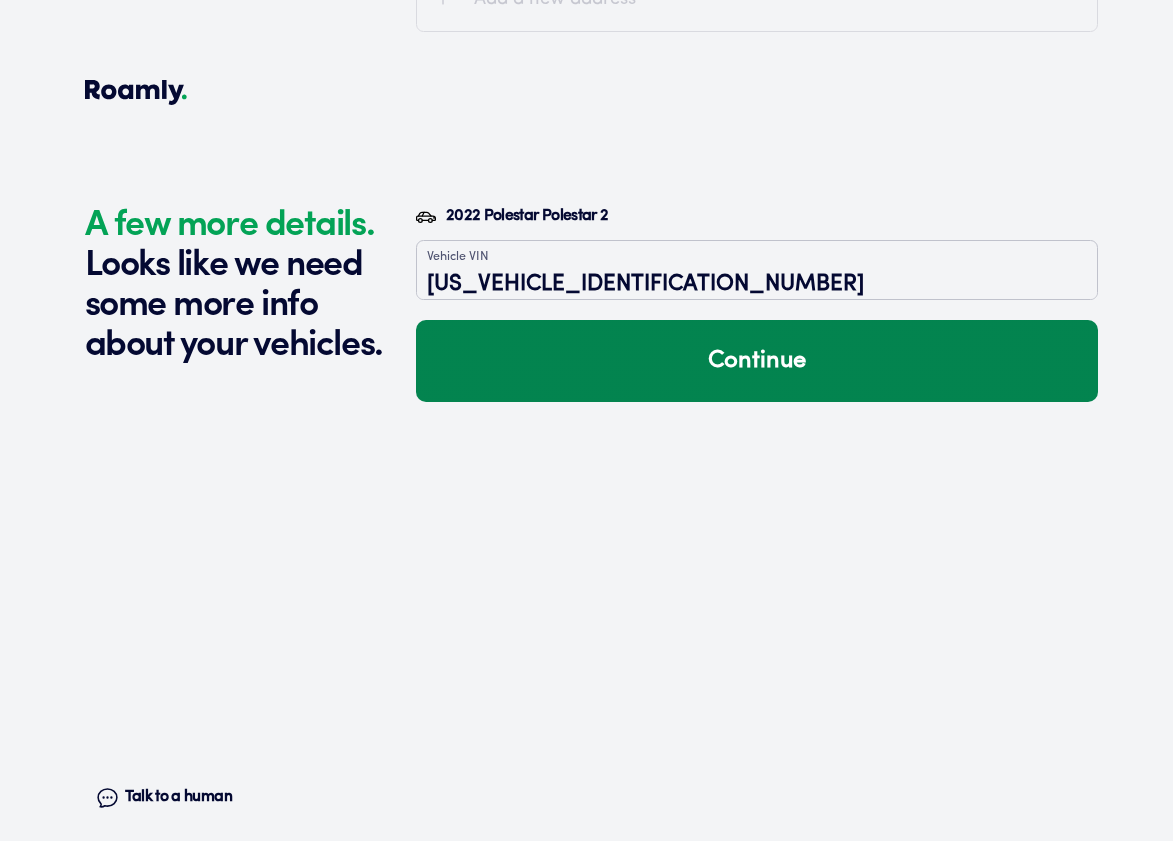 click on "Continue" at bounding box center [757, 361] 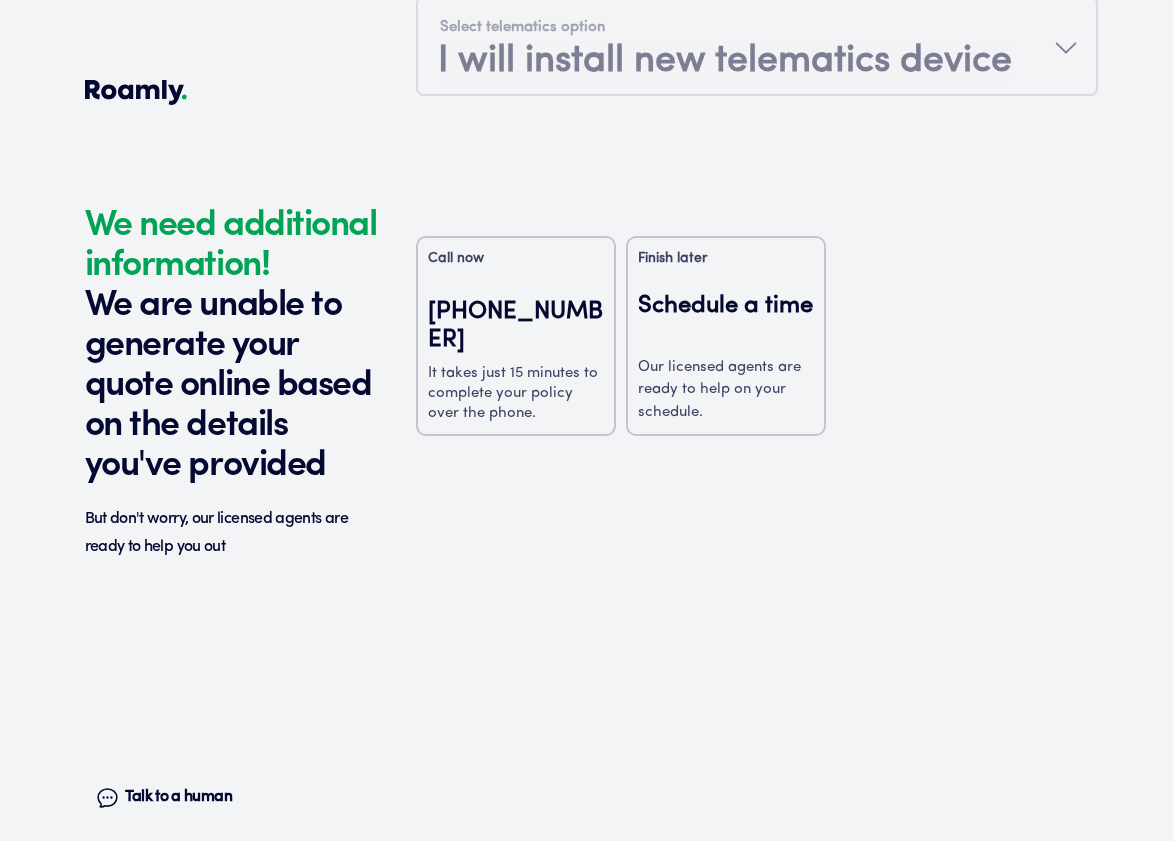 scroll, scrollTop: 2762, scrollLeft: 0, axis: vertical 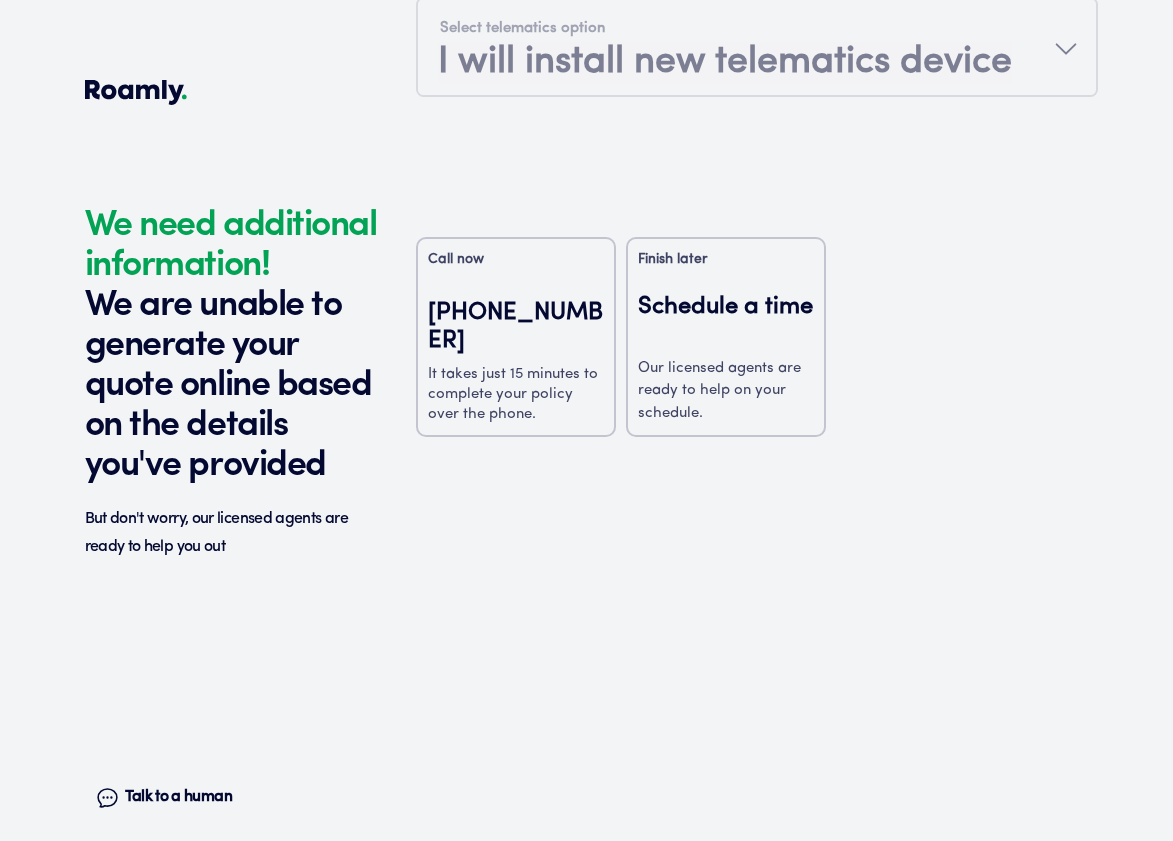 click on "(737) 530-9826 It takes just 15 minutes to complete your policy over the phone." at bounding box center (516, 362) 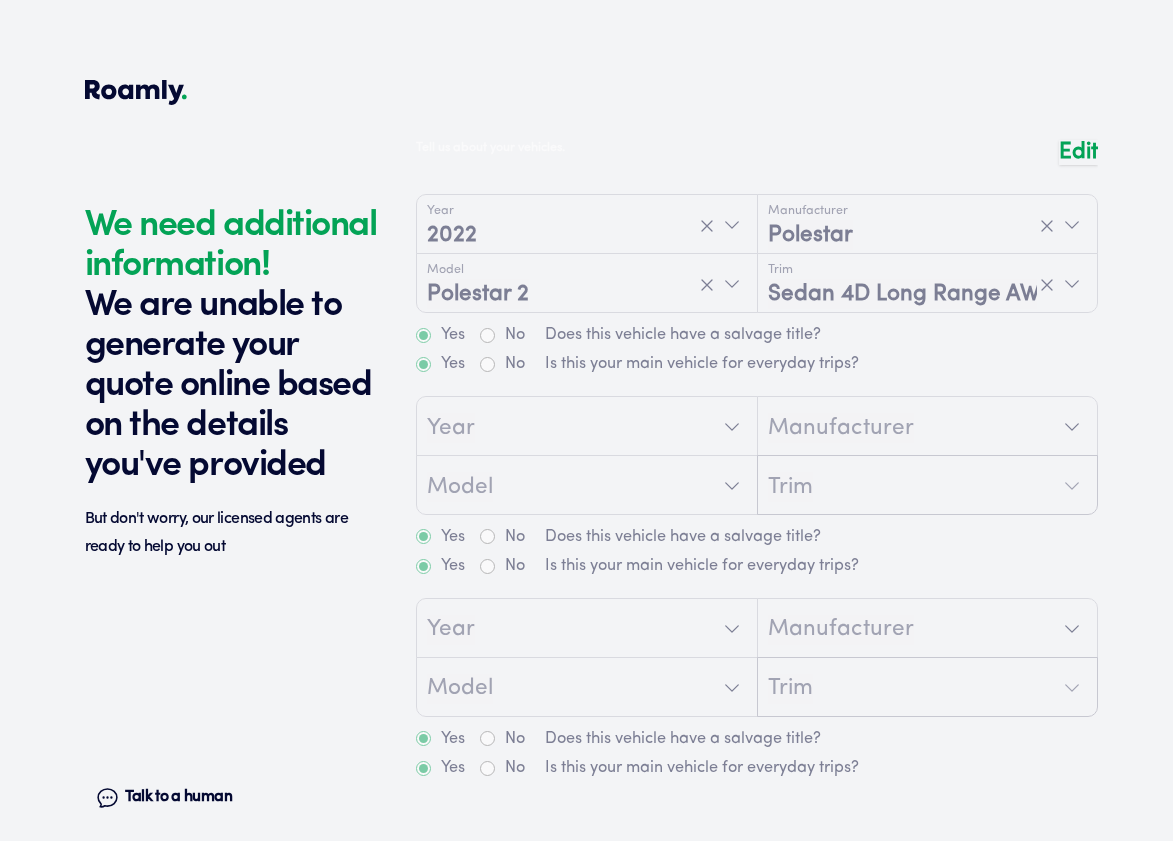 scroll, scrollTop: 0, scrollLeft: 0, axis: both 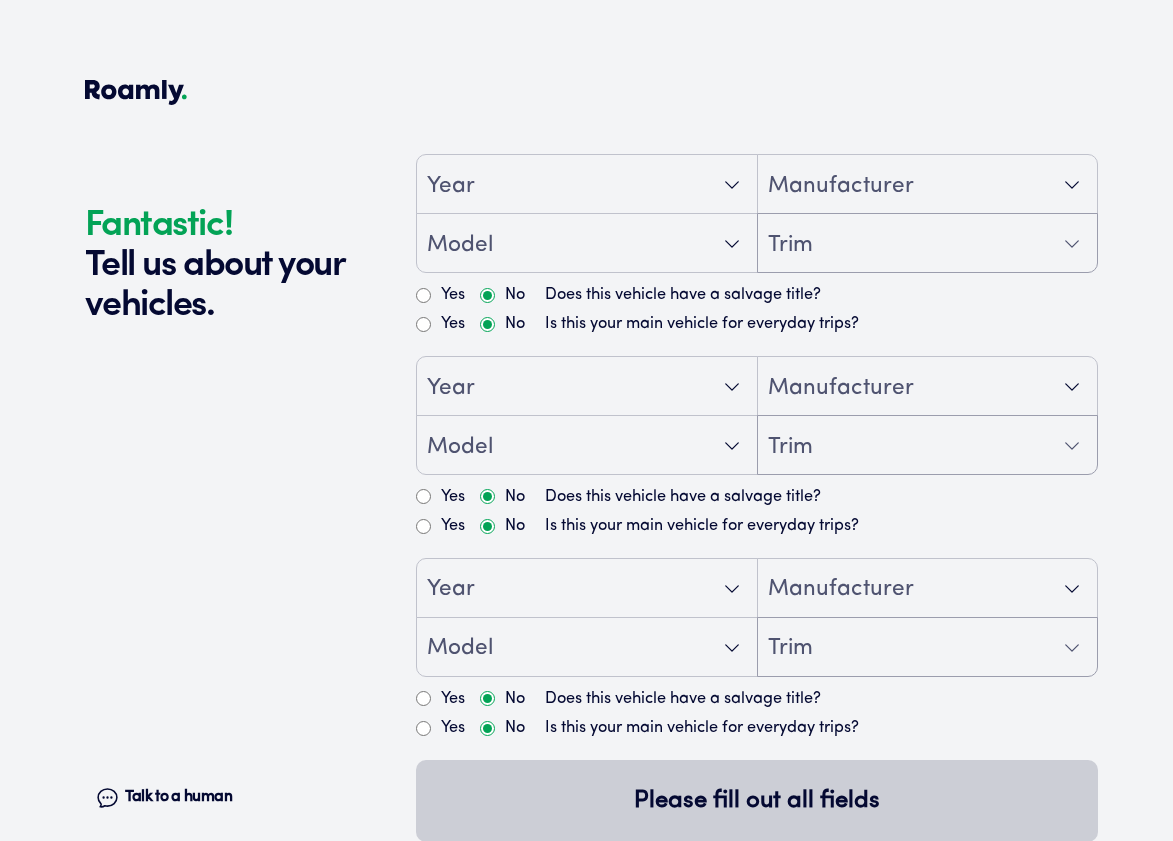 click on "Year" at bounding box center [587, 387] 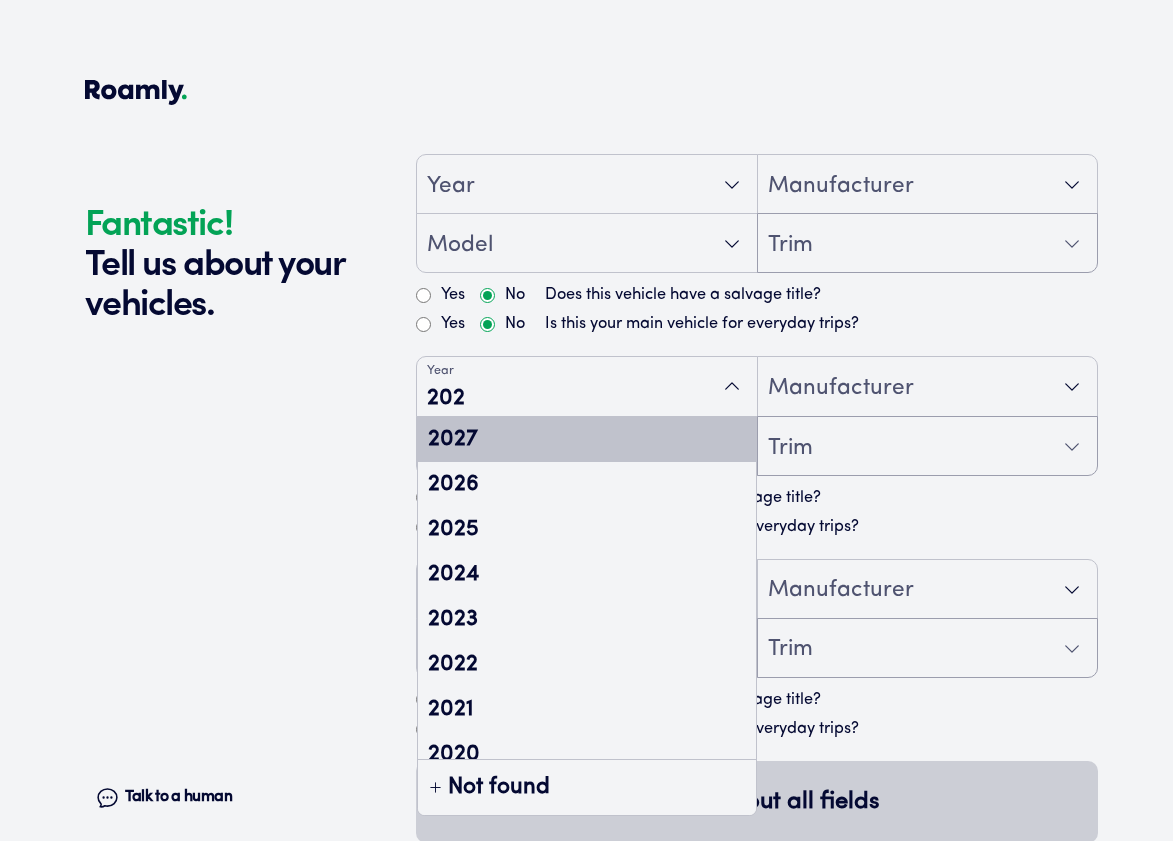 type on "2020" 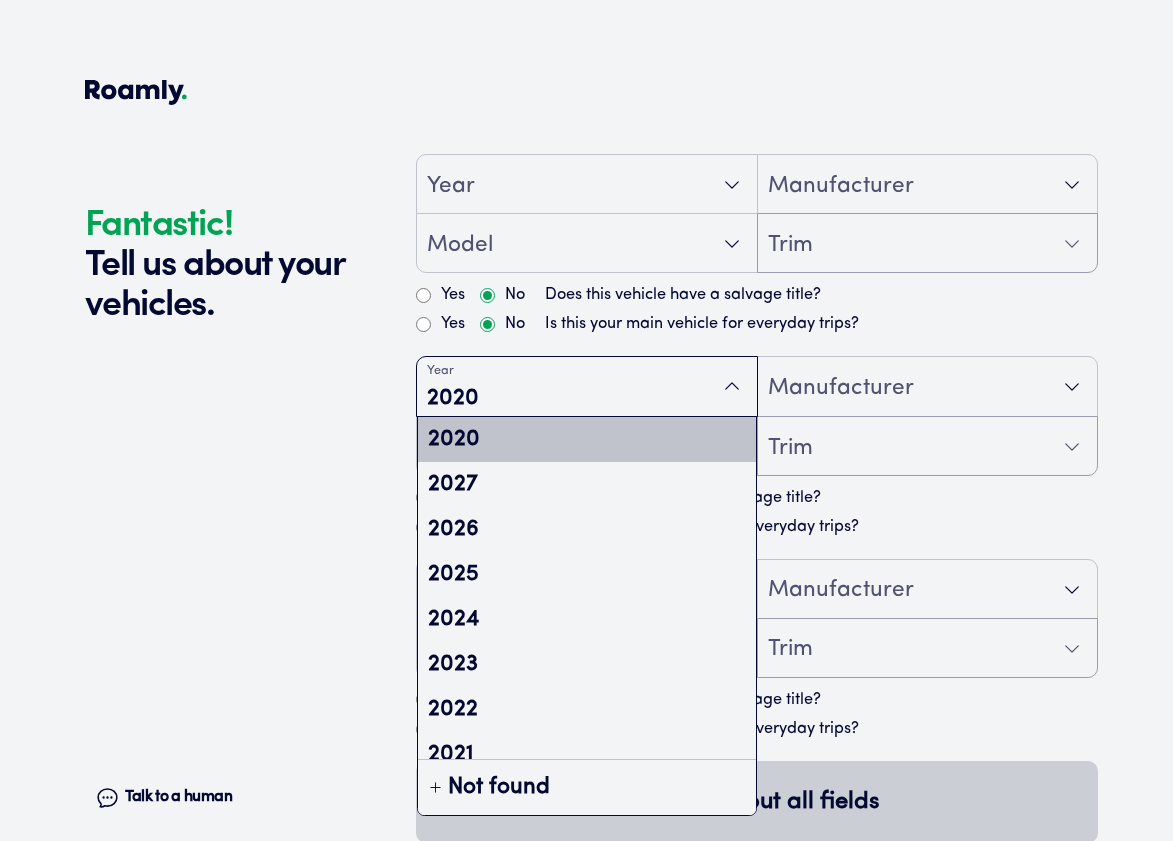 click on "2020" at bounding box center [587, 439] 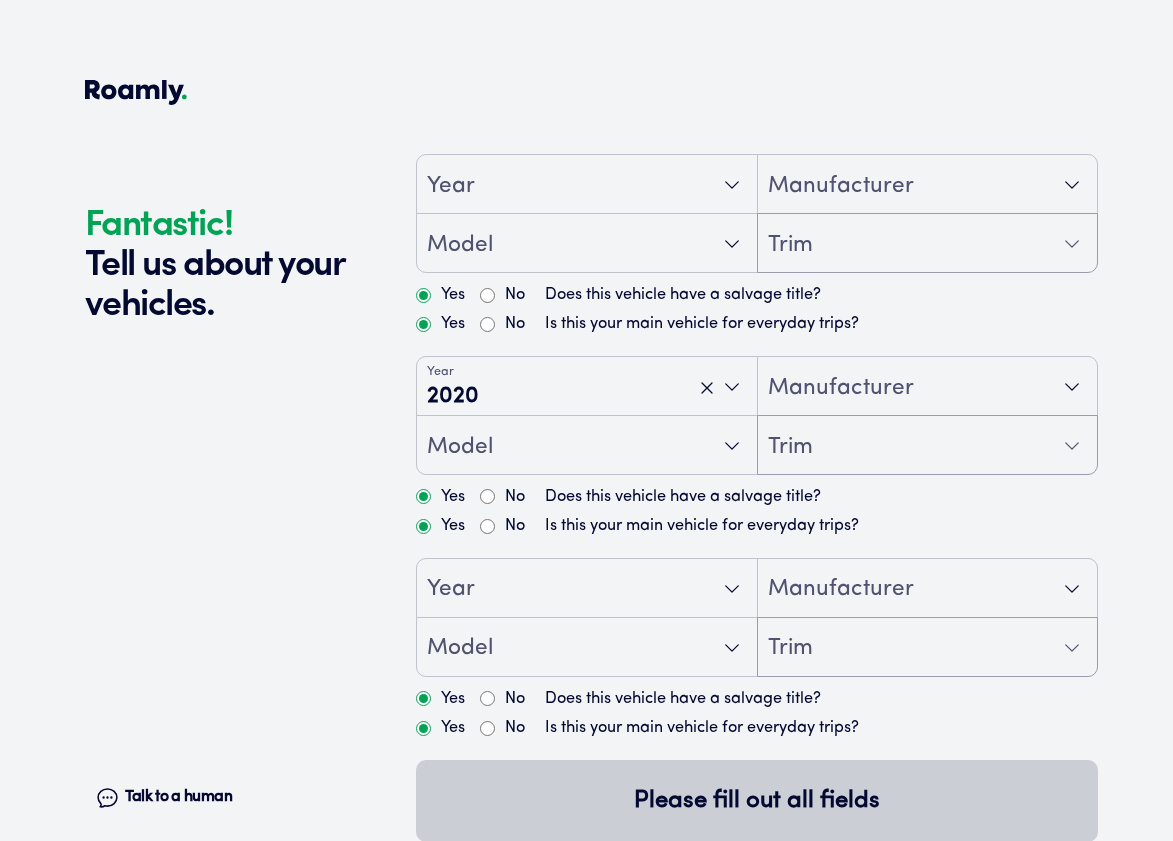 click on "Manufacturer" at bounding box center [841, 388] 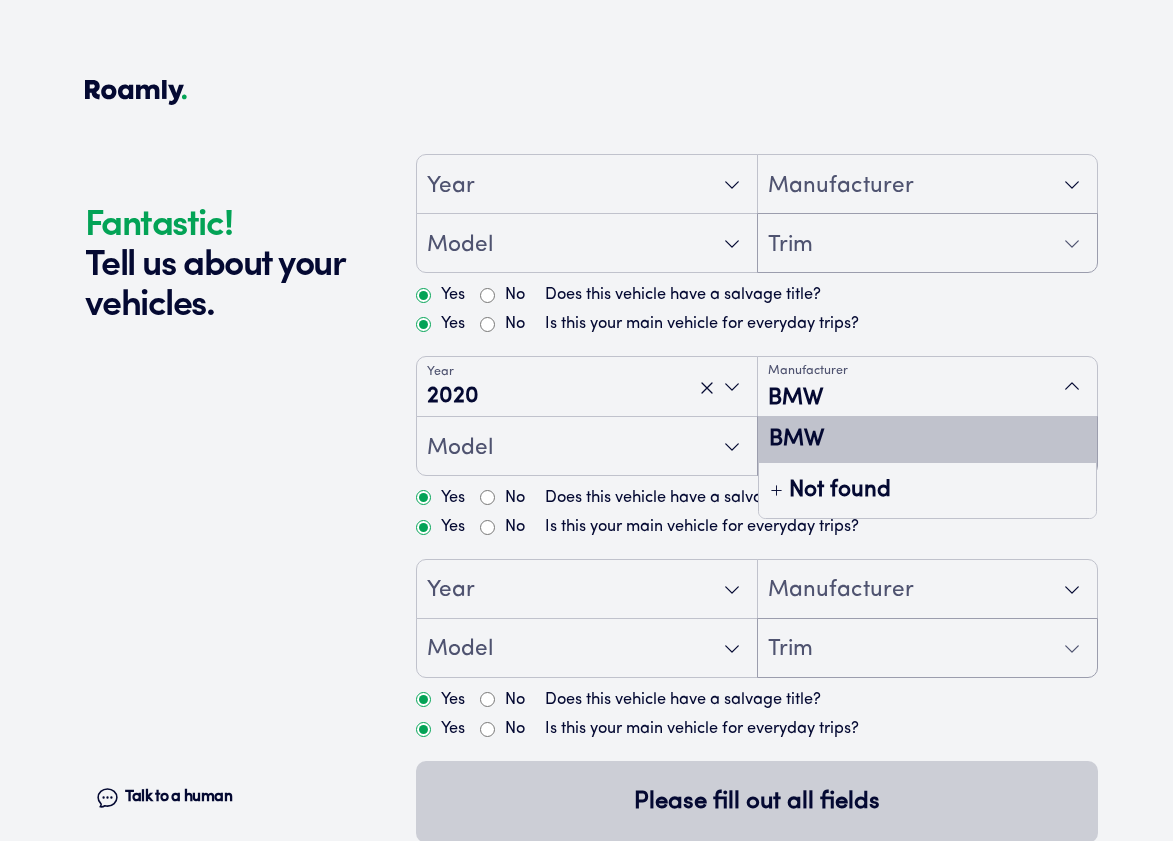 type on "BMW" 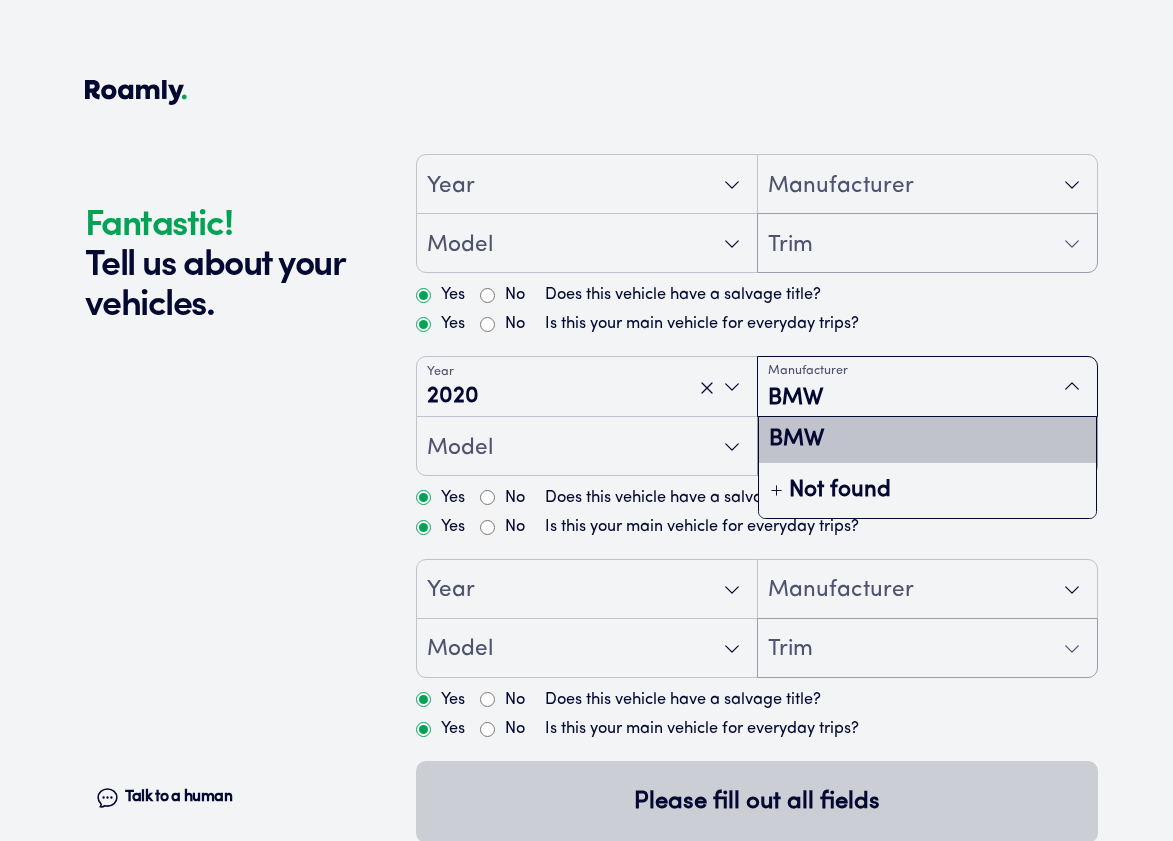 click on "BMW" at bounding box center [928, 439] 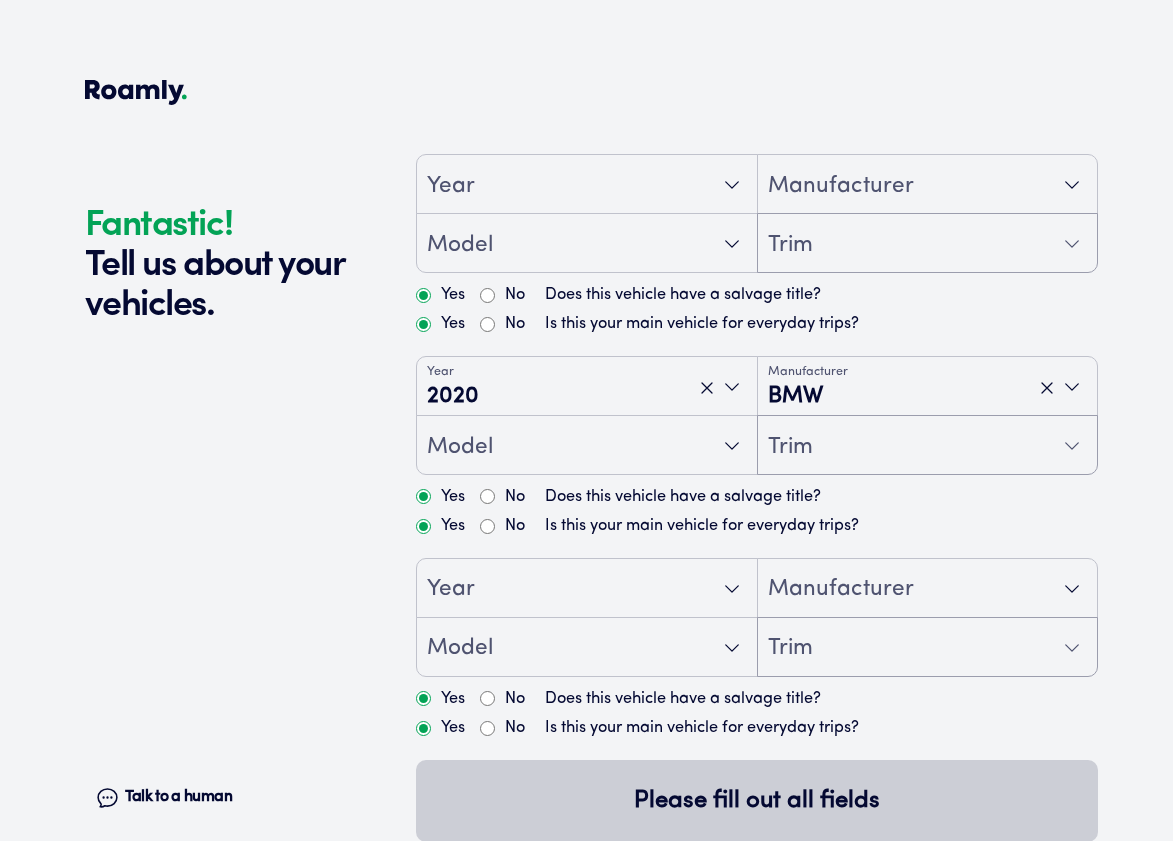click on "Model" at bounding box center (587, 446) 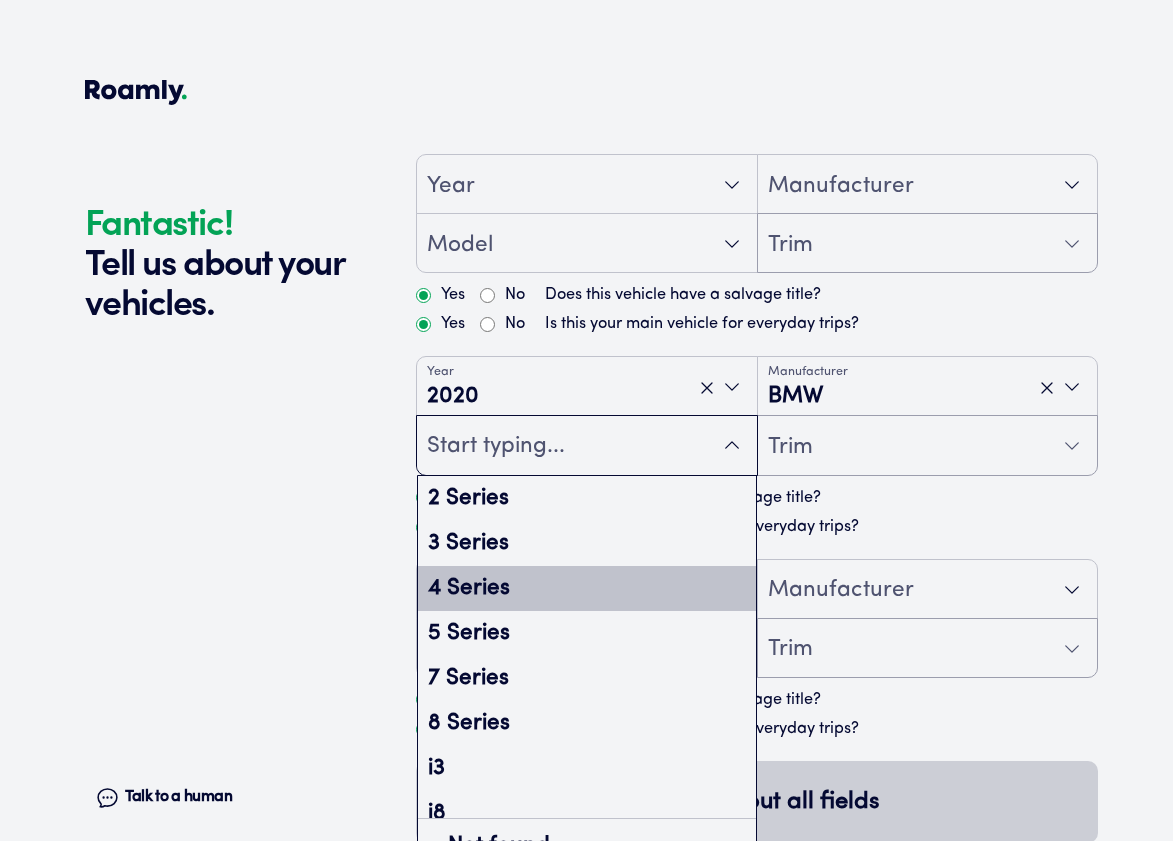 click on "4 Series" at bounding box center [587, 588] 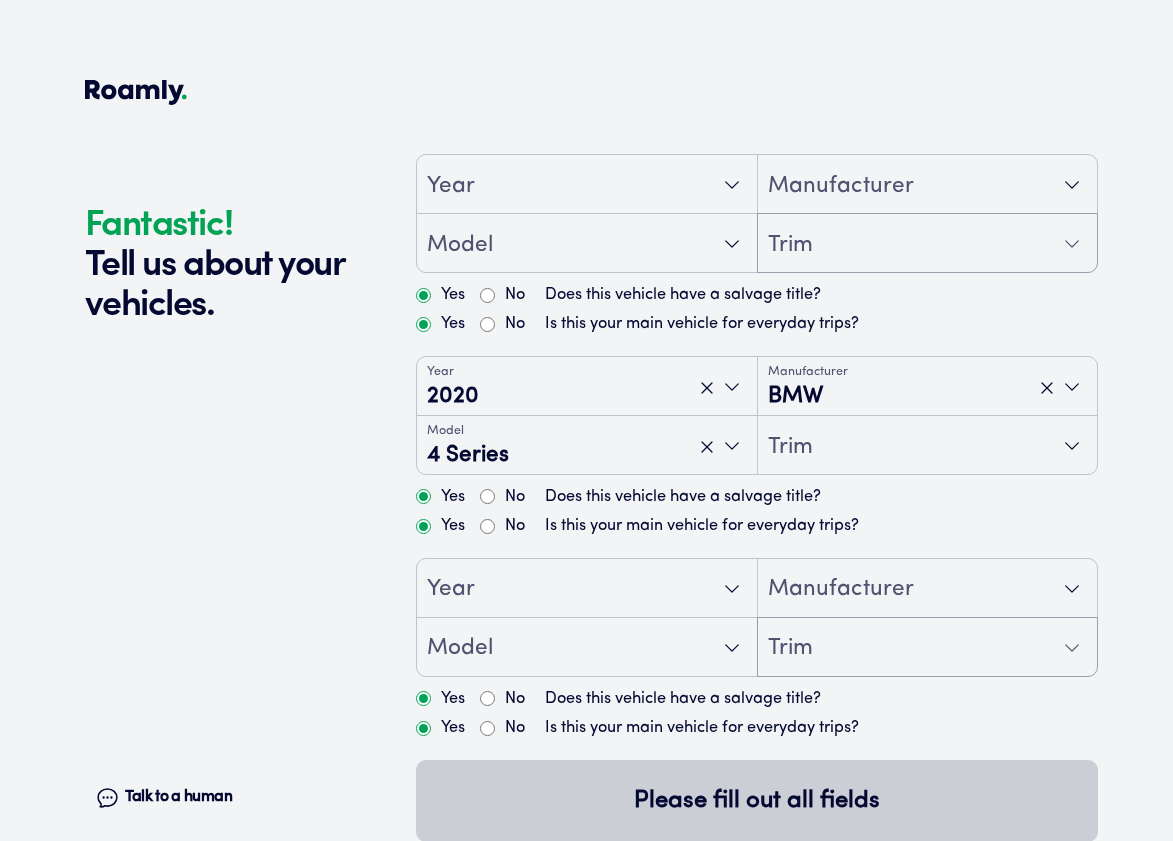 click on "Trim" at bounding box center [928, 446] 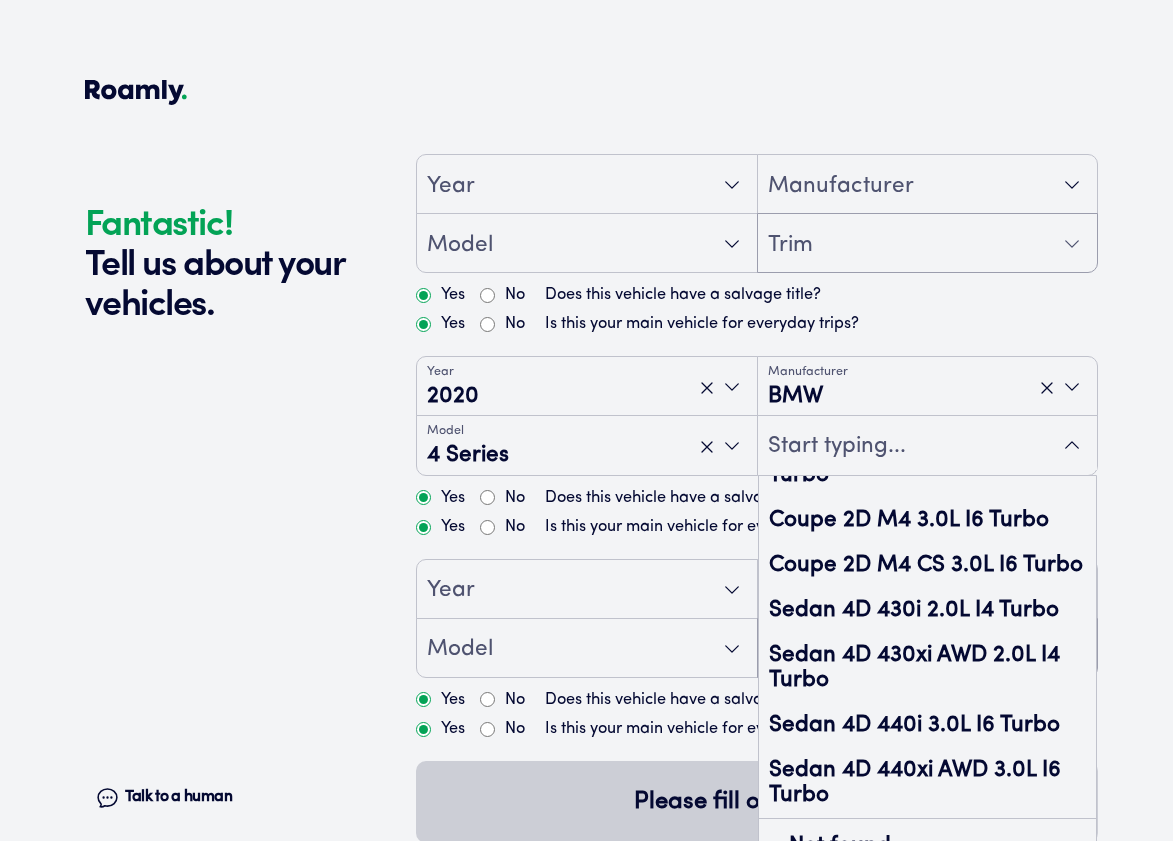 scroll, scrollTop: 683, scrollLeft: 0, axis: vertical 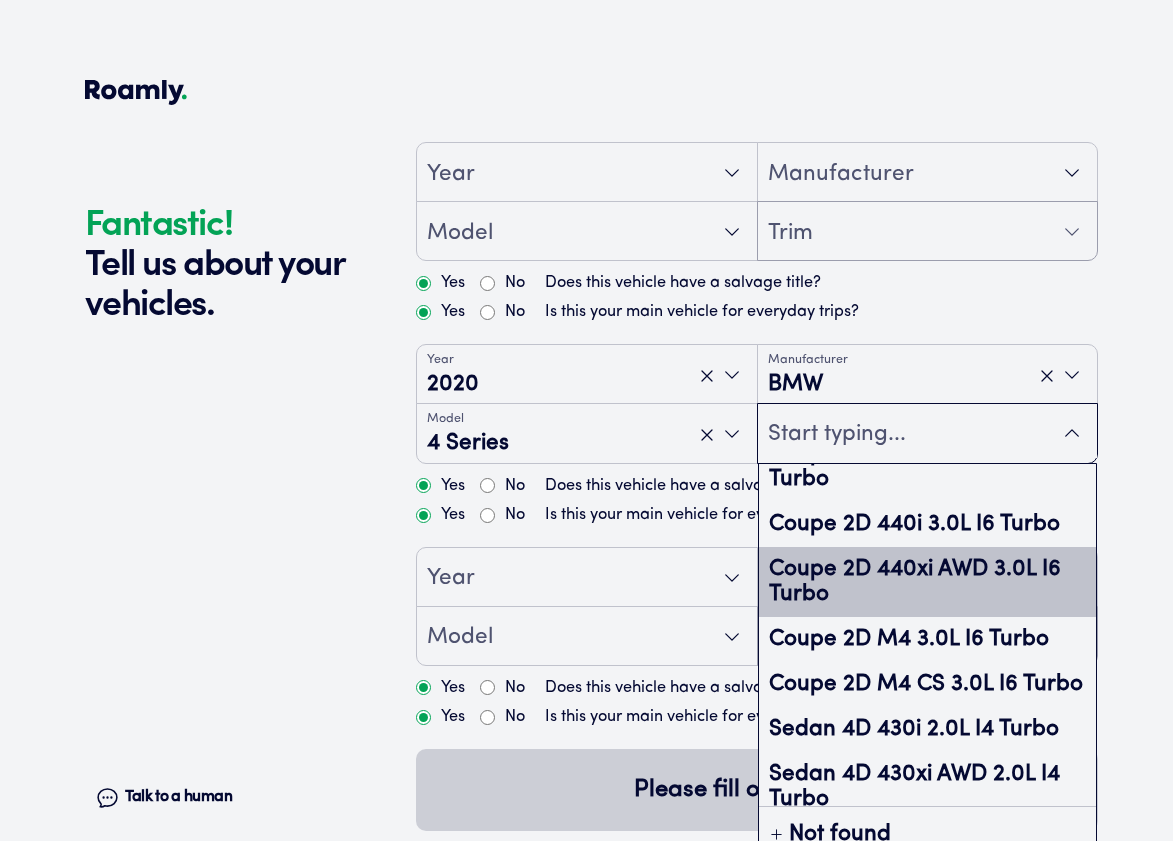 click on "Coupe 2D 440xi AWD 3.0L I6 Turbo" at bounding box center [928, 582] 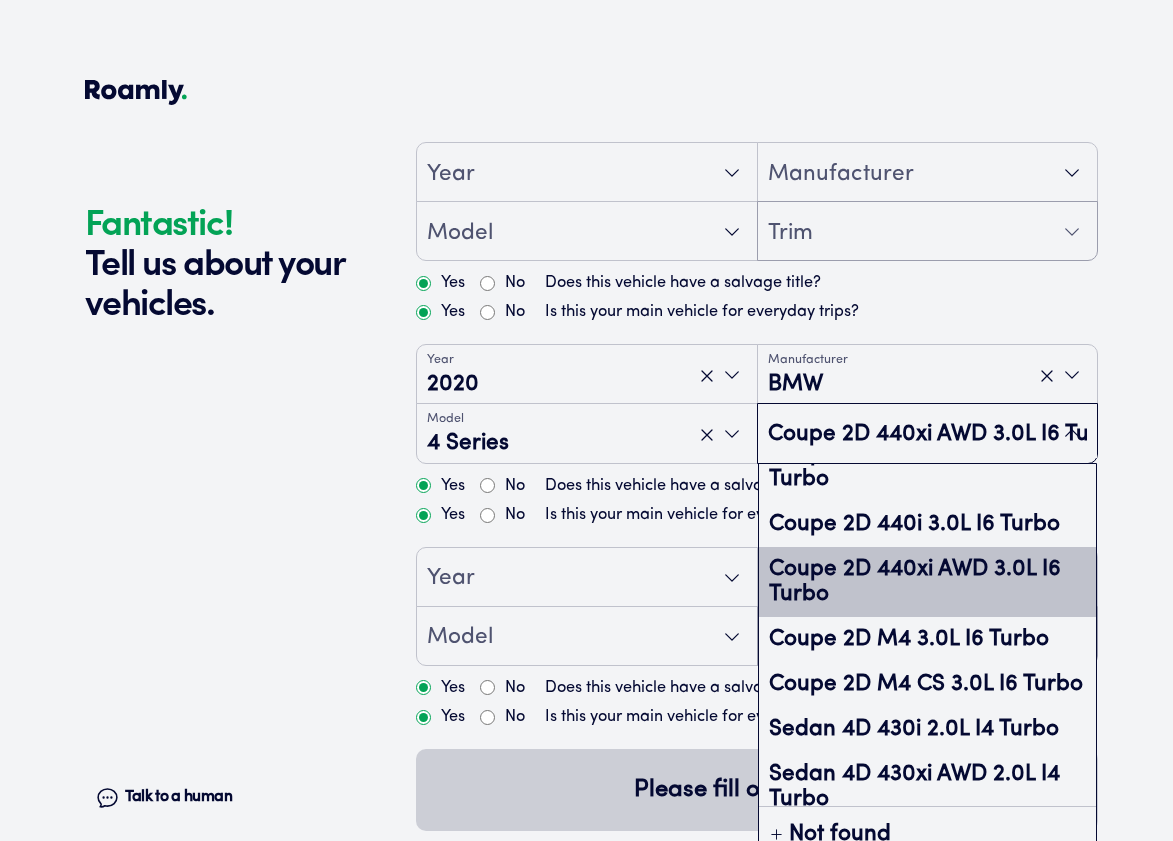 scroll, scrollTop: 0, scrollLeft: 0, axis: both 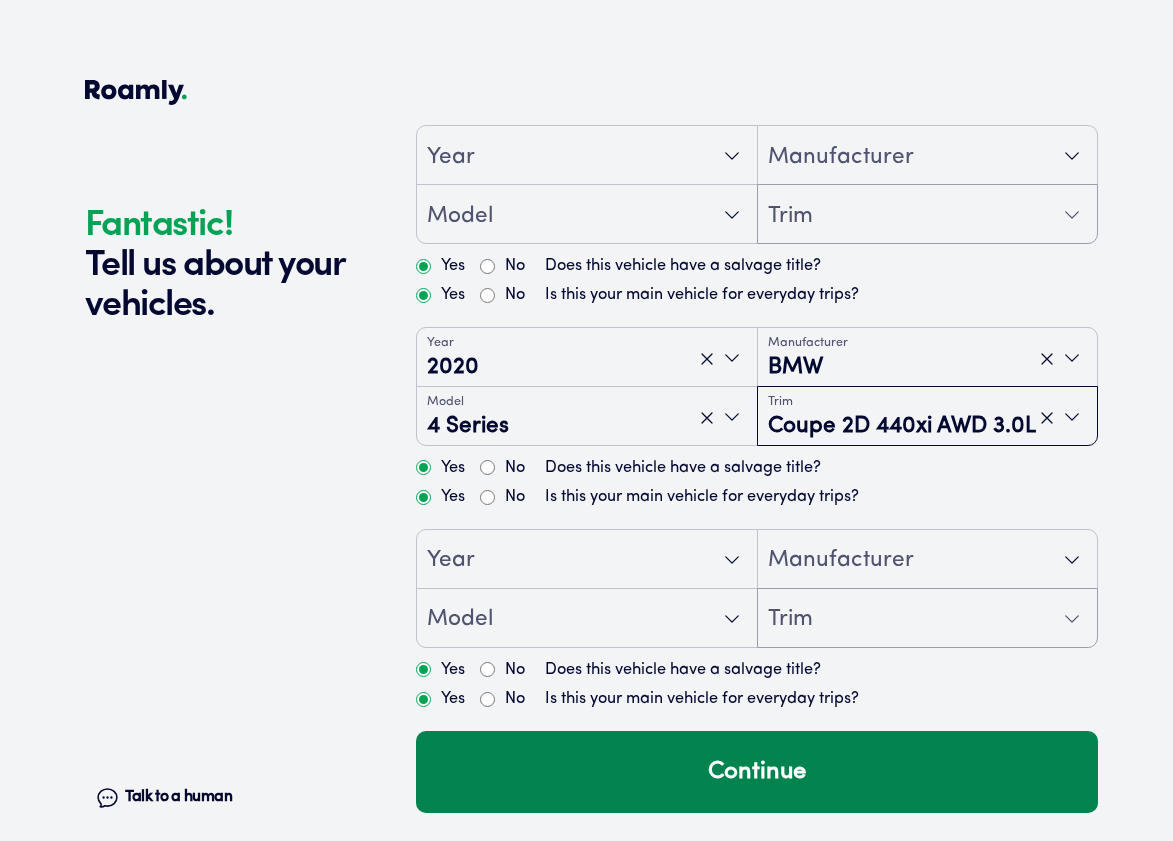 click on "Continue" at bounding box center (757, 772) 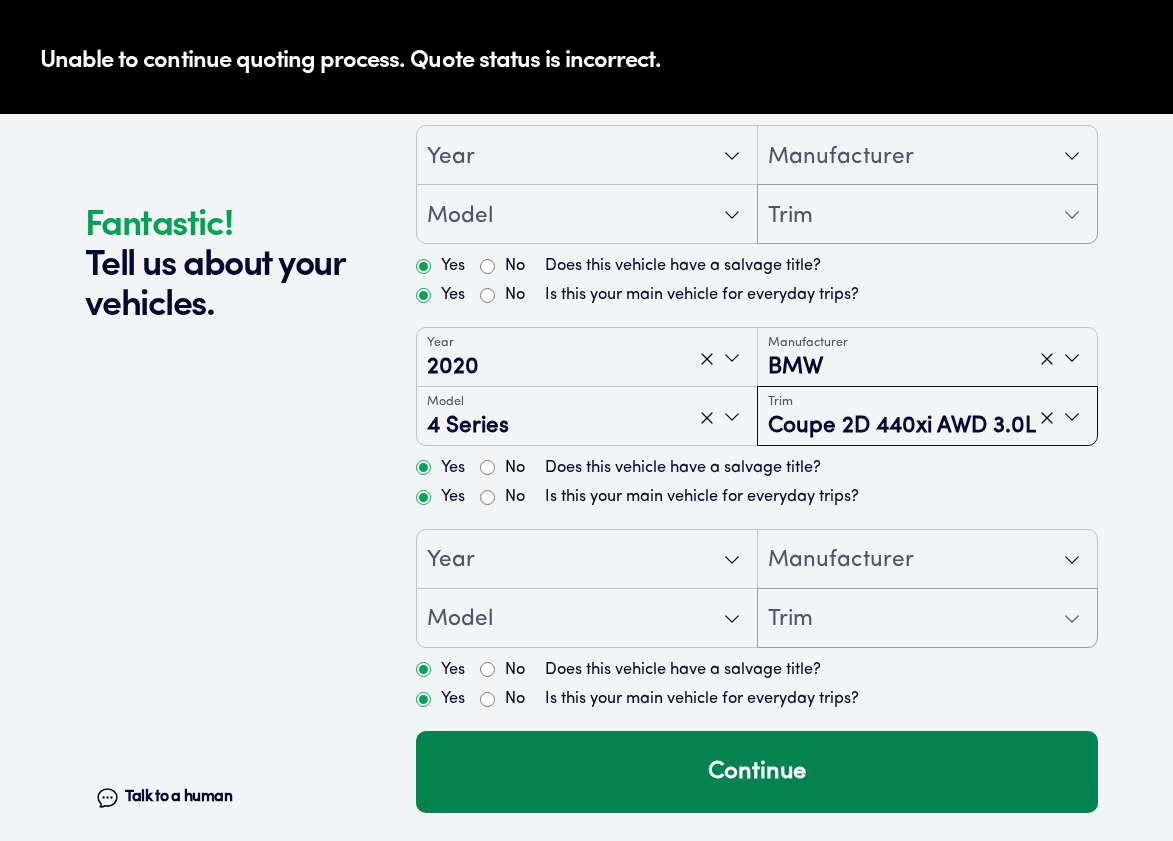 click on "Continue" at bounding box center [757, 772] 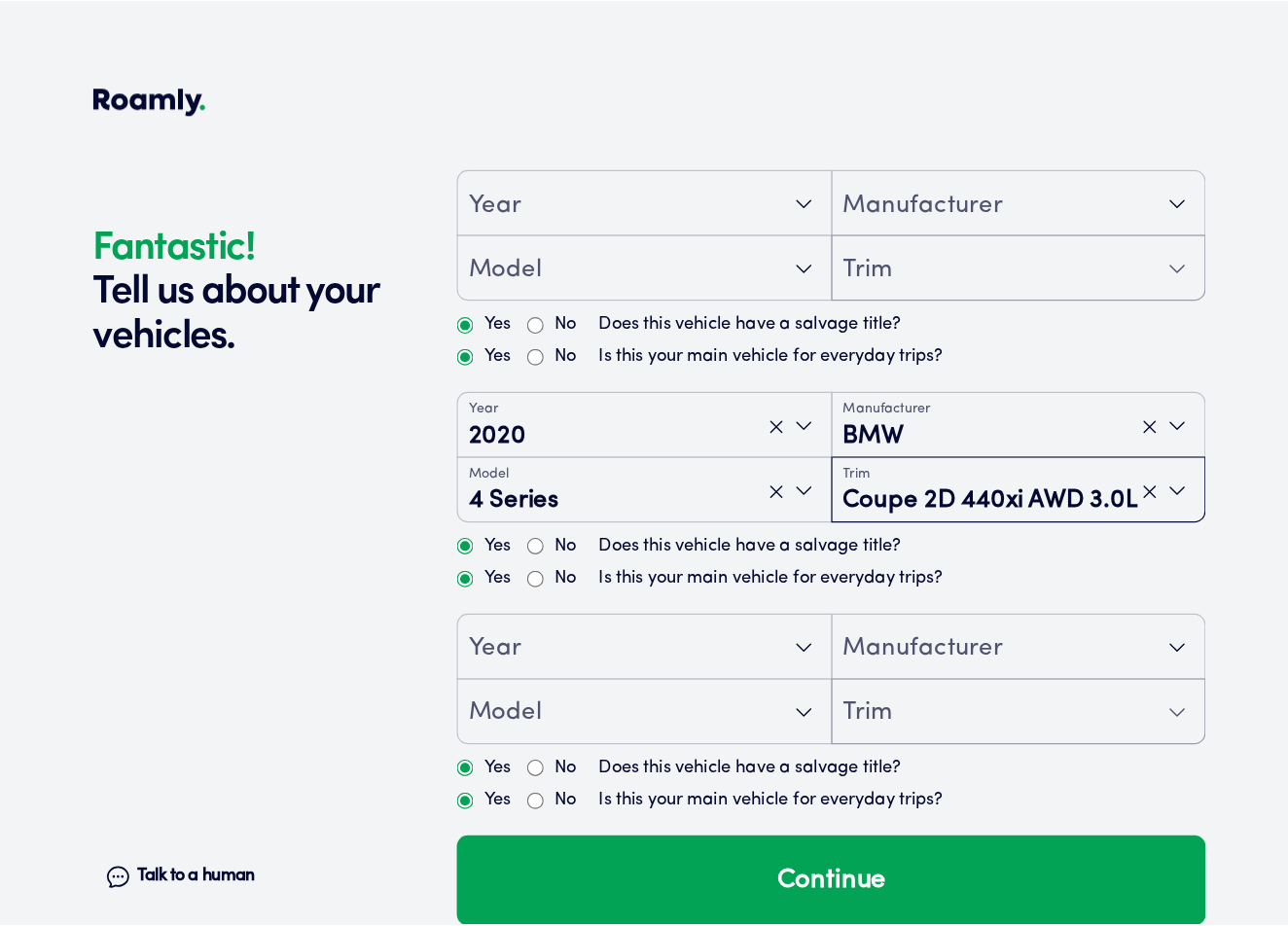 scroll, scrollTop: 0, scrollLeft: 0, axis: both 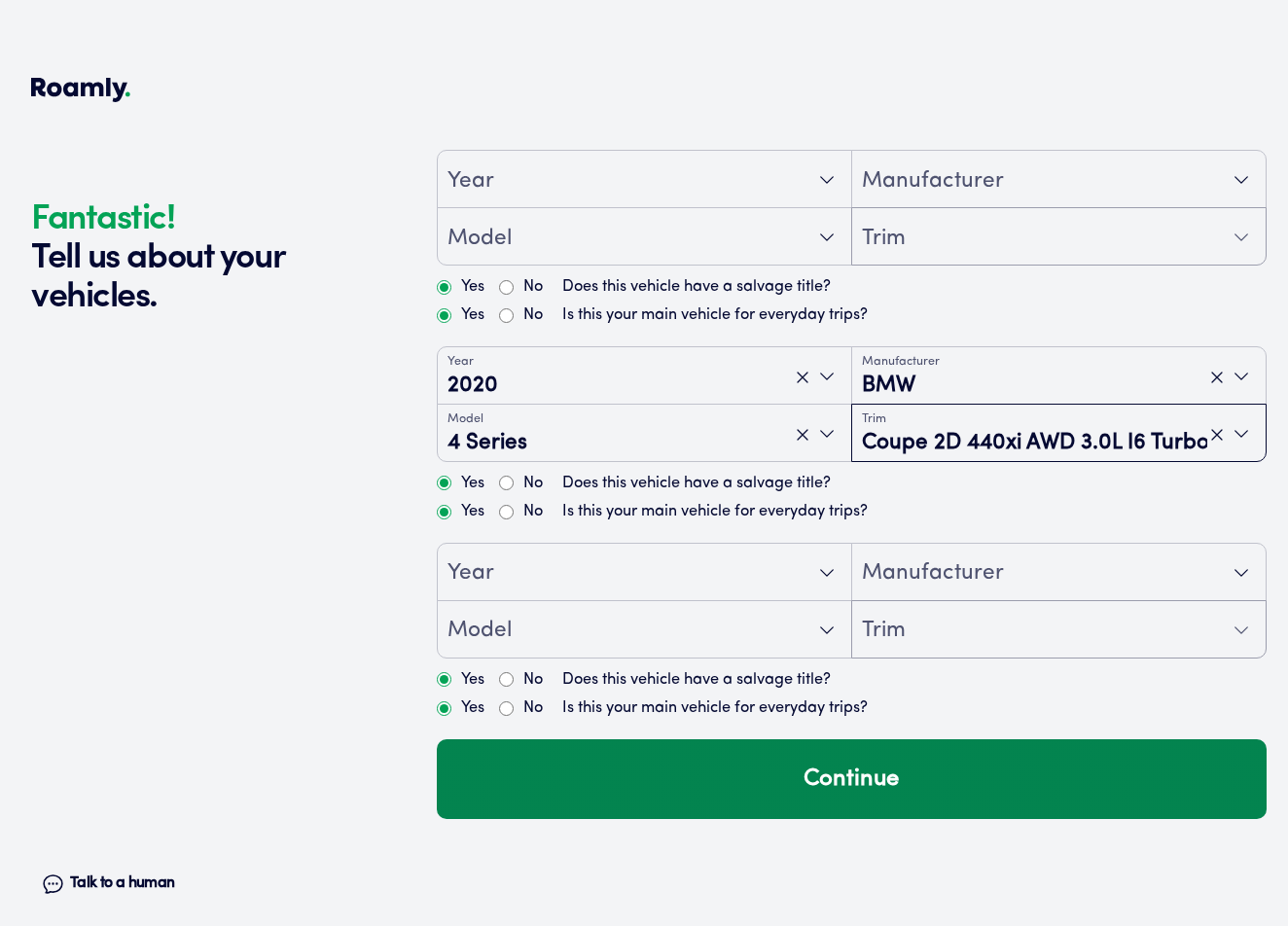 click on "Continue" at bounding box center [851, 779] 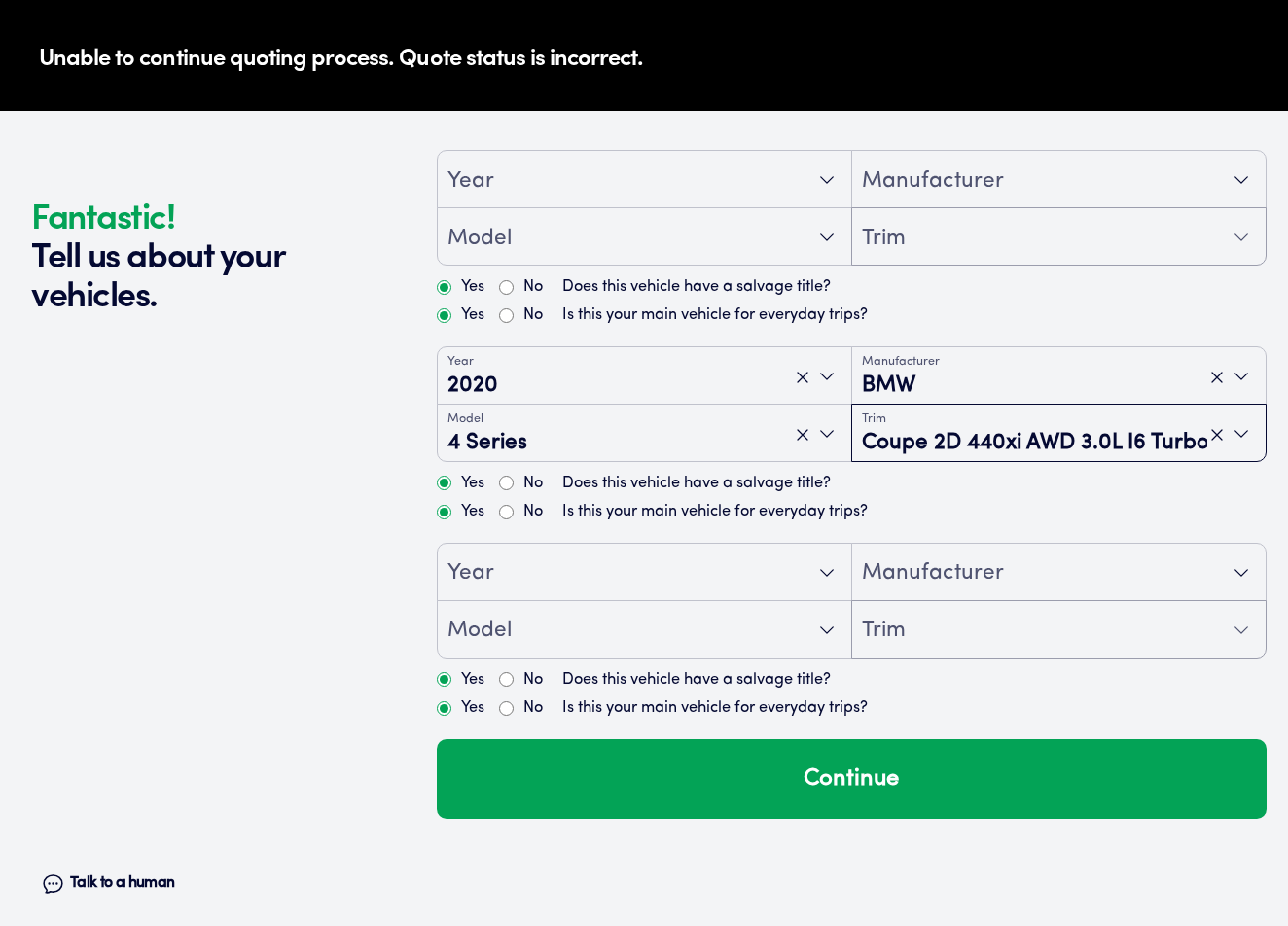 type 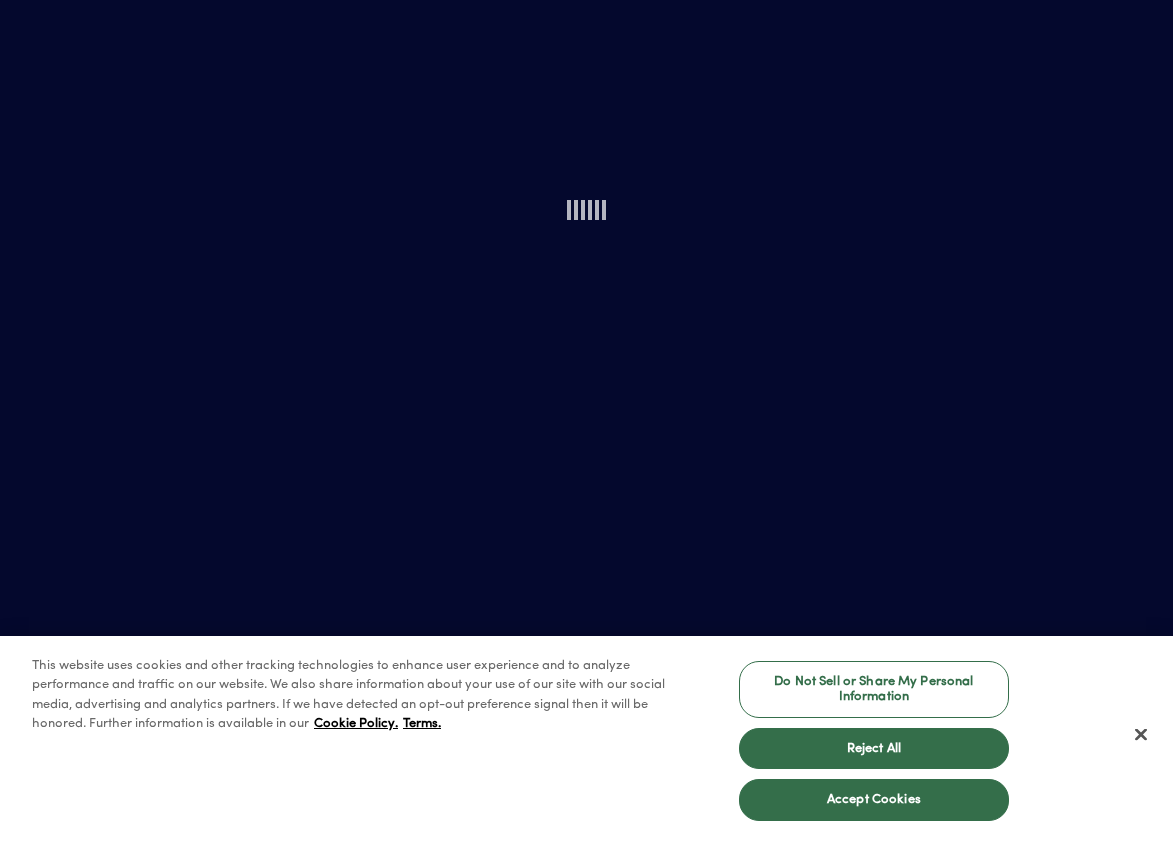 scroll, scrollTop: 0, scrollLeft: 0, axis: both 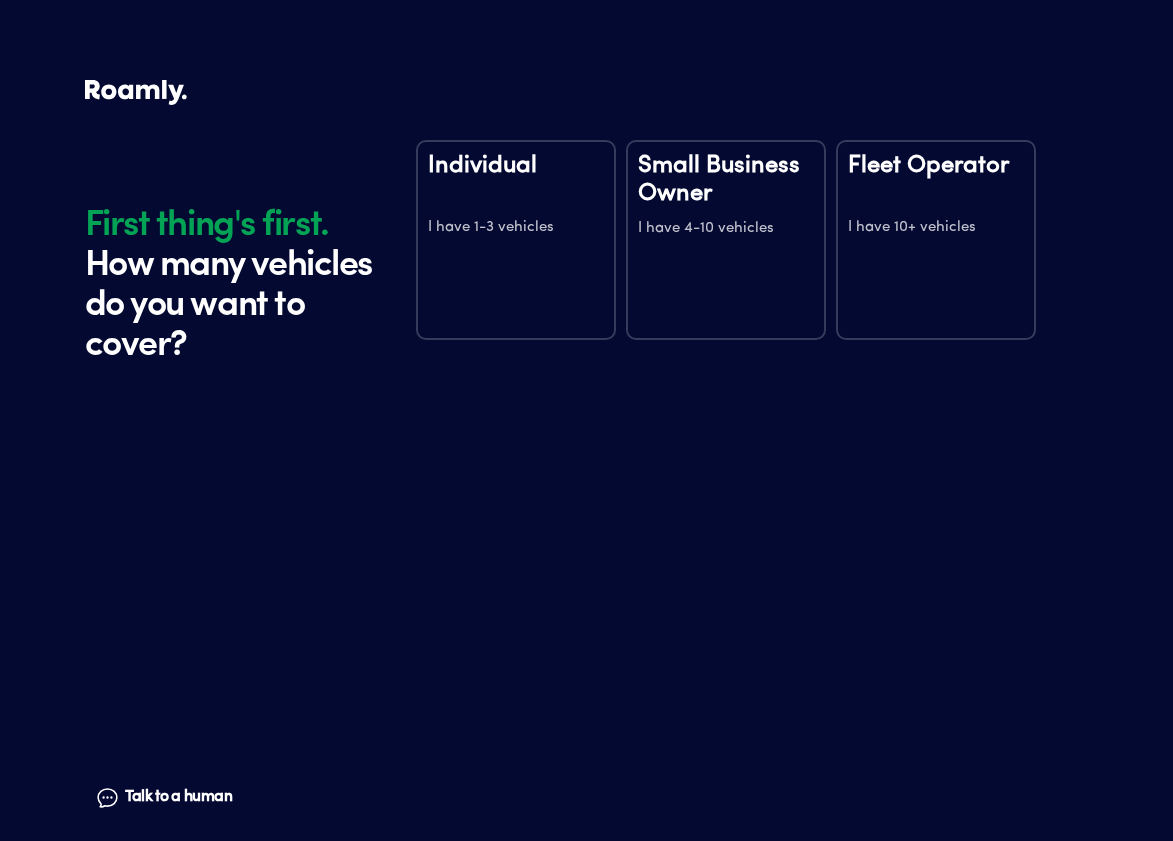 click on "Individual I have 1-3 vehicles" at bounding box center (516, 240) 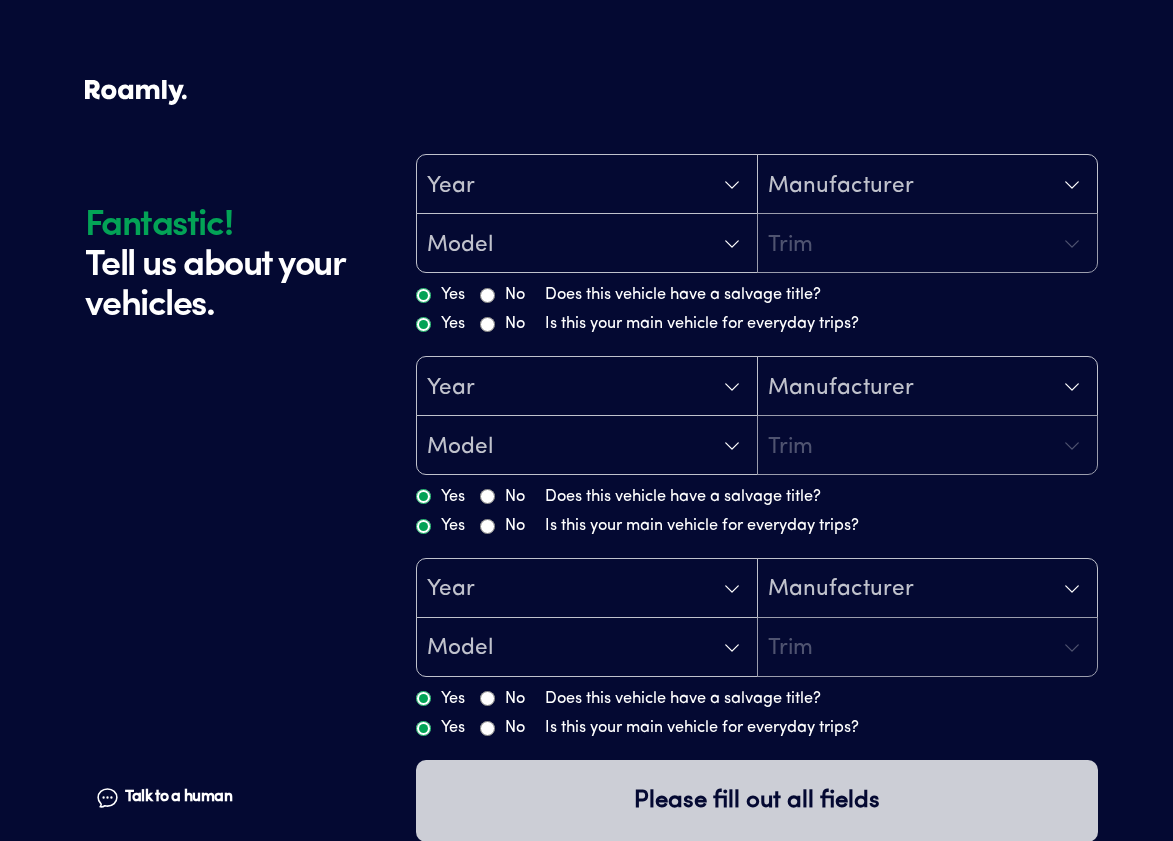 click on "Year" at bounding box center [587, 185] 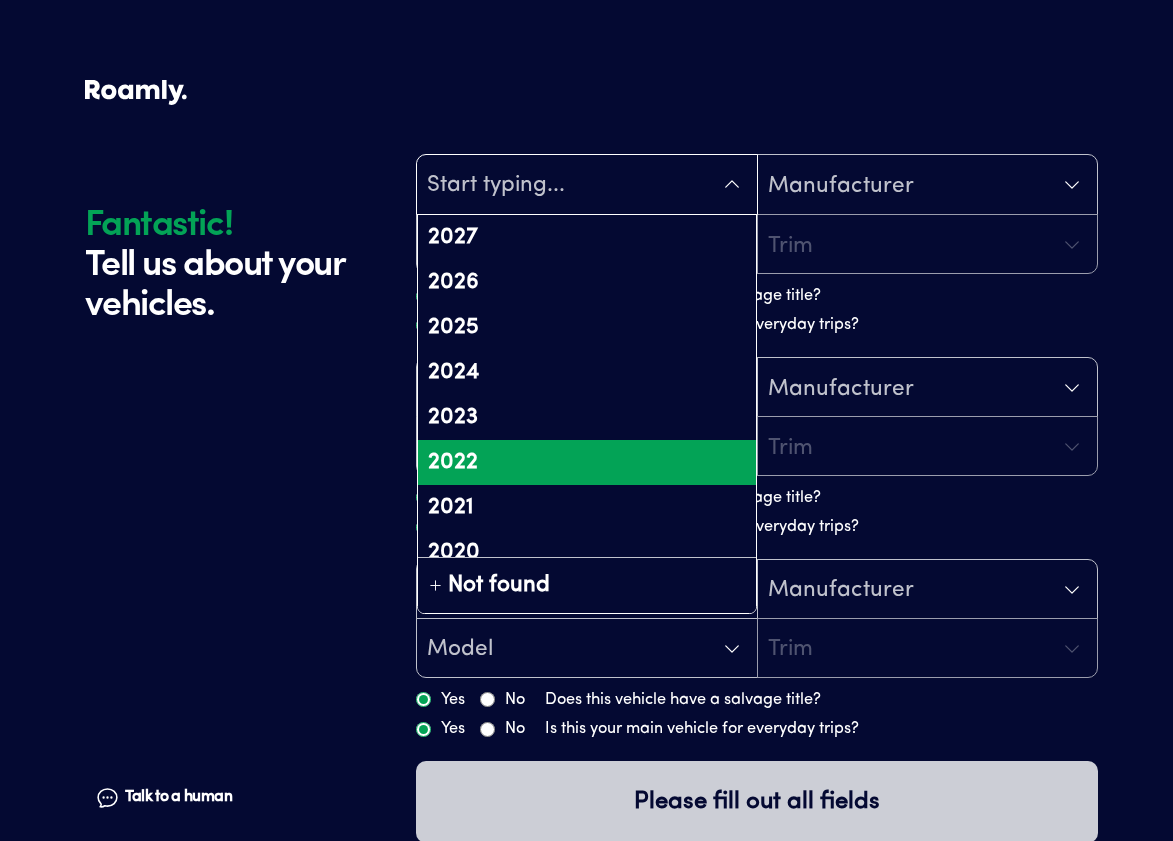 click on "2022" at bounding box center [587, 462] 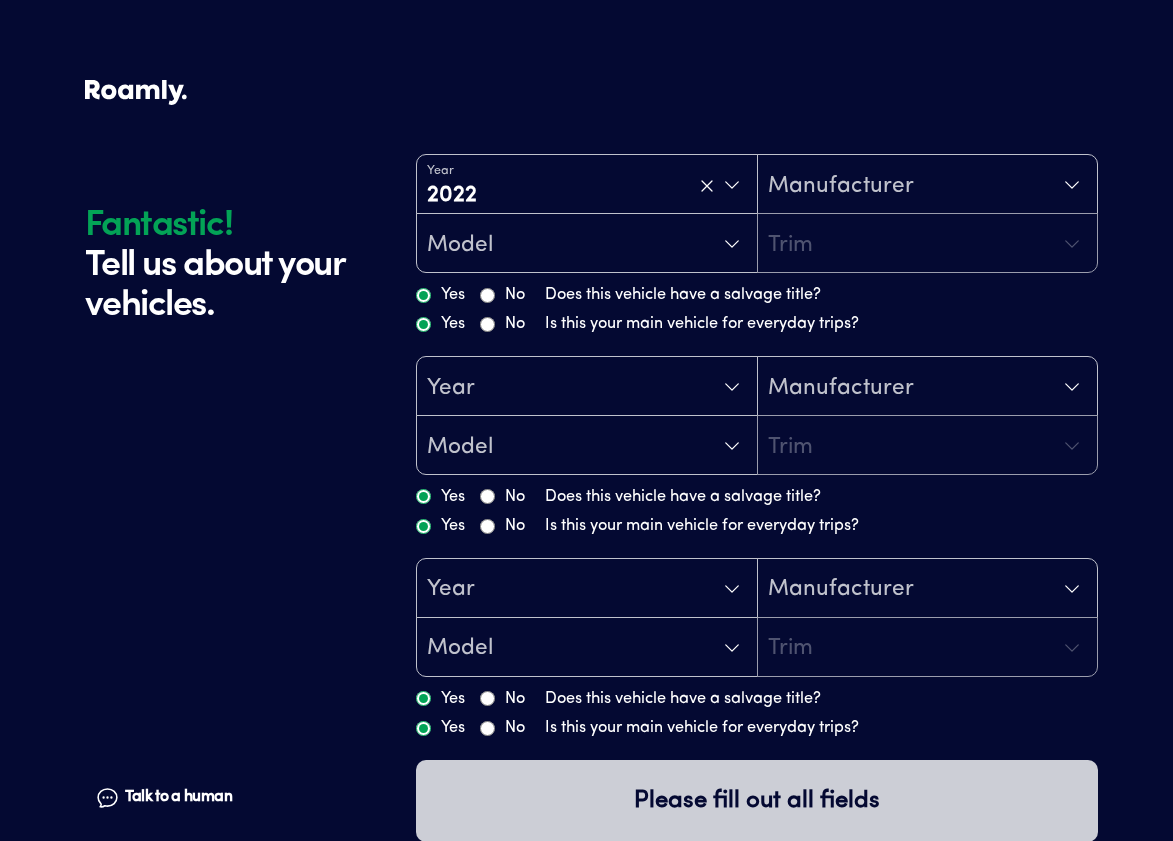 click on "Manufacturer" at bounding box center (841, 186) 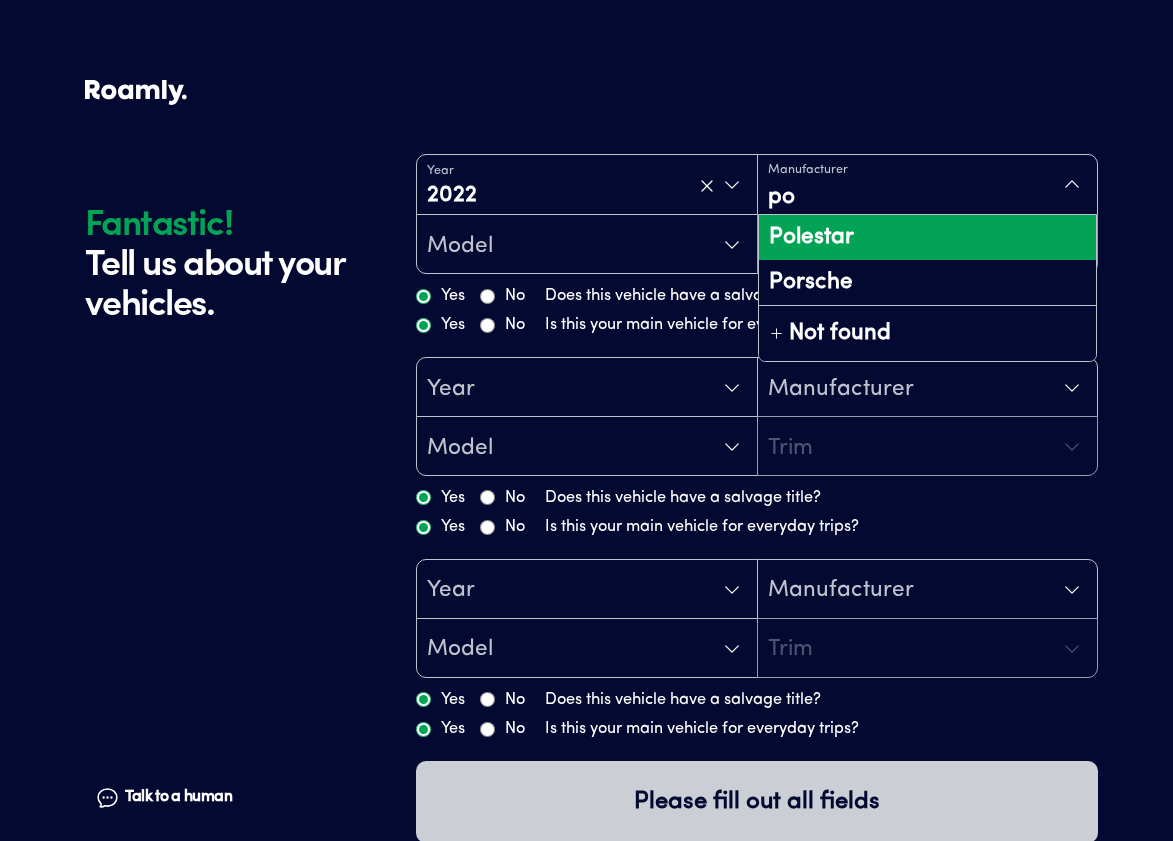 type on "pol" 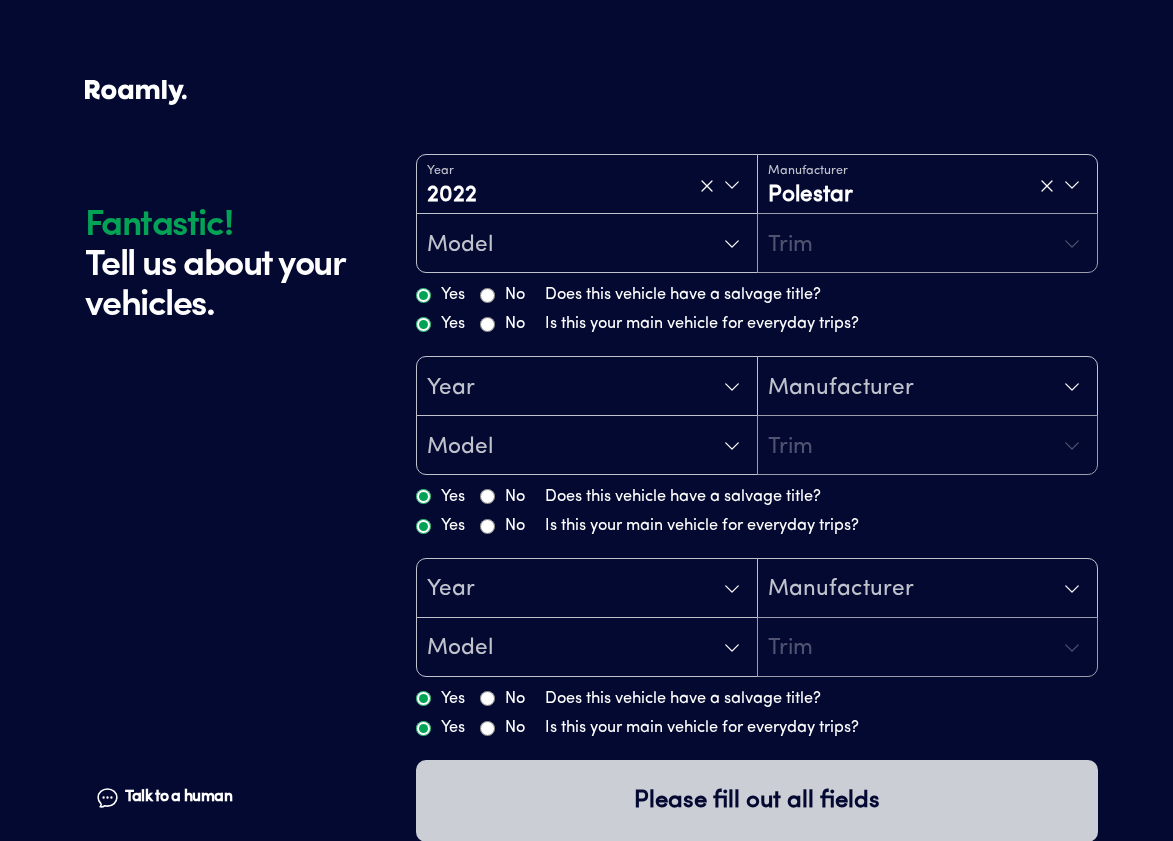 click on "Model" at bounding box center (587, 244) 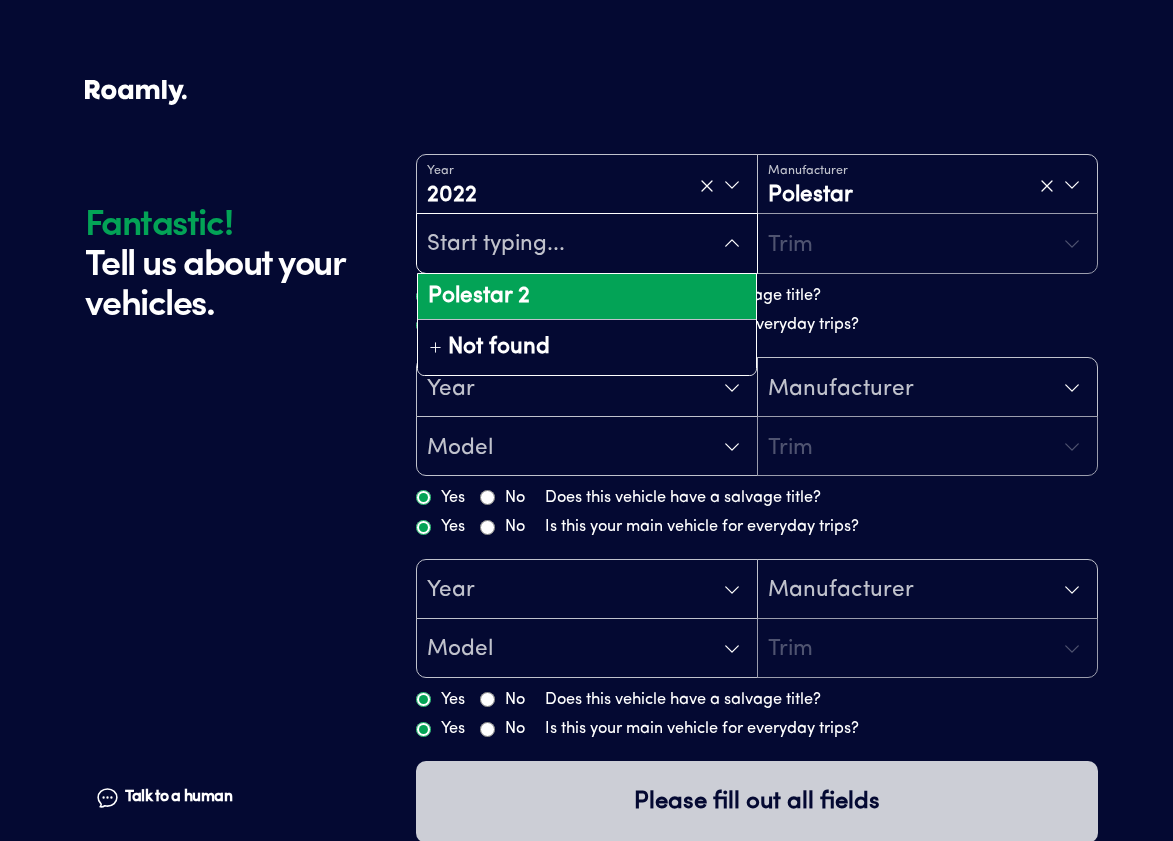 click on "Polestar 2" at bounding box center (587, 296) 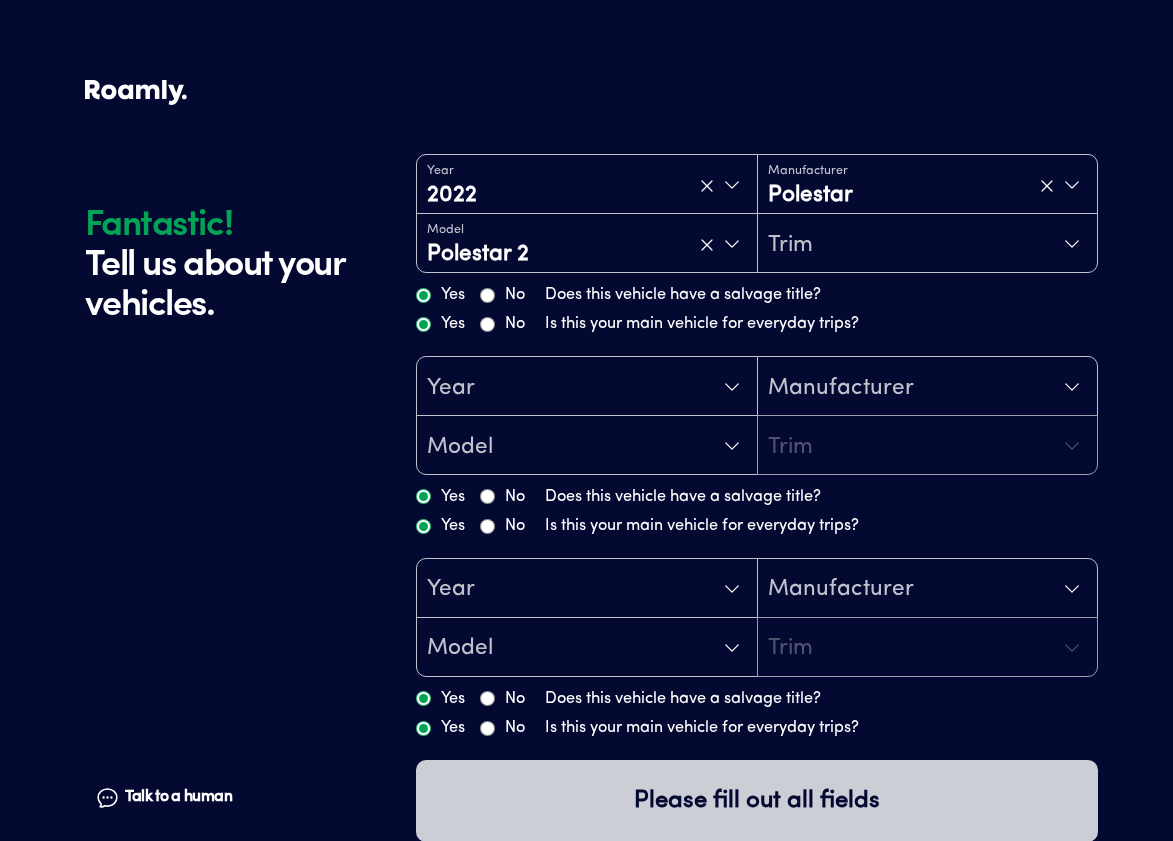 click on "Trim" at bounding box center [928, 244] 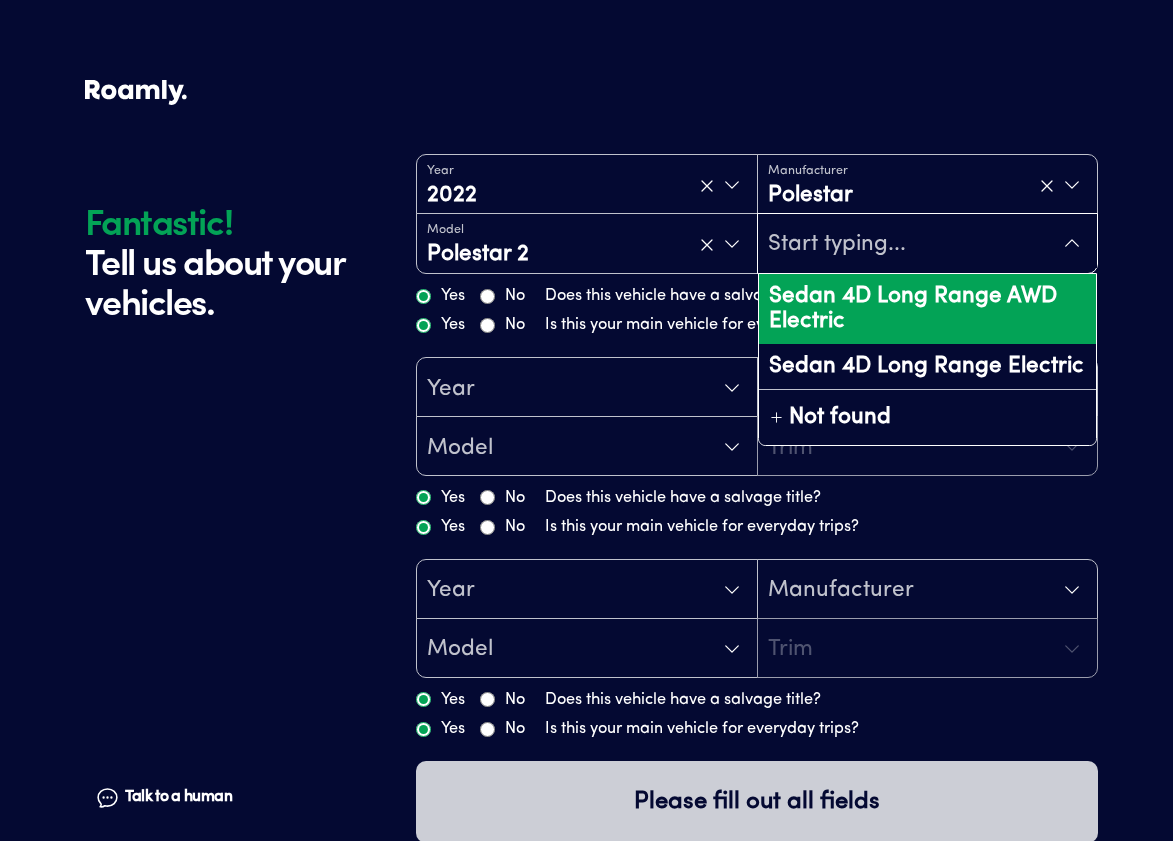 click on "Sedan 4D Long Range AWD Electric" at bounding box center [928, 309] 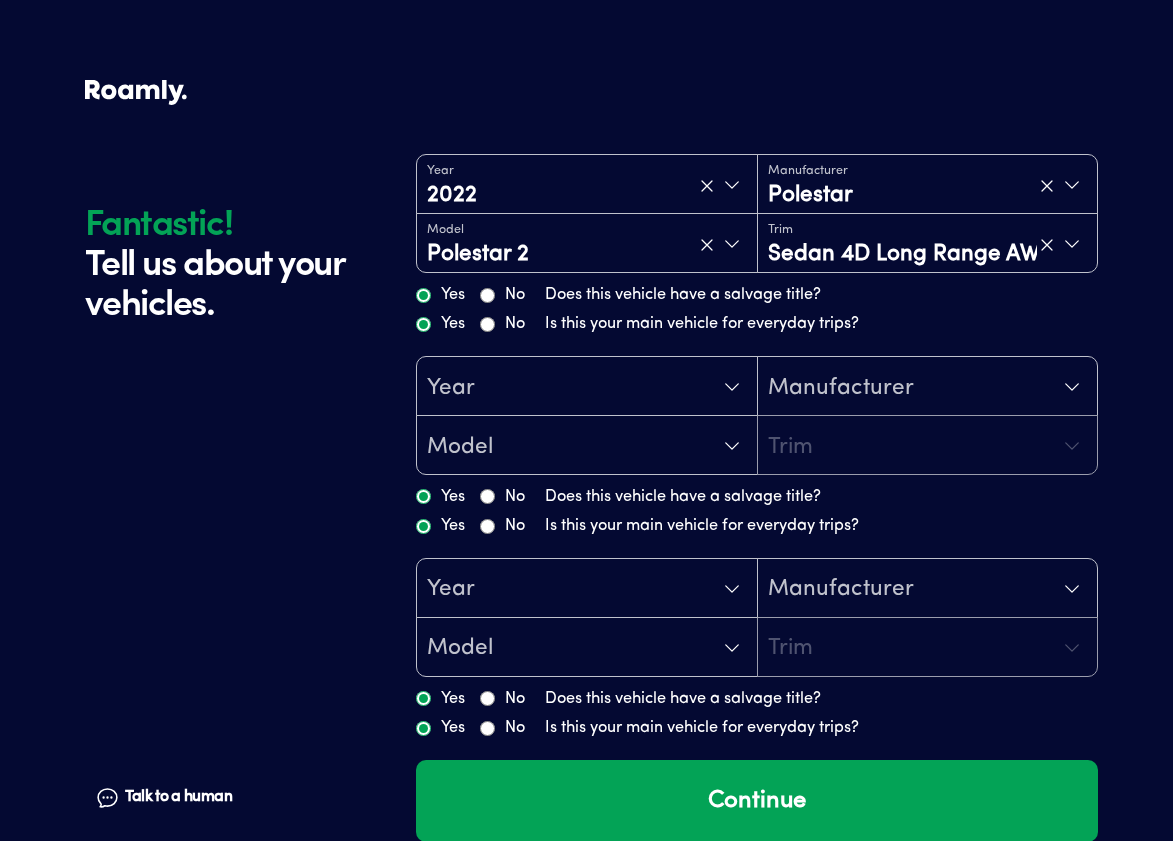 click on "Year" at bounding box center (587, 387) 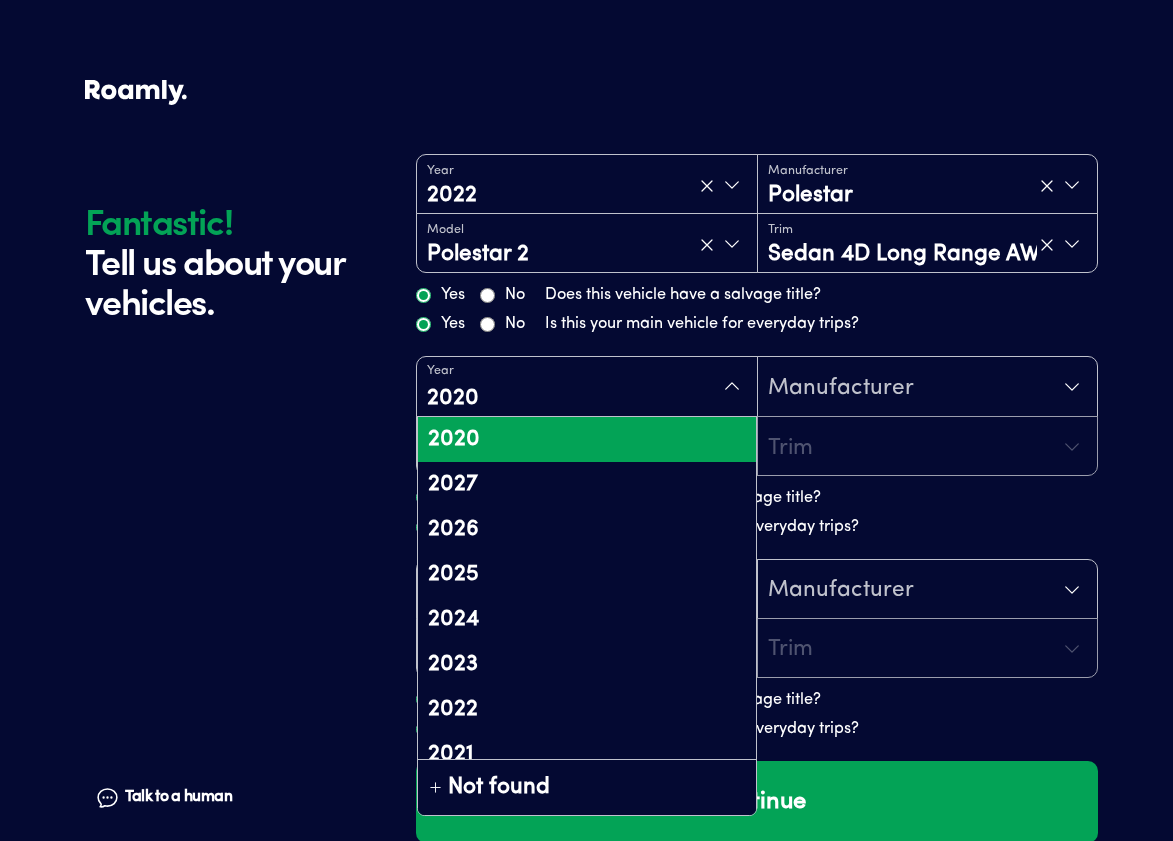 type on "2020" 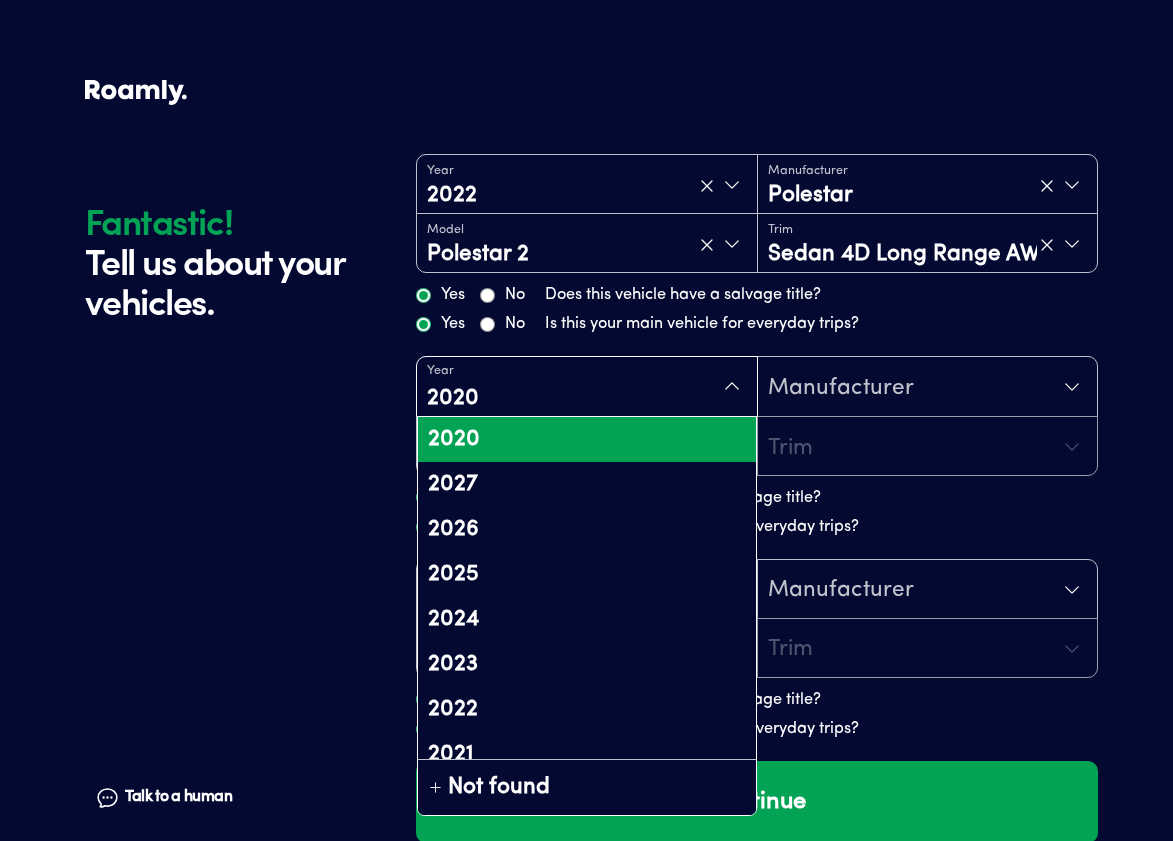 click on "2020" at bounding box center [587, 439] 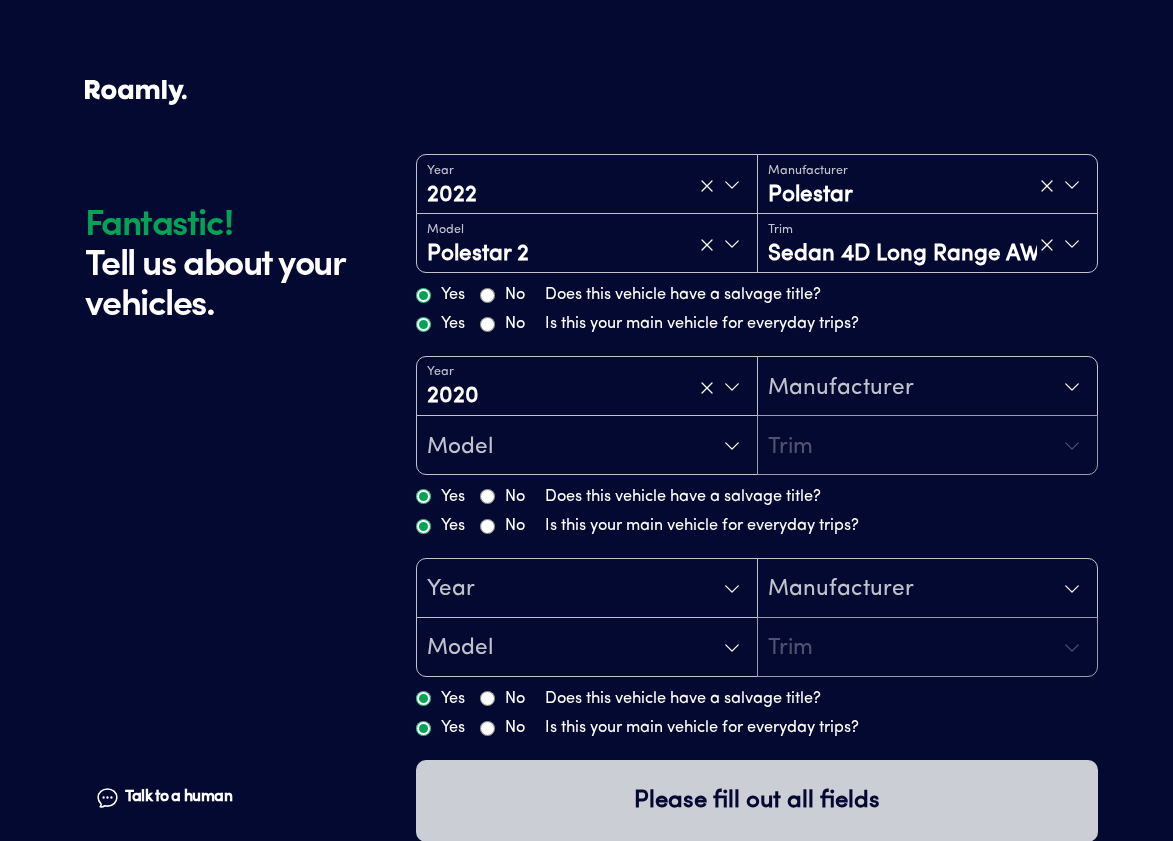 click on "Manufacturer" at bounding box center (841, 388) 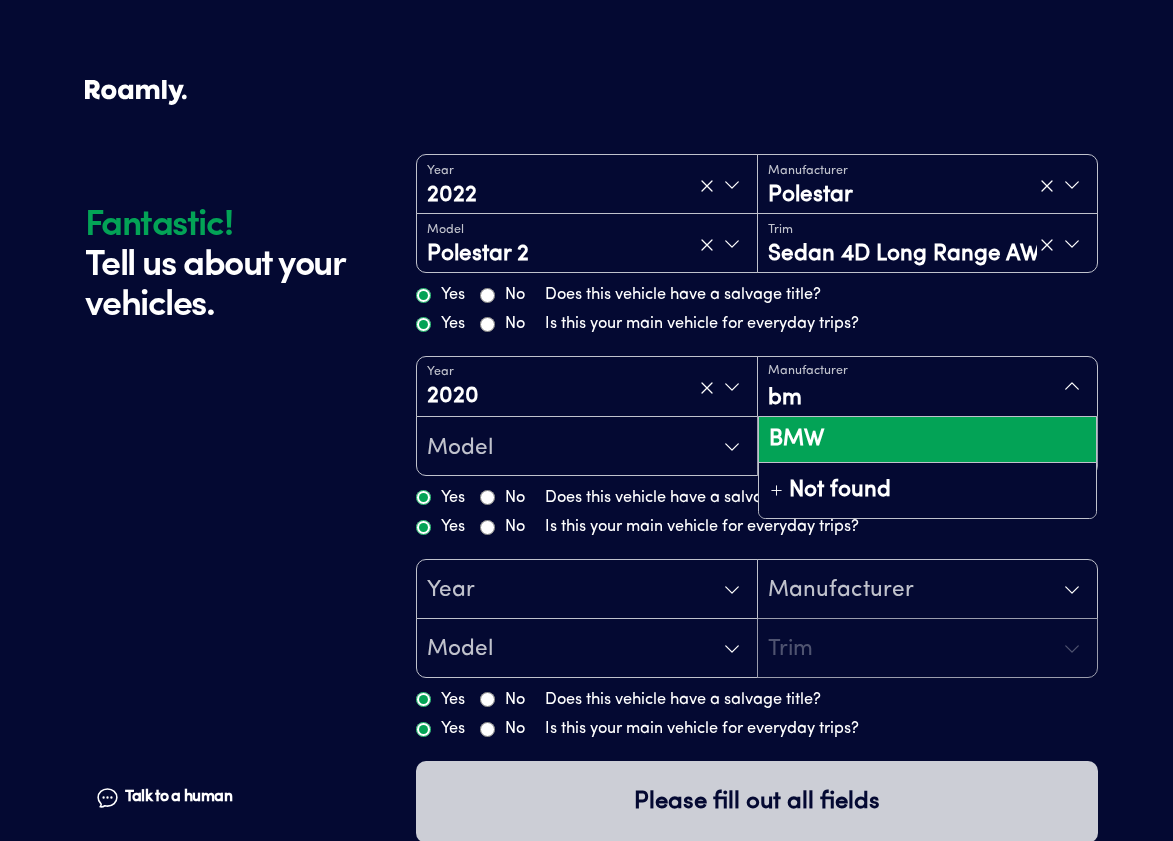 type on "bmw" 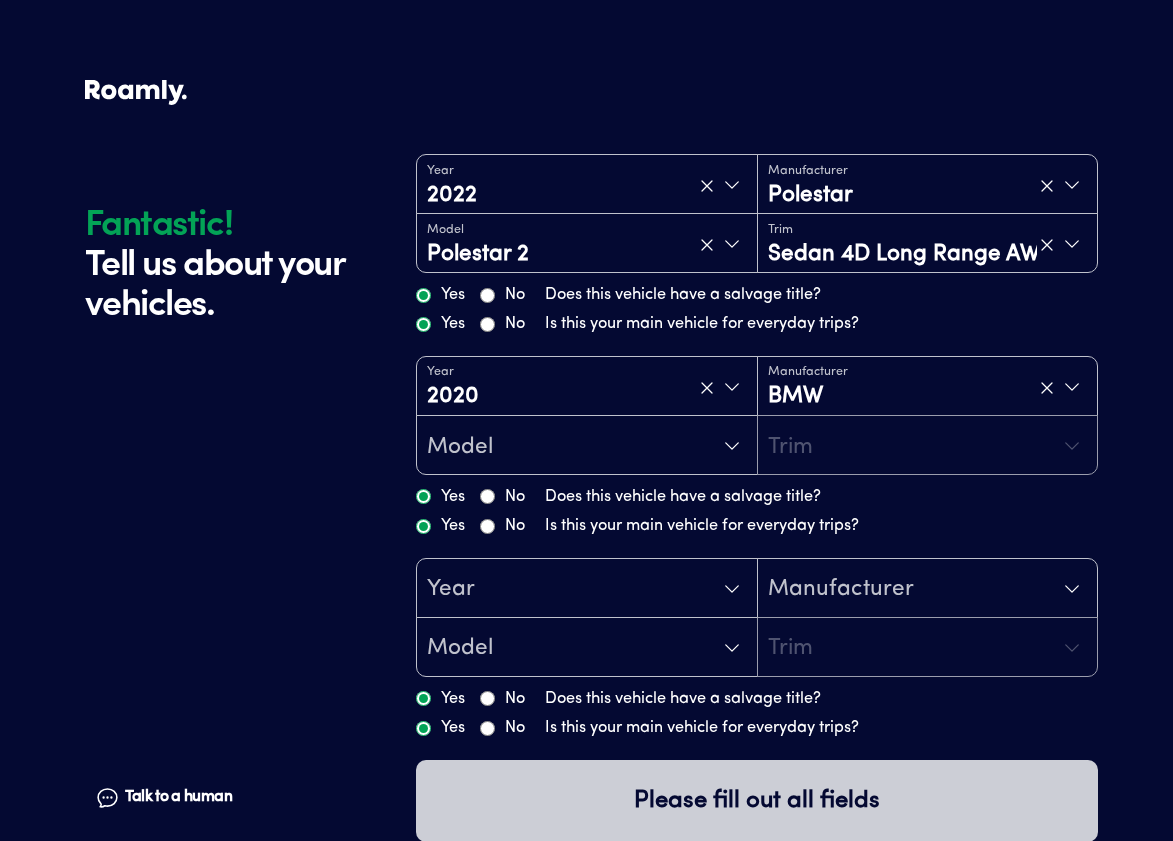 click on "Model" at bounding box center (587, 446) 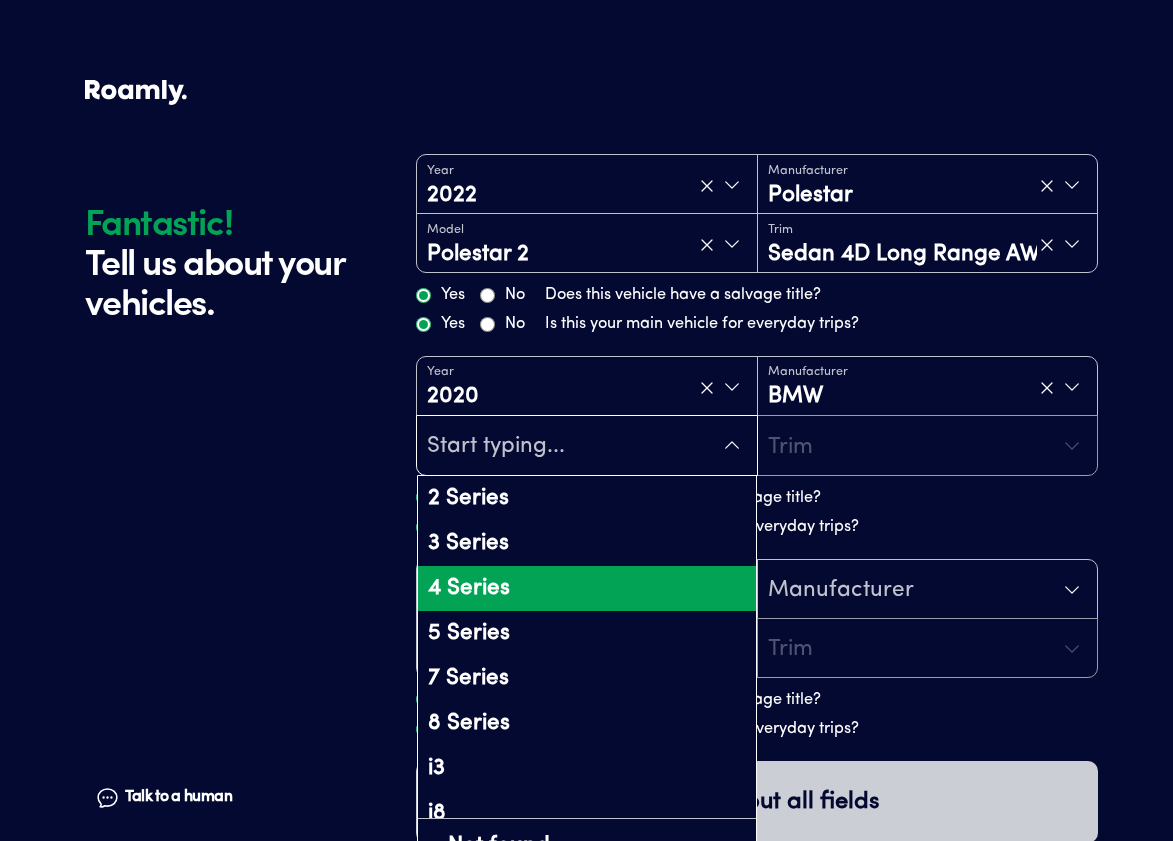 click on "4 Series" at bounding box center (587, 588) 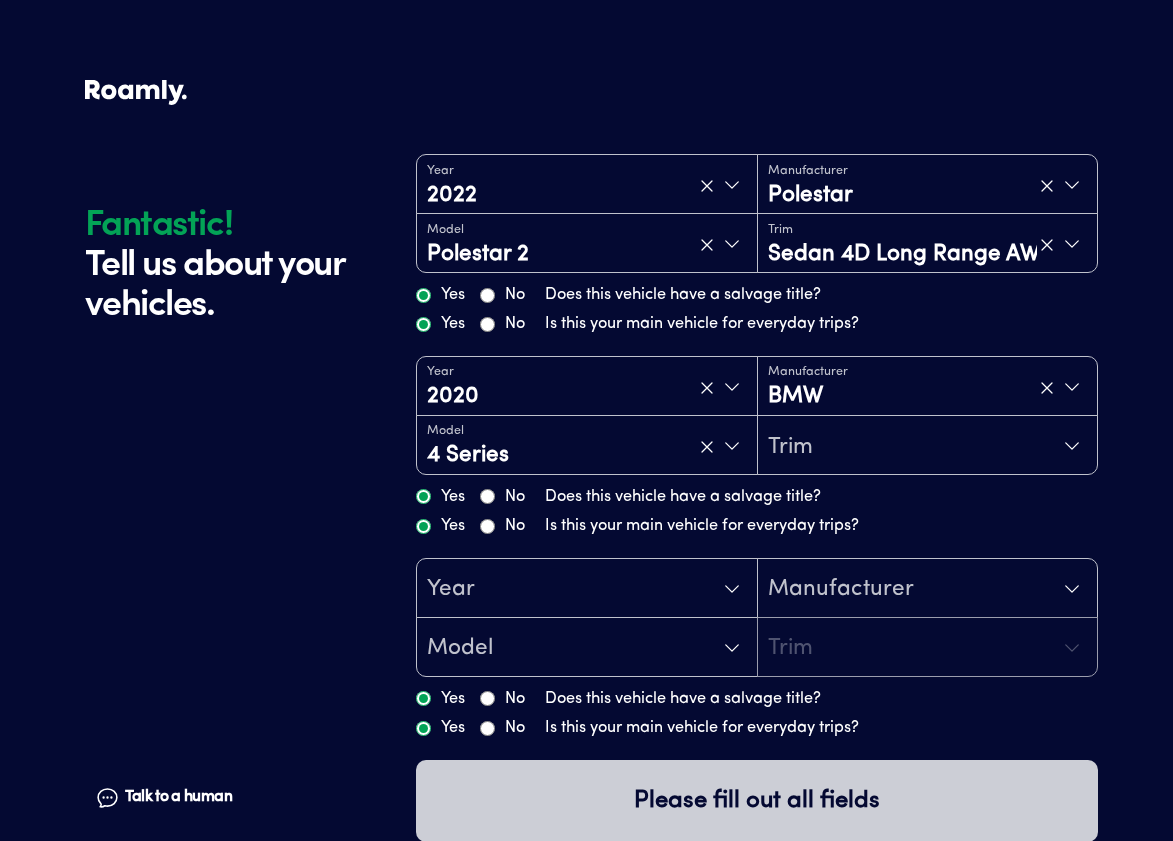 click on "Trim" at bounding box center [928, 446] 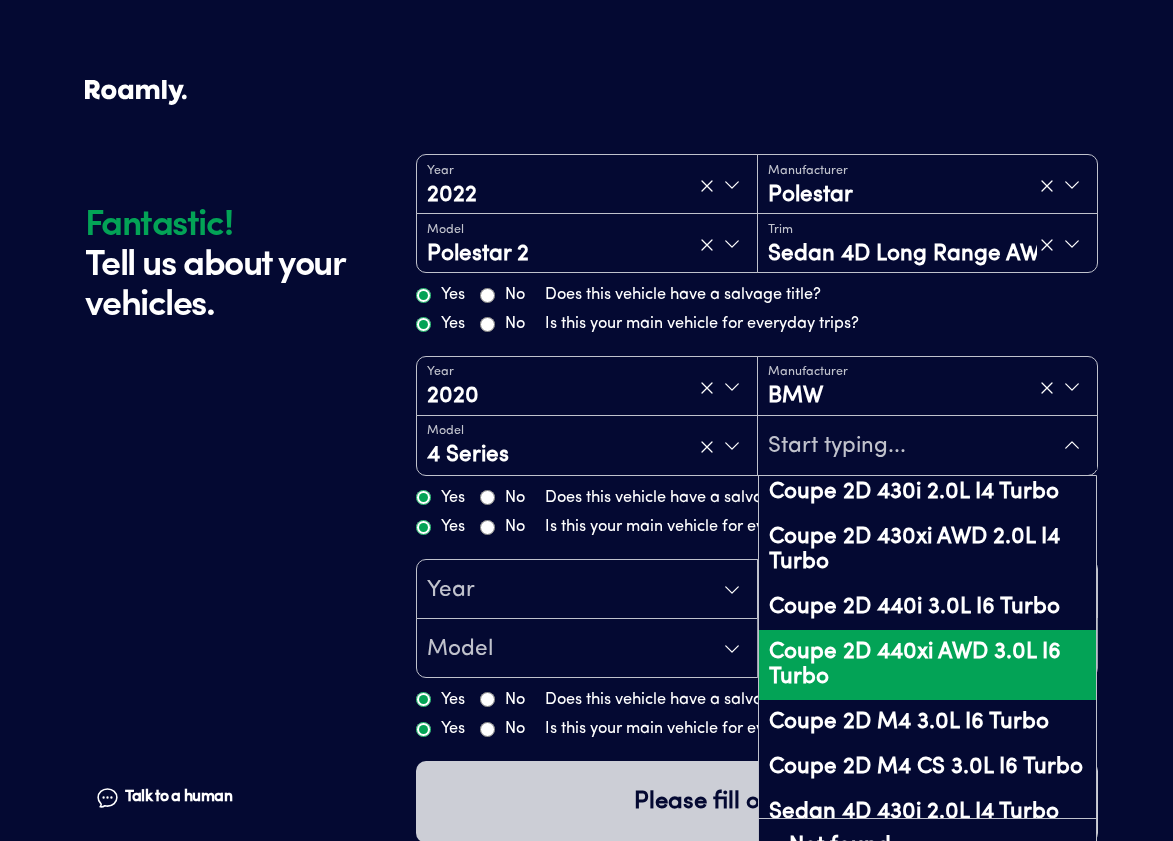 scroll, scrollTop: 359, scrollLeft: 0, axis: vertical 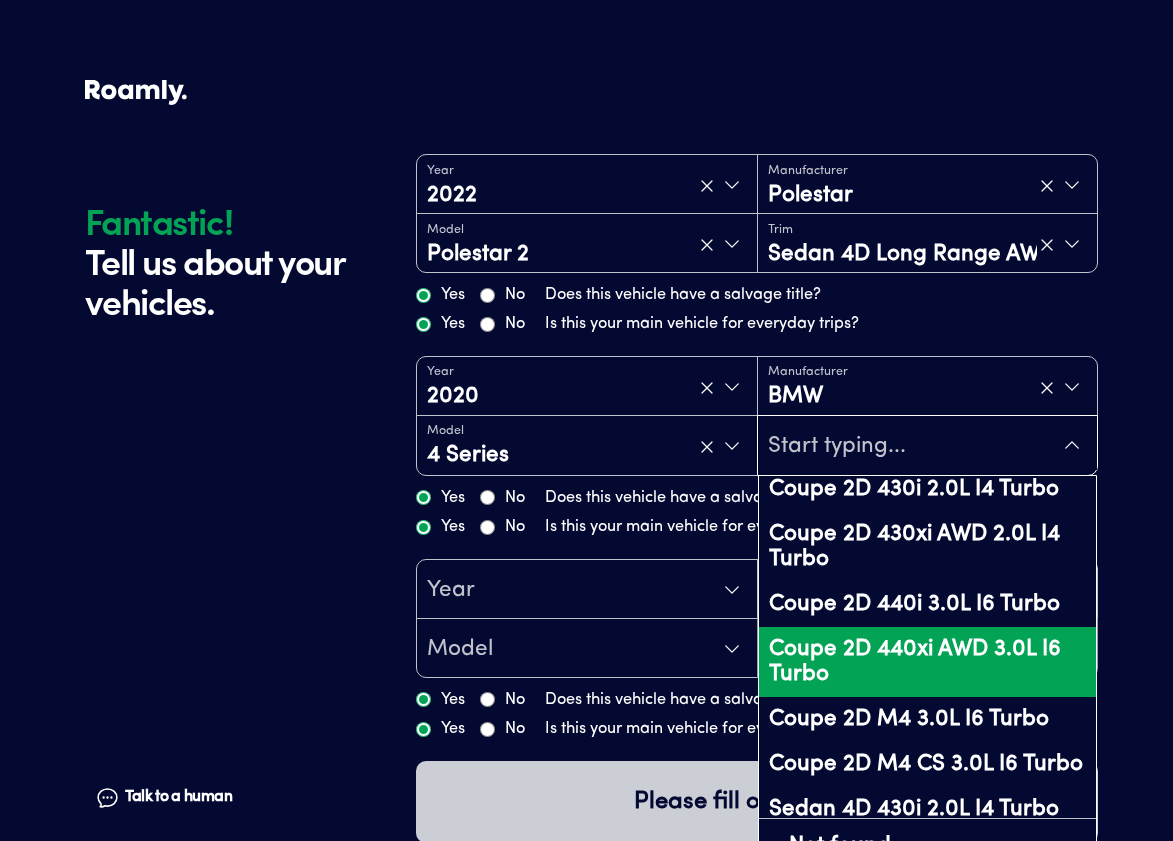 click on "Coupe 2D 440xi AWD 3.0L I6 Turbo" at bounding box center (928, 662) 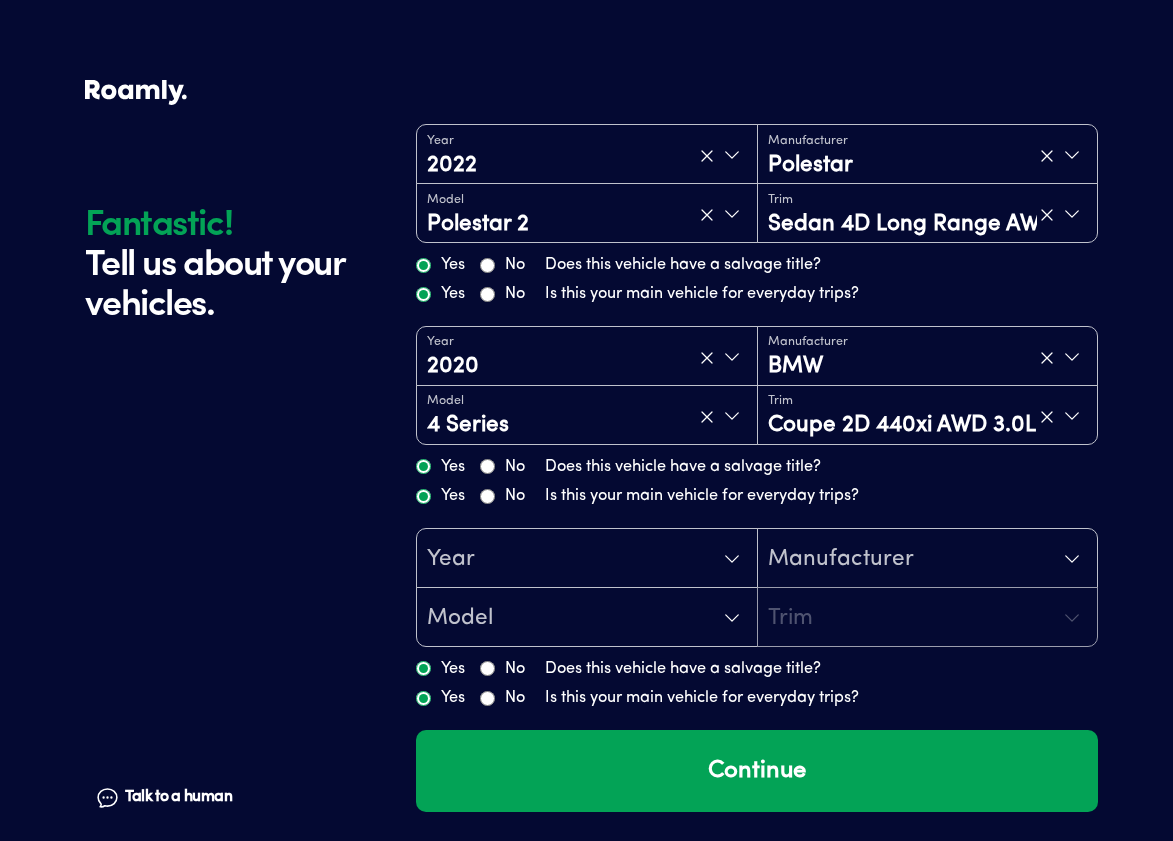 scroll, scrollTop: 29, scrollLeft: 0, axis: vertical 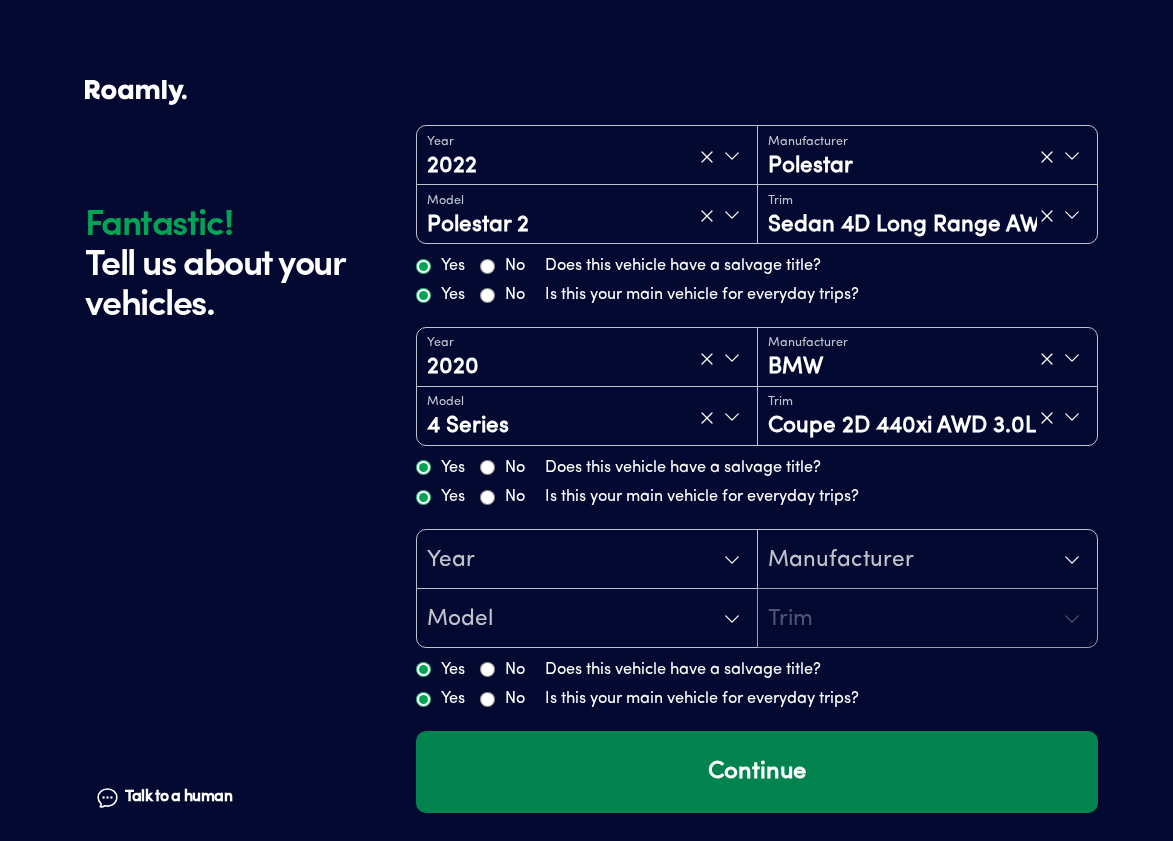 click on "Continue" at bounding box center (757, 772) 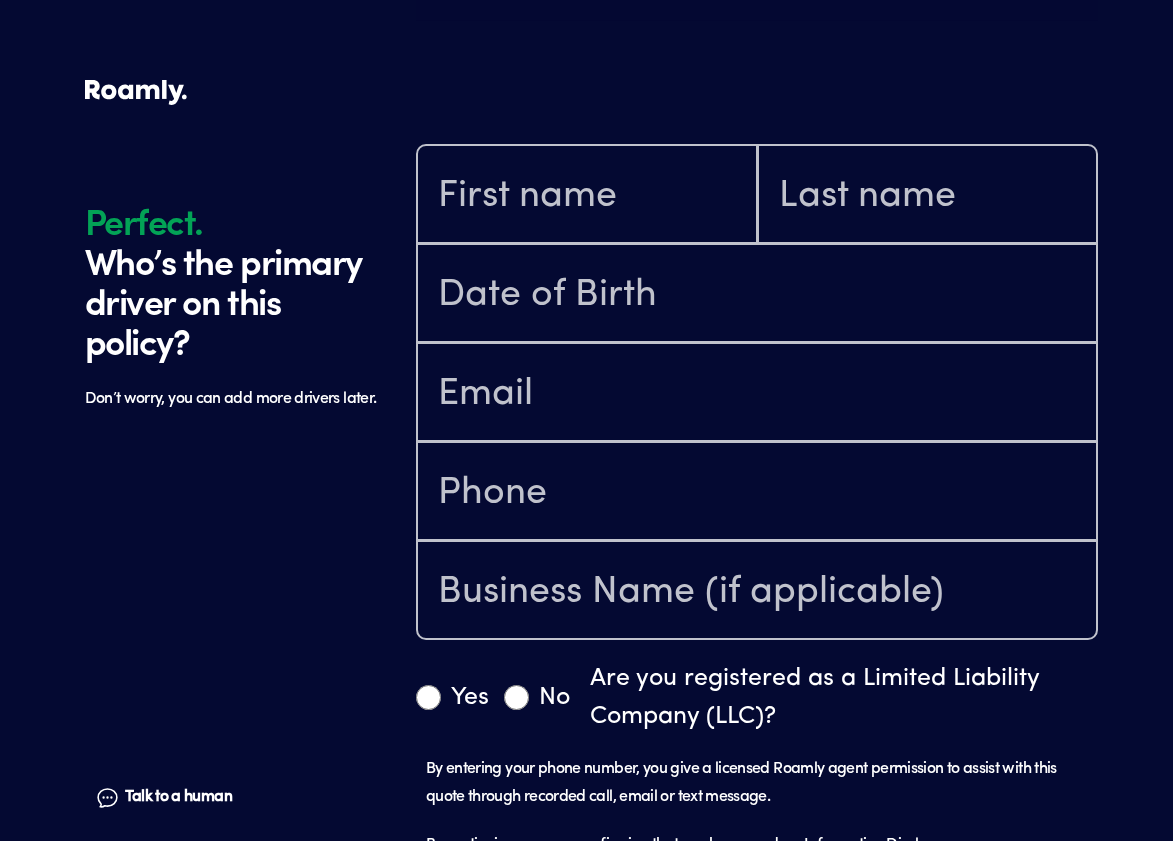 scroll, scrollTop: 805, scrollLeft: 0, axis: vertical 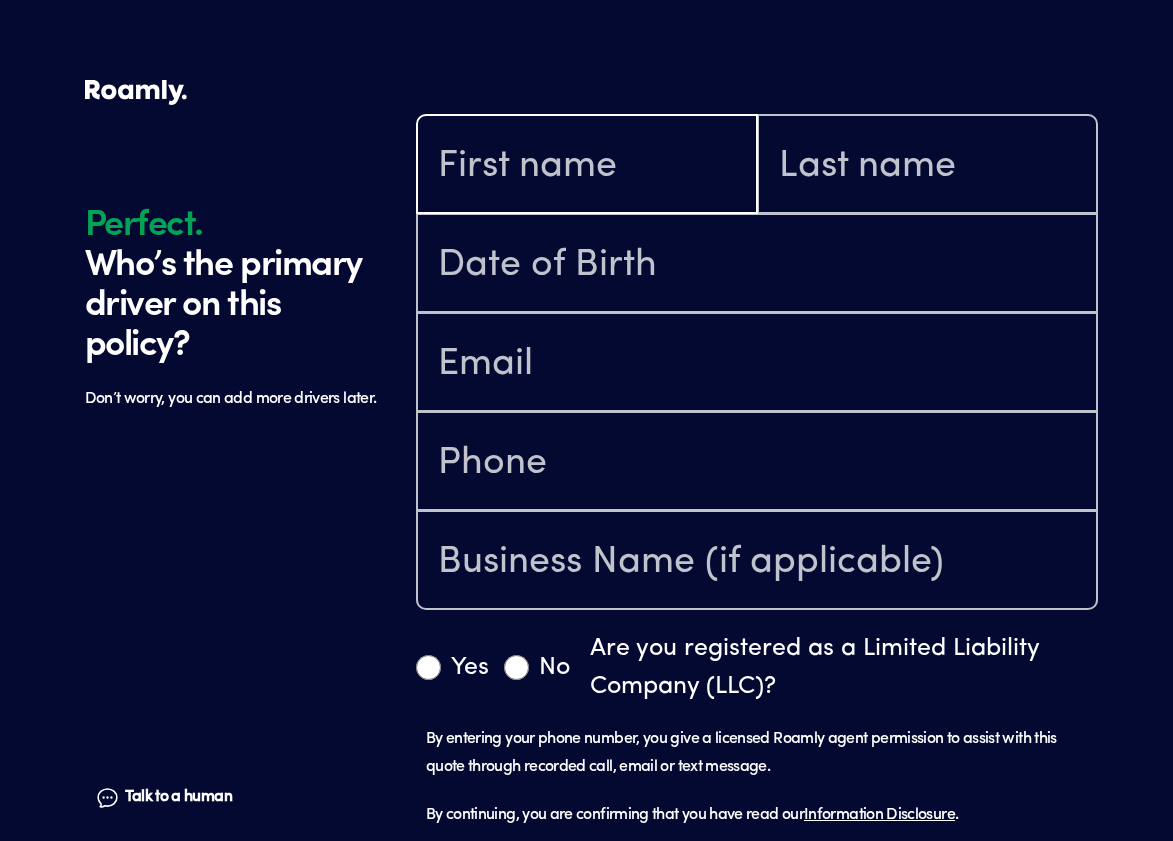 click at bounding box center (587, 166) 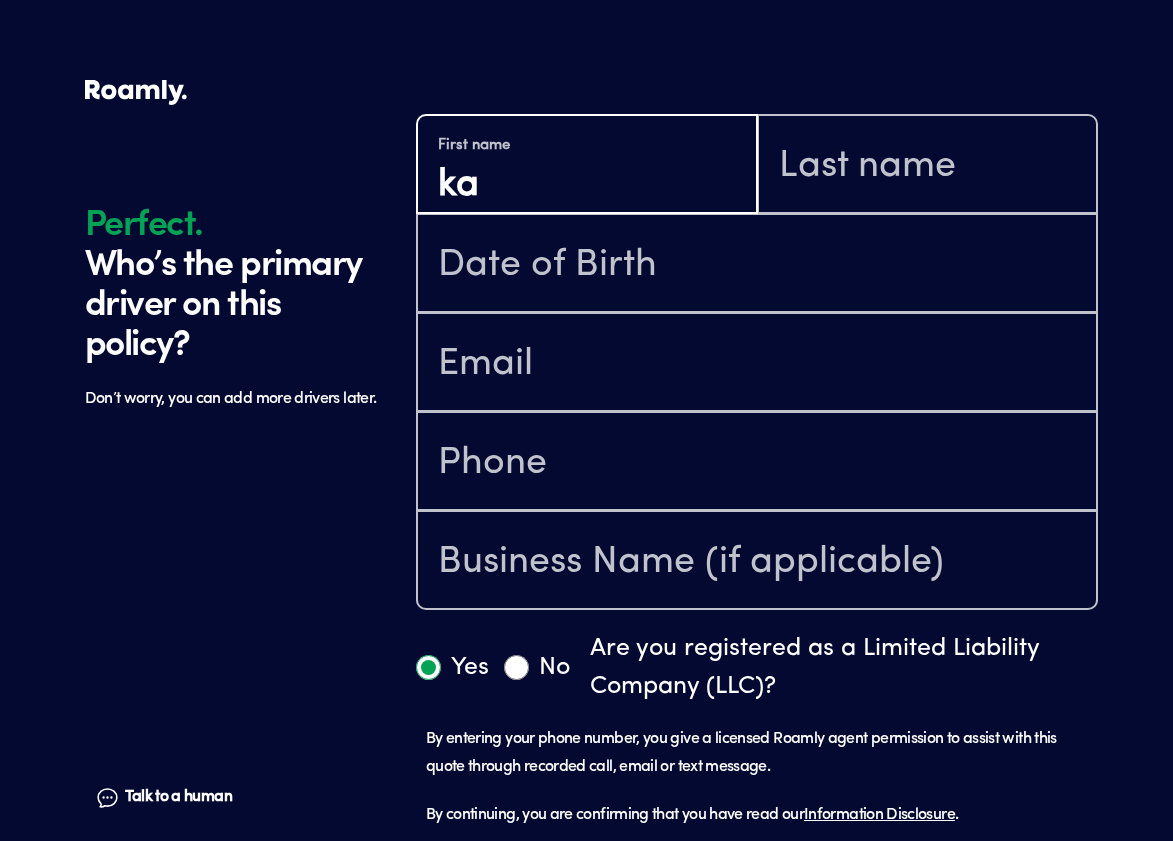 type on "k" 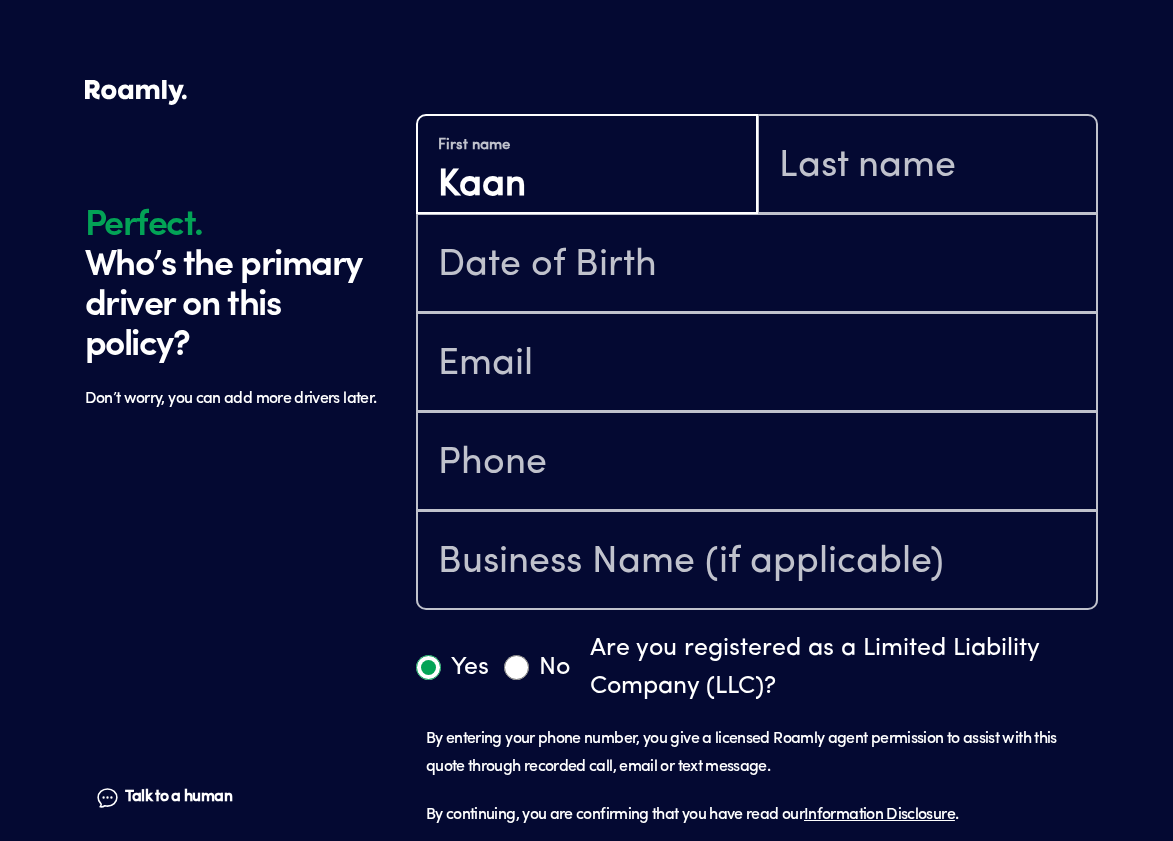 type on "Kaan" 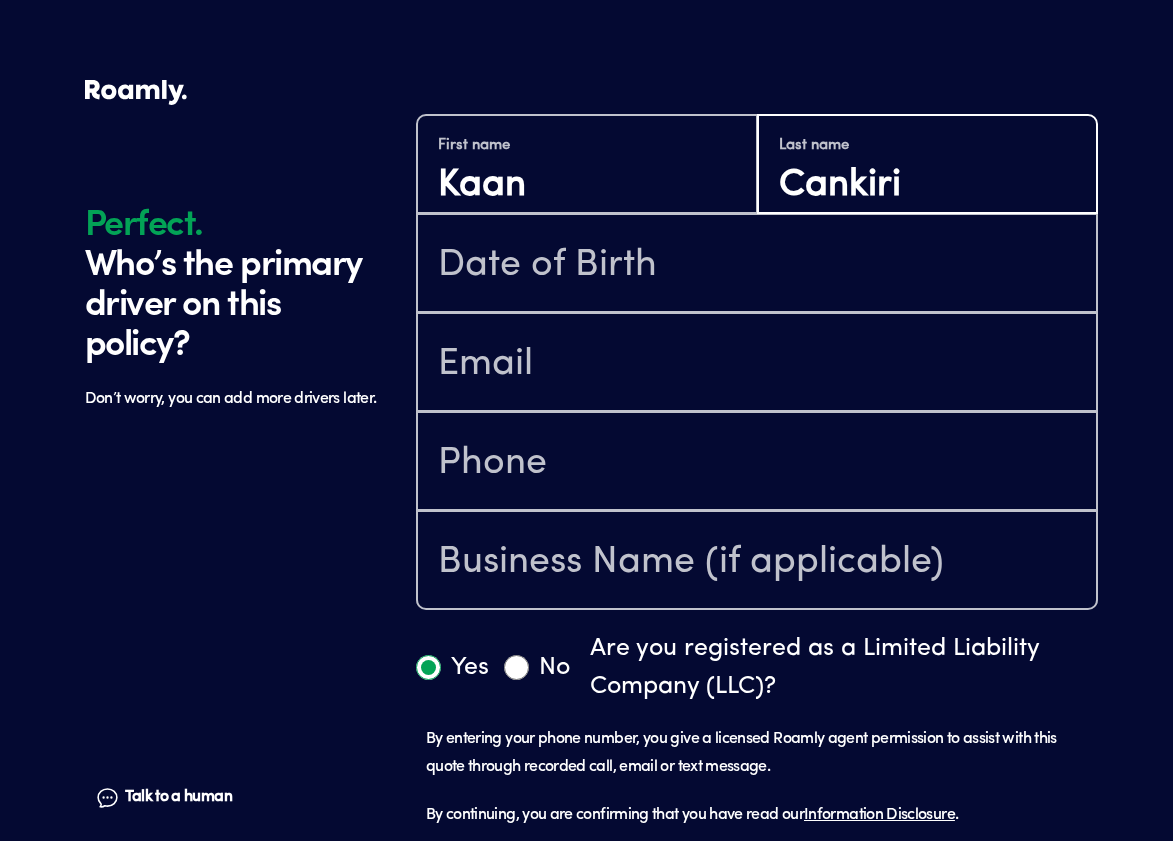 type on "Cankiri" 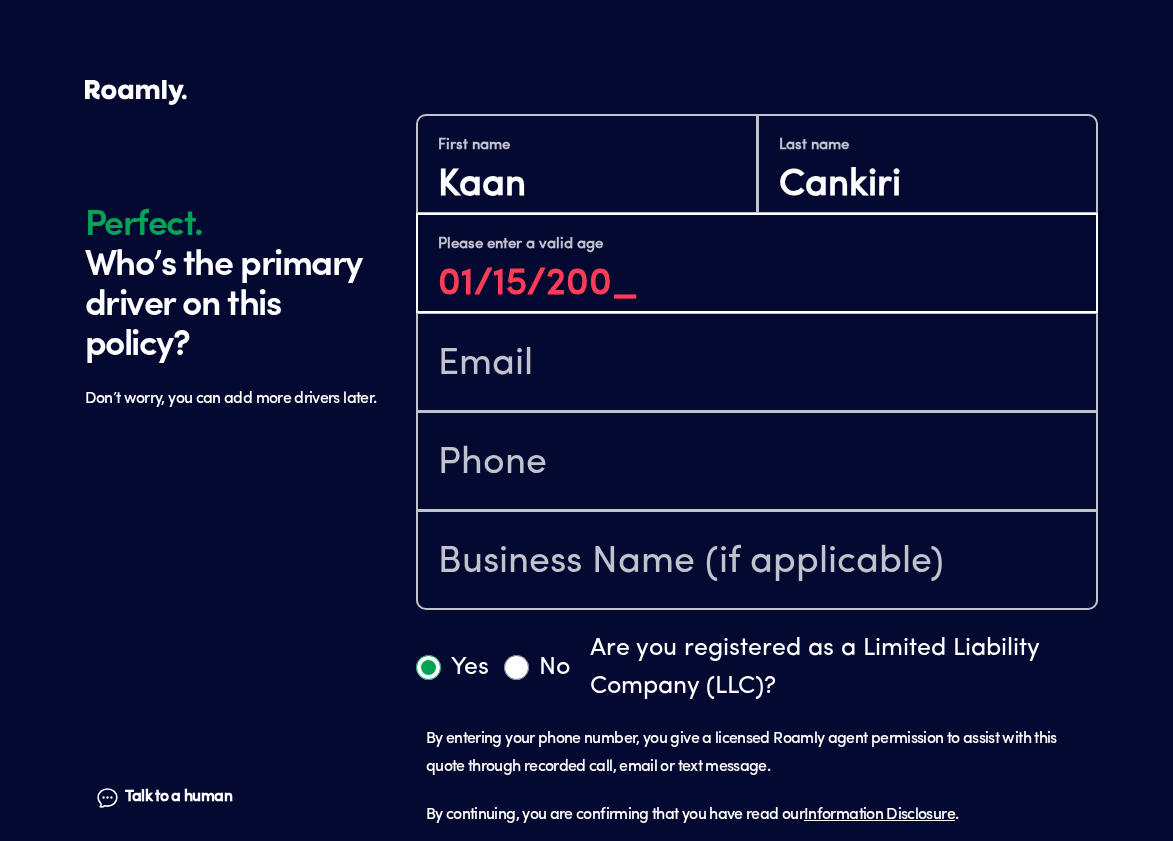 type on "[DATE]" 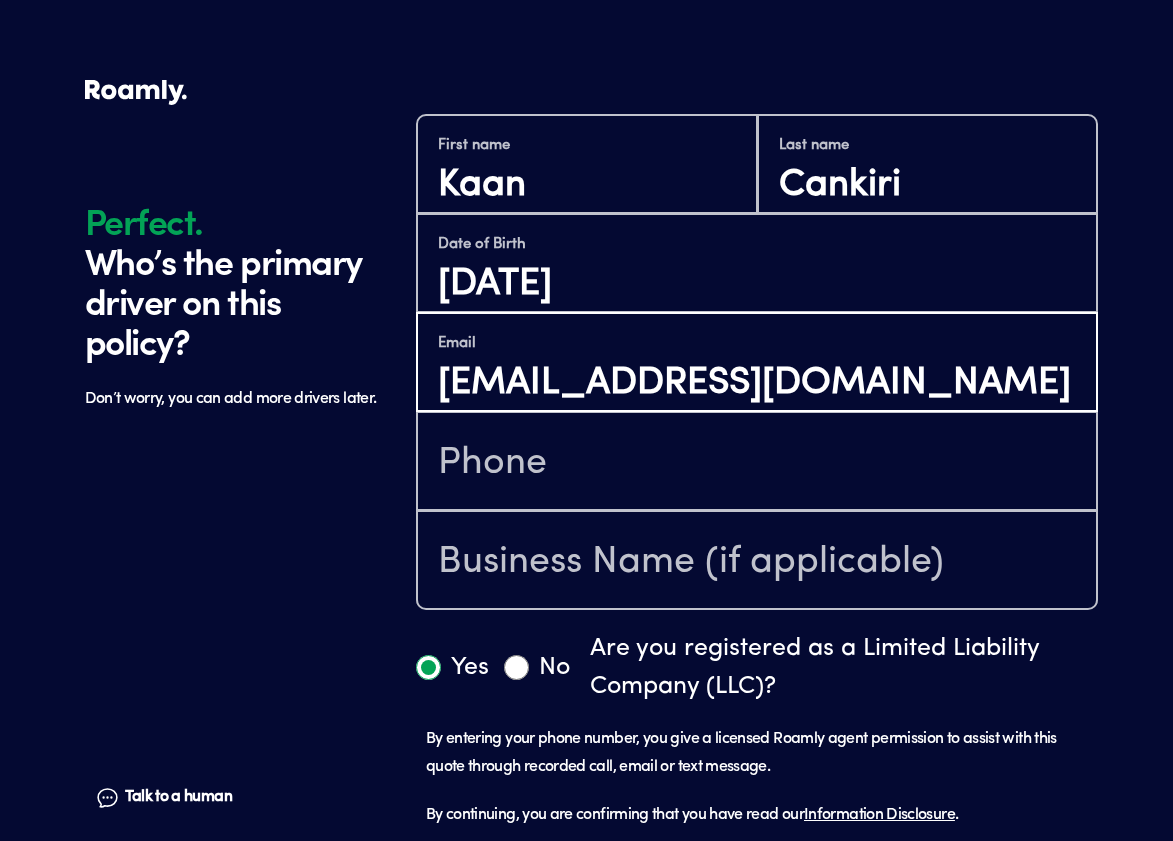 type on "[EMAIL_ADDRESS][DOMAIN_NAME]" 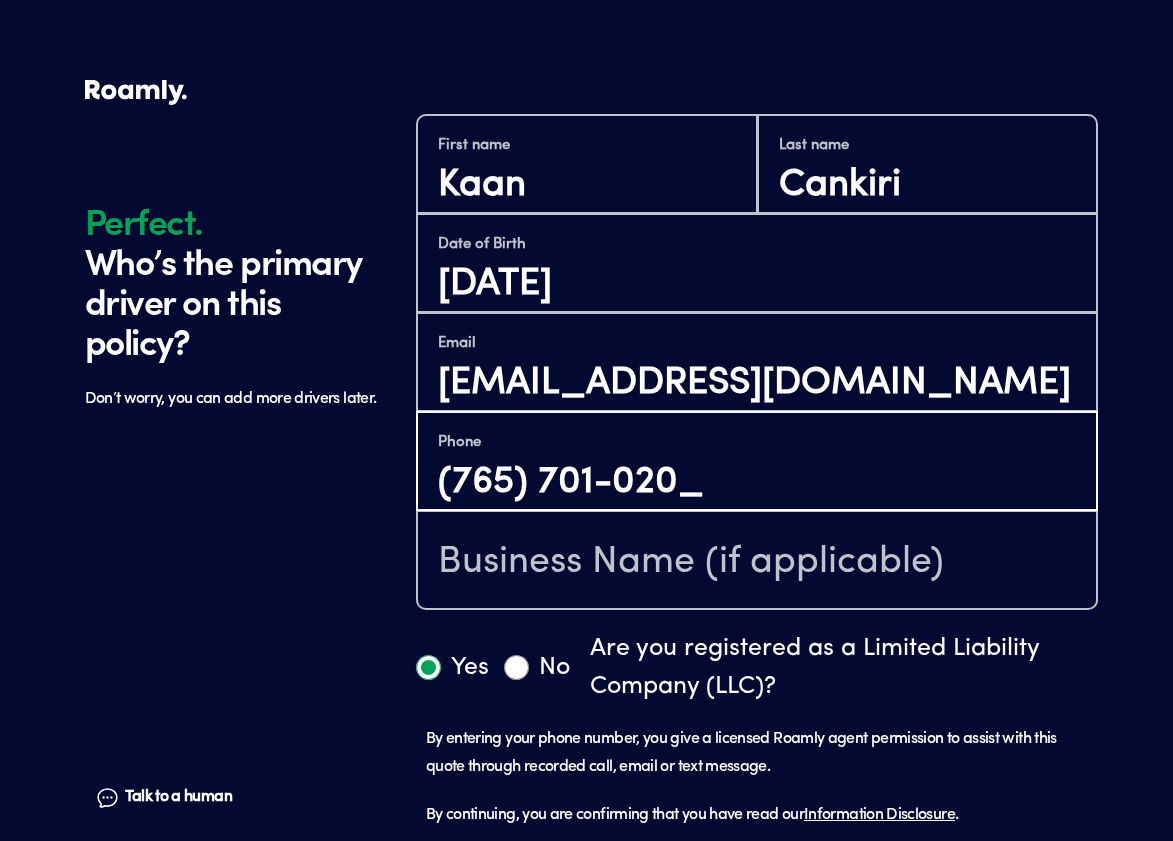 type on "[PHONE_NUMBER]" 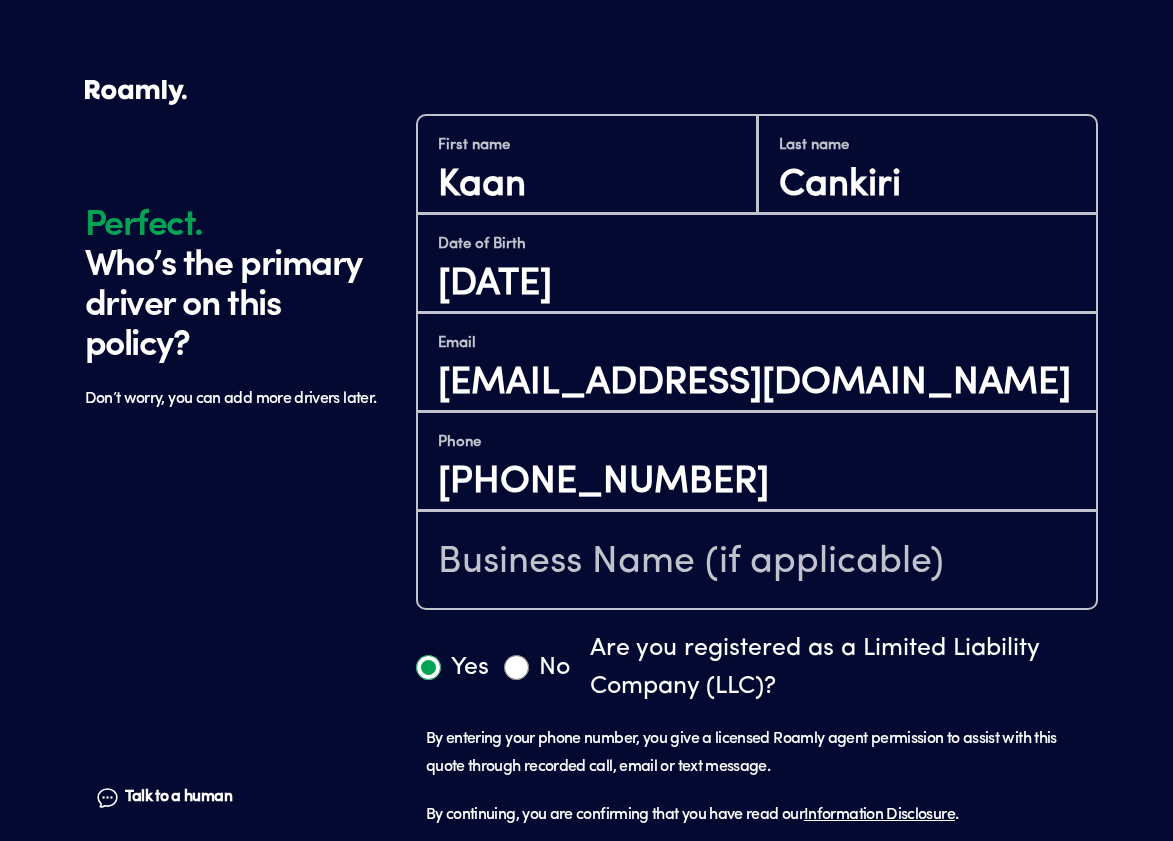 click on "No" at bounding box center [516, 667] 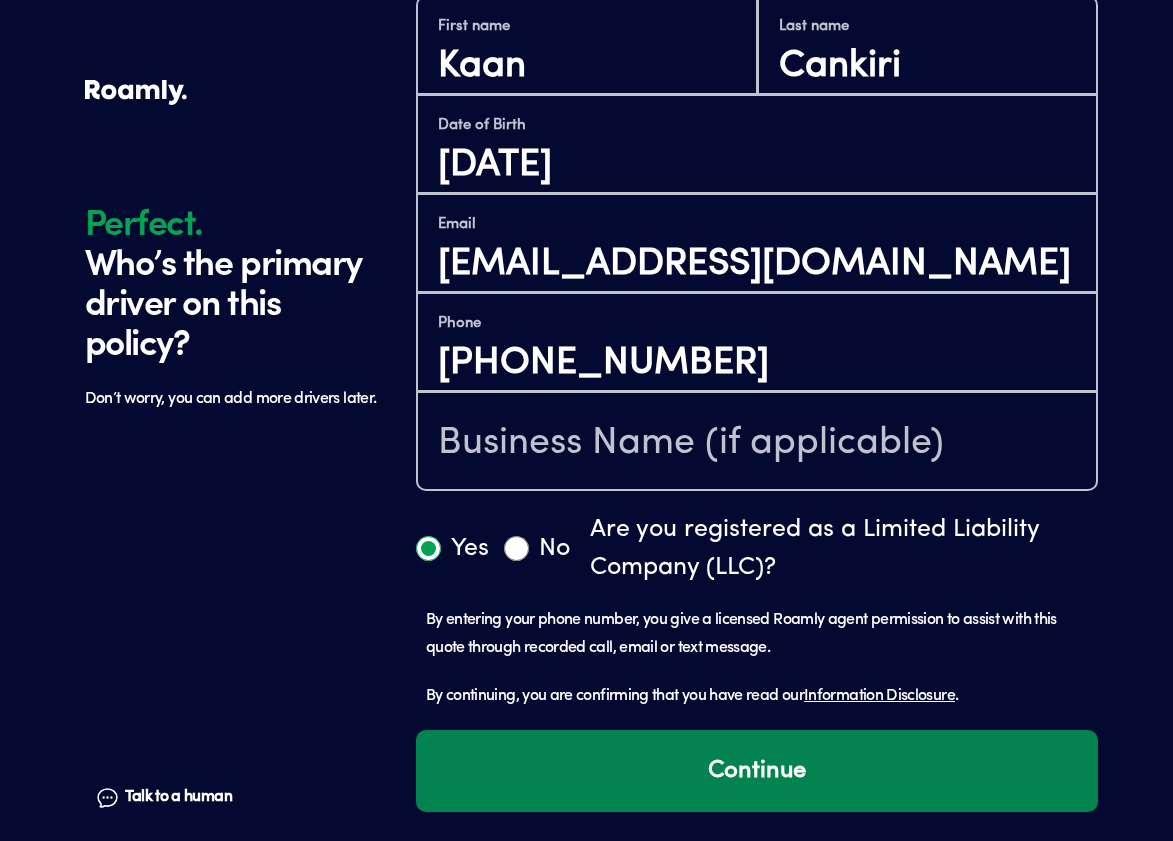 click on "Continue" at bounding box center [757, 771] 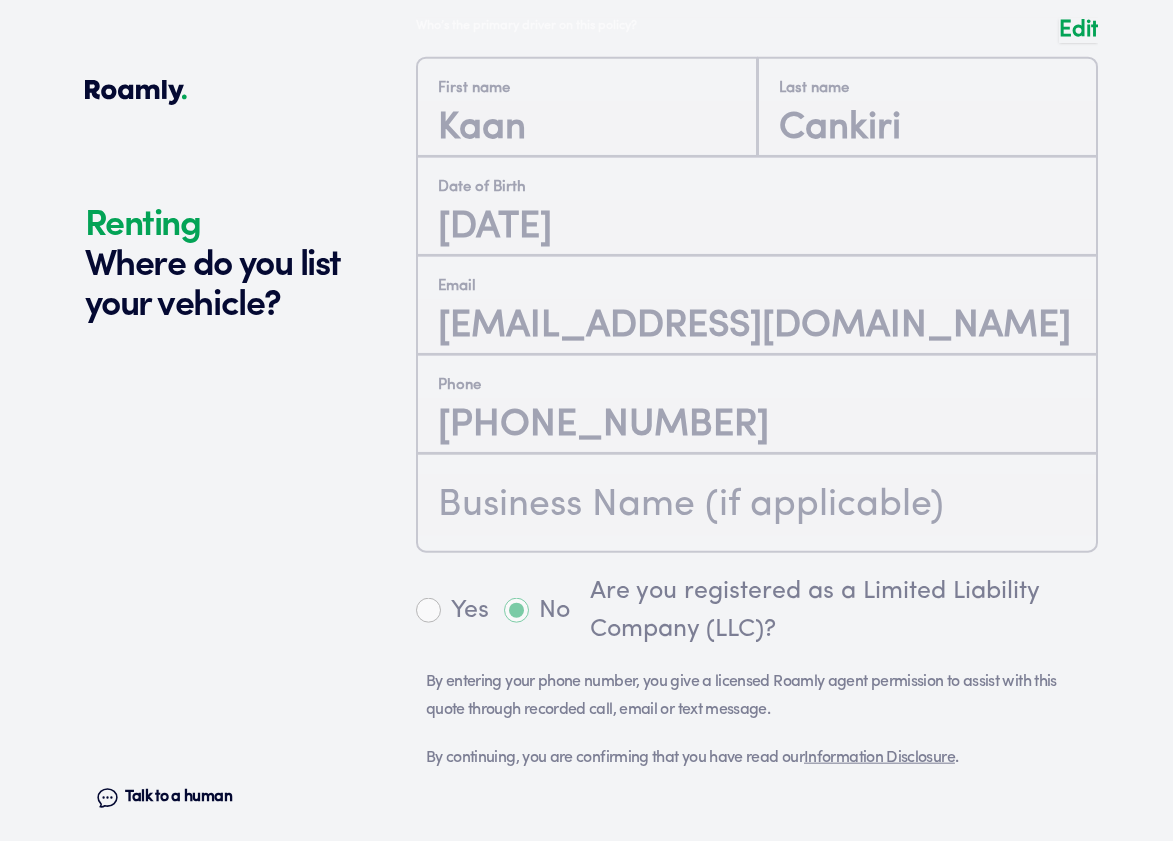 scroll, scrollTop: 1633, scrollLeft: 0, axis: vertical 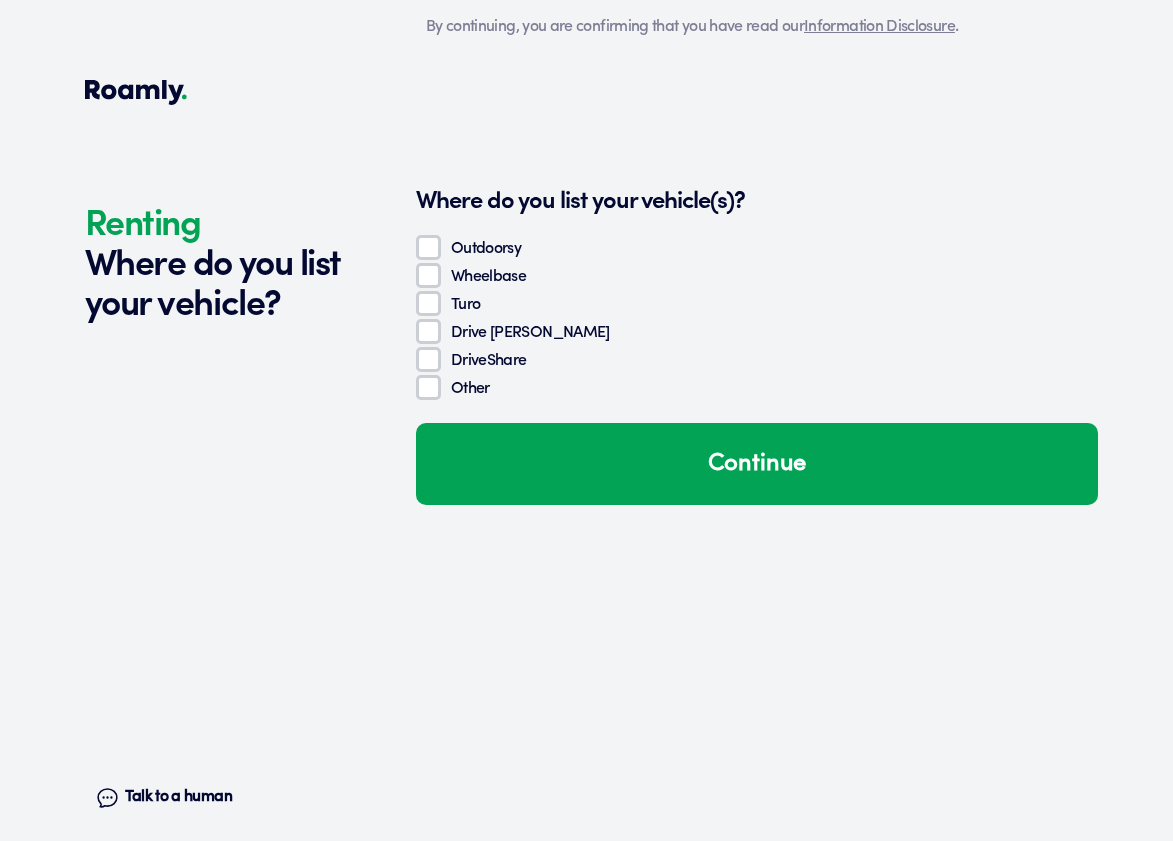 click on "Turo" at bounding box center (428, 303) 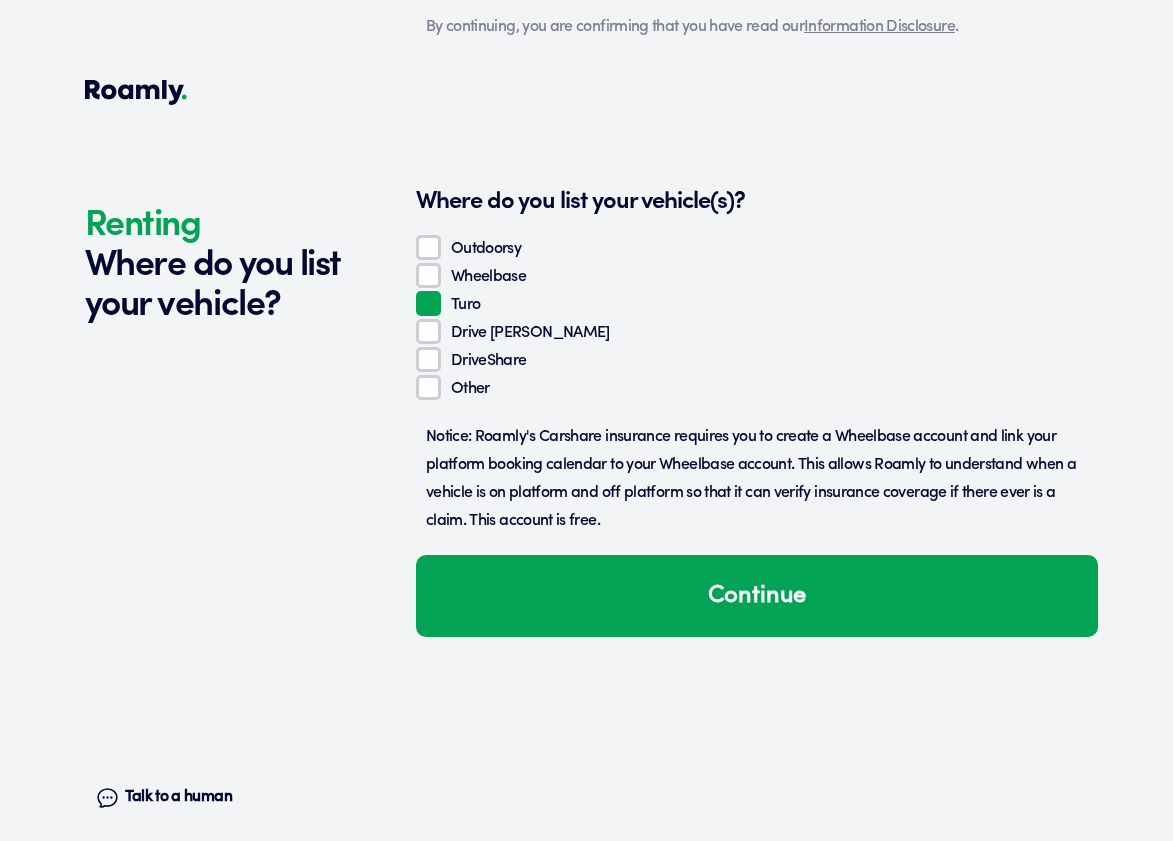 click on "Outdoorsy" at bounding box center (428, 247) 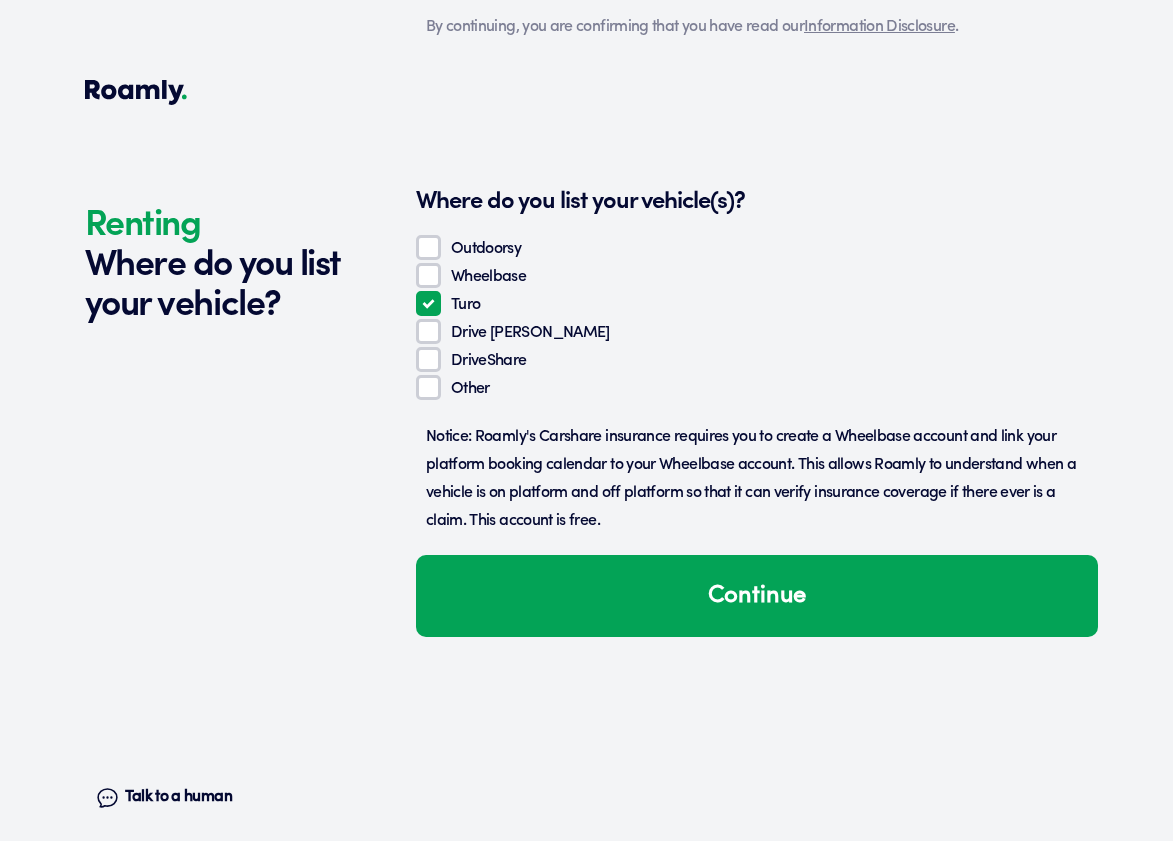 checkbox on "true" 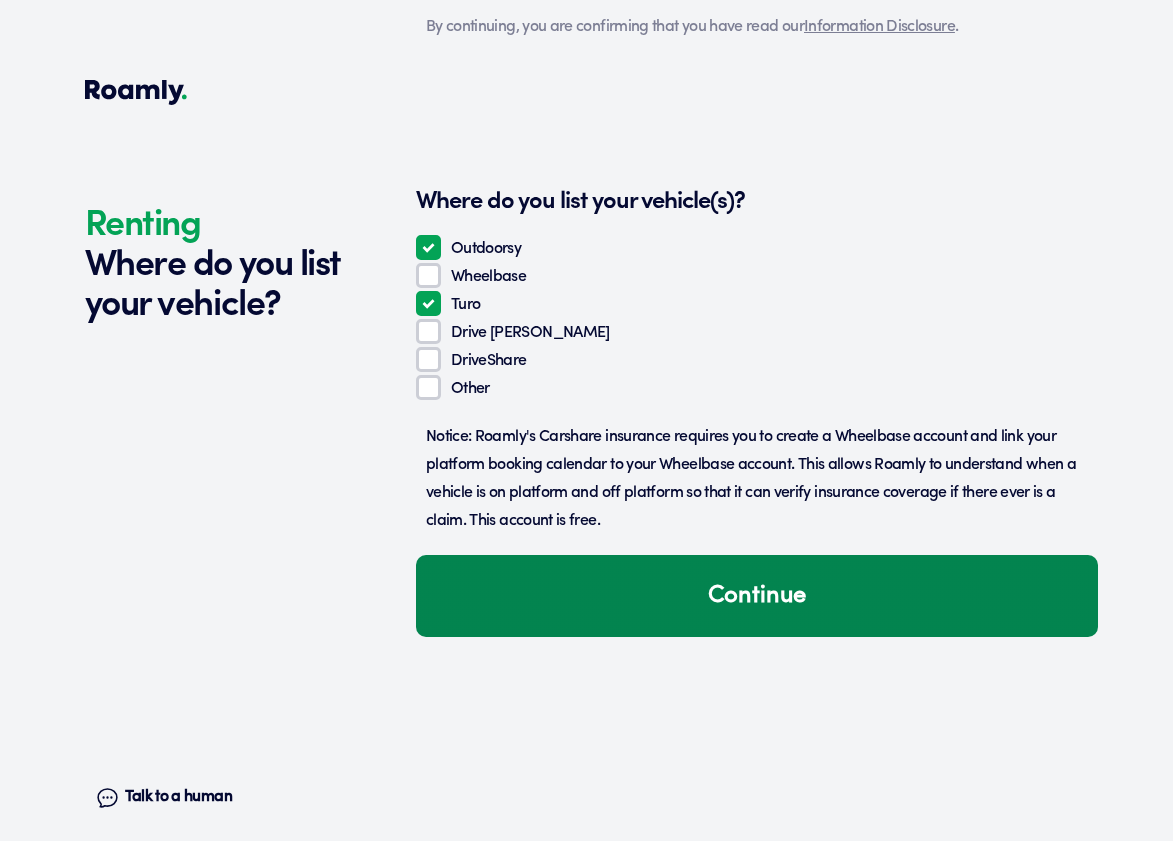click on "Continue" at bounding box center [757, 596] 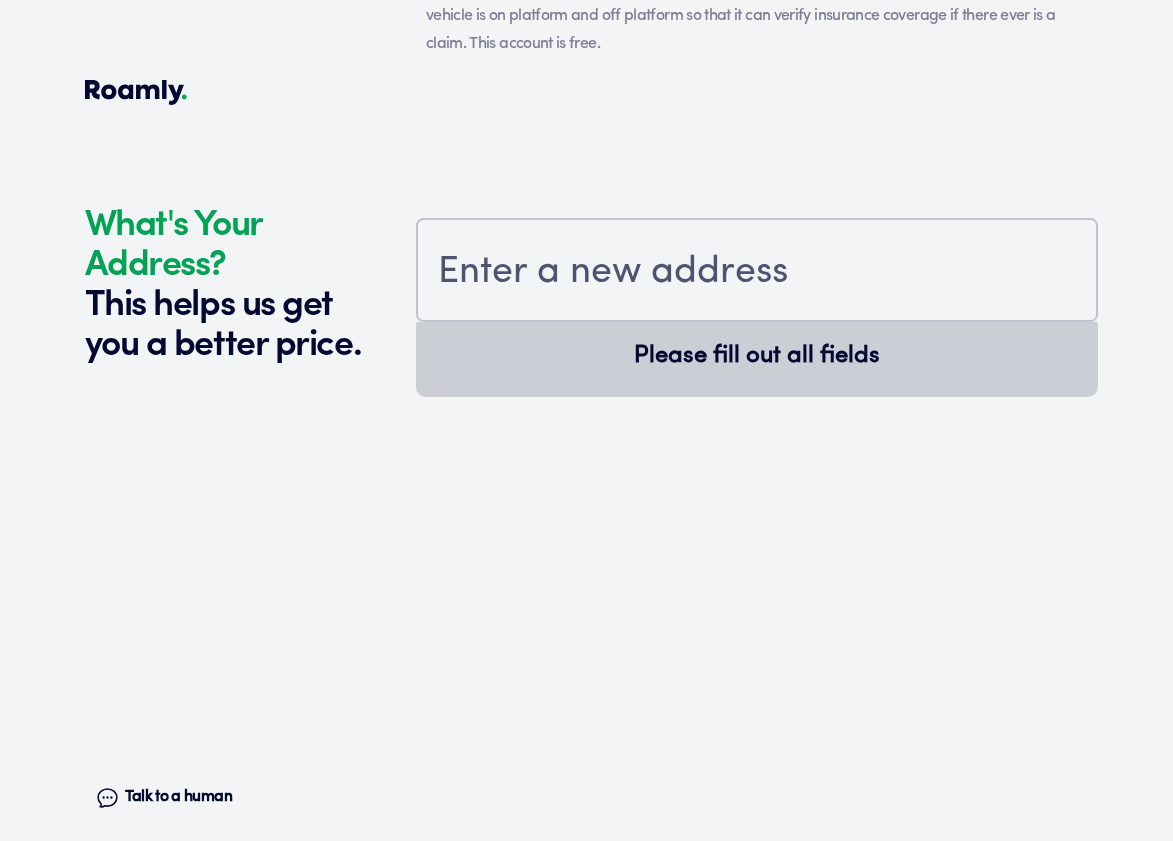 scroll, scrollTop: 2167, scrollLeft: 0, axis: vertical 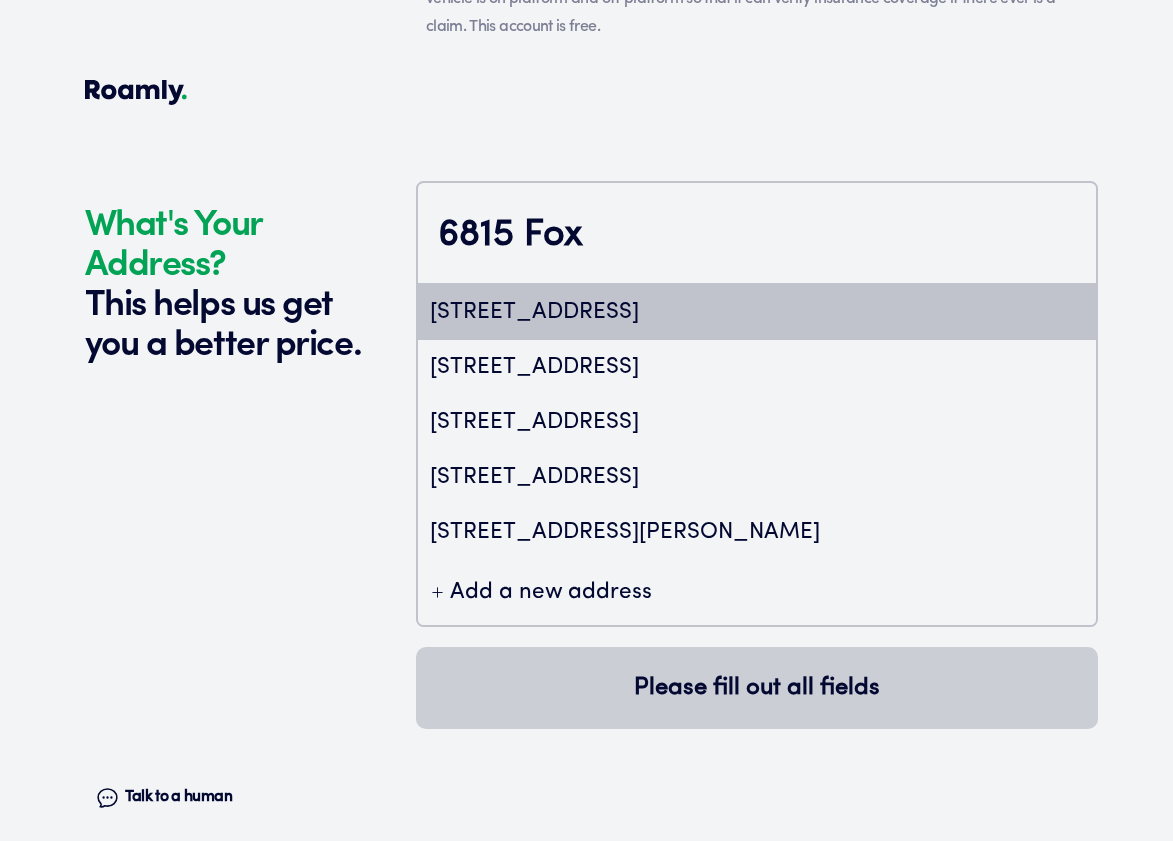 click on "6815 Foxtail Palm Way, Bradenton, FL, USA" at bounding box center (757, 312) 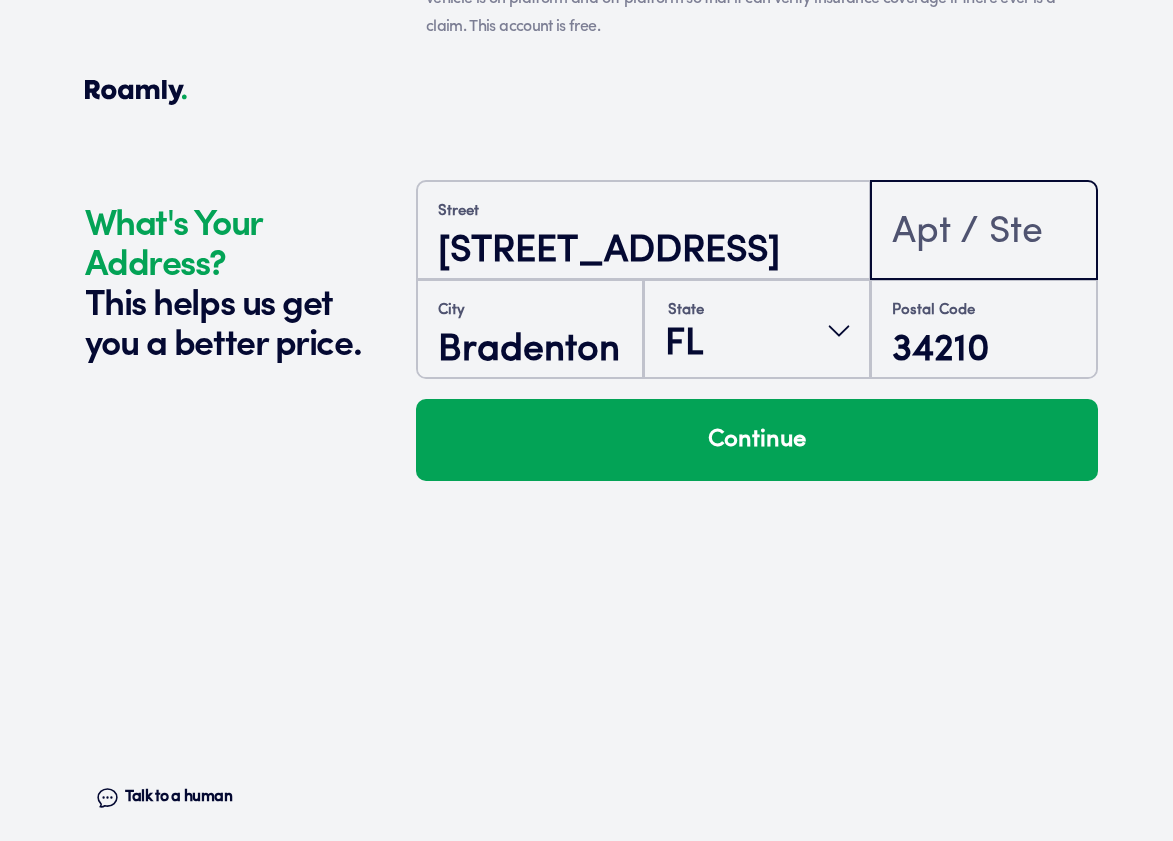 click at bounding box center (984, 232) 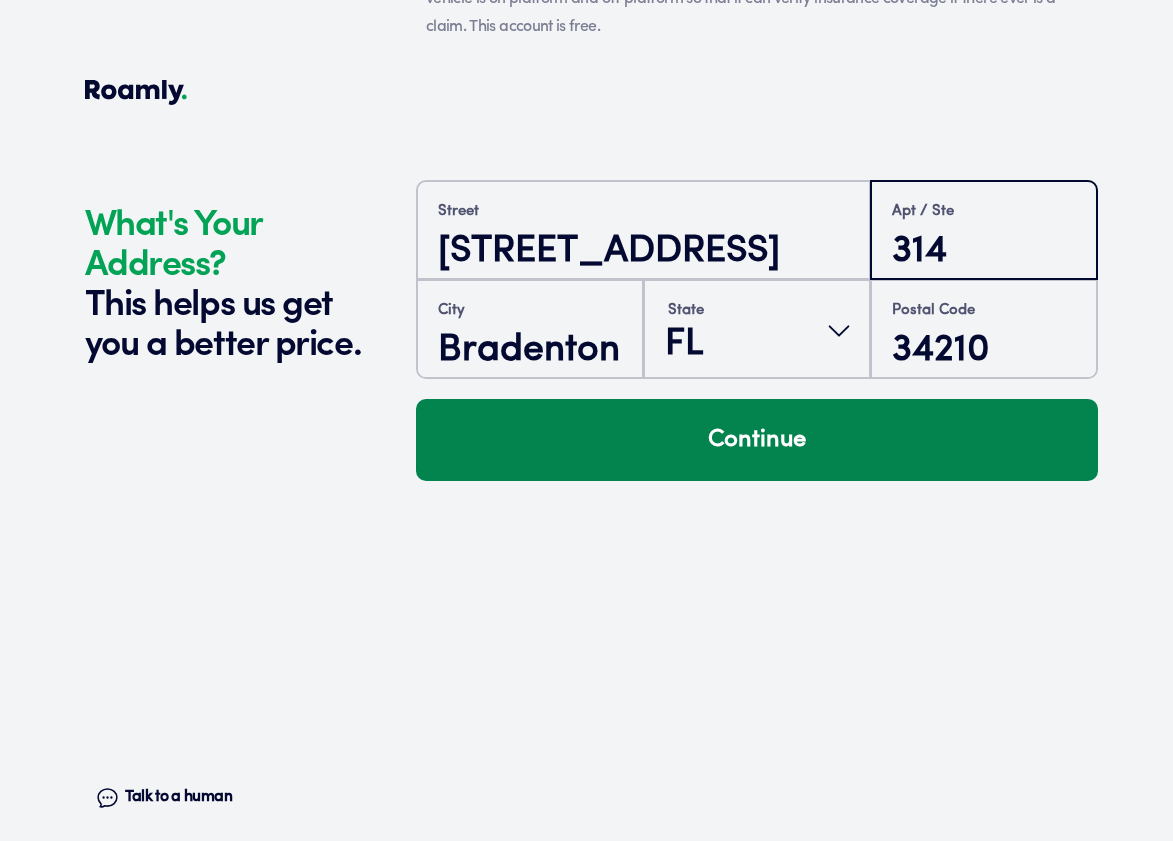 type on "314" 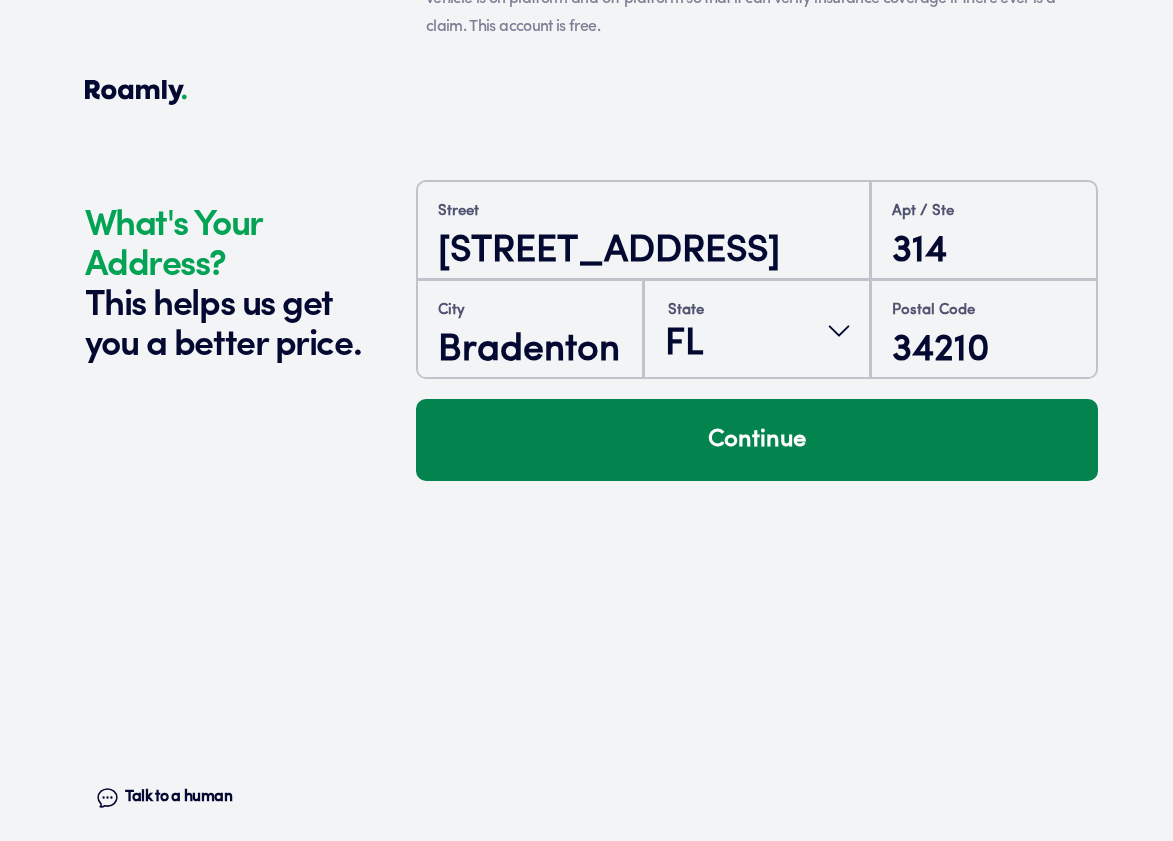 click on "Continue" at bounding box center [757, 440] 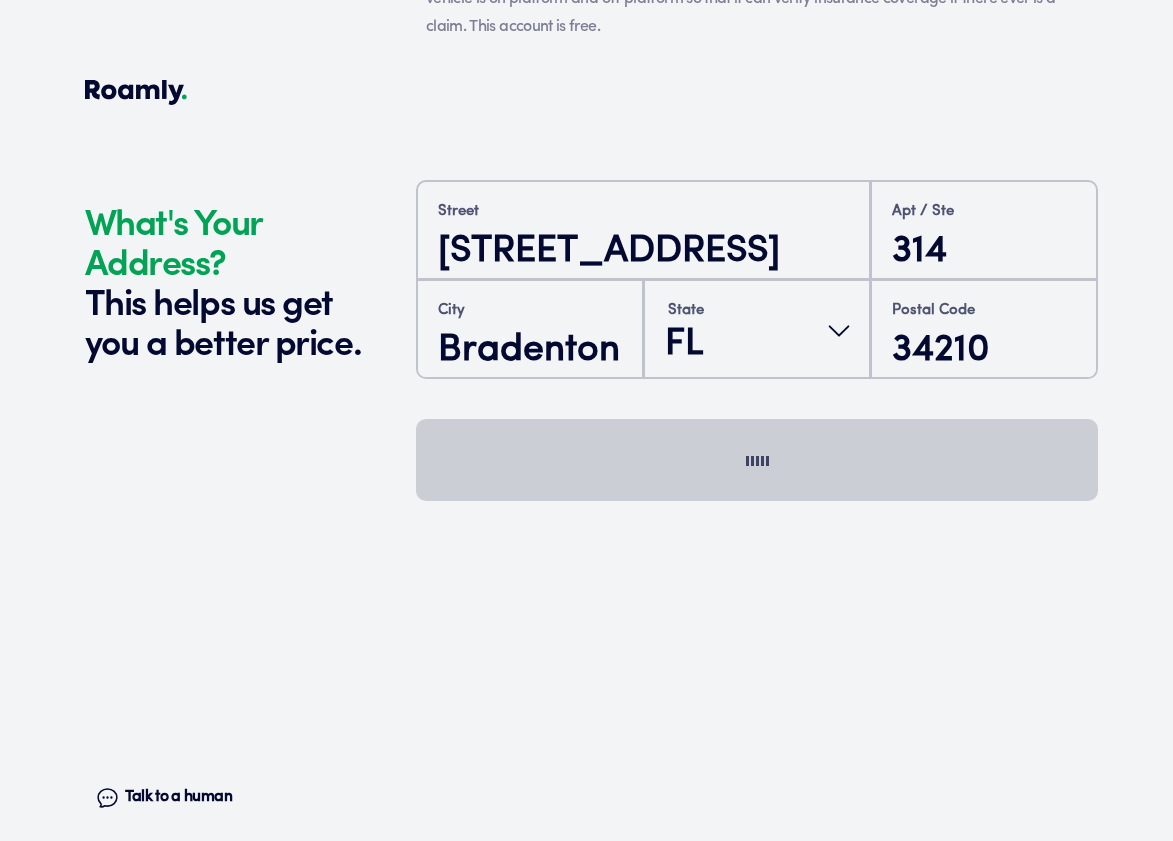 scroll, scrollTop: 2537, scrollLeft: 0, axis: vertical 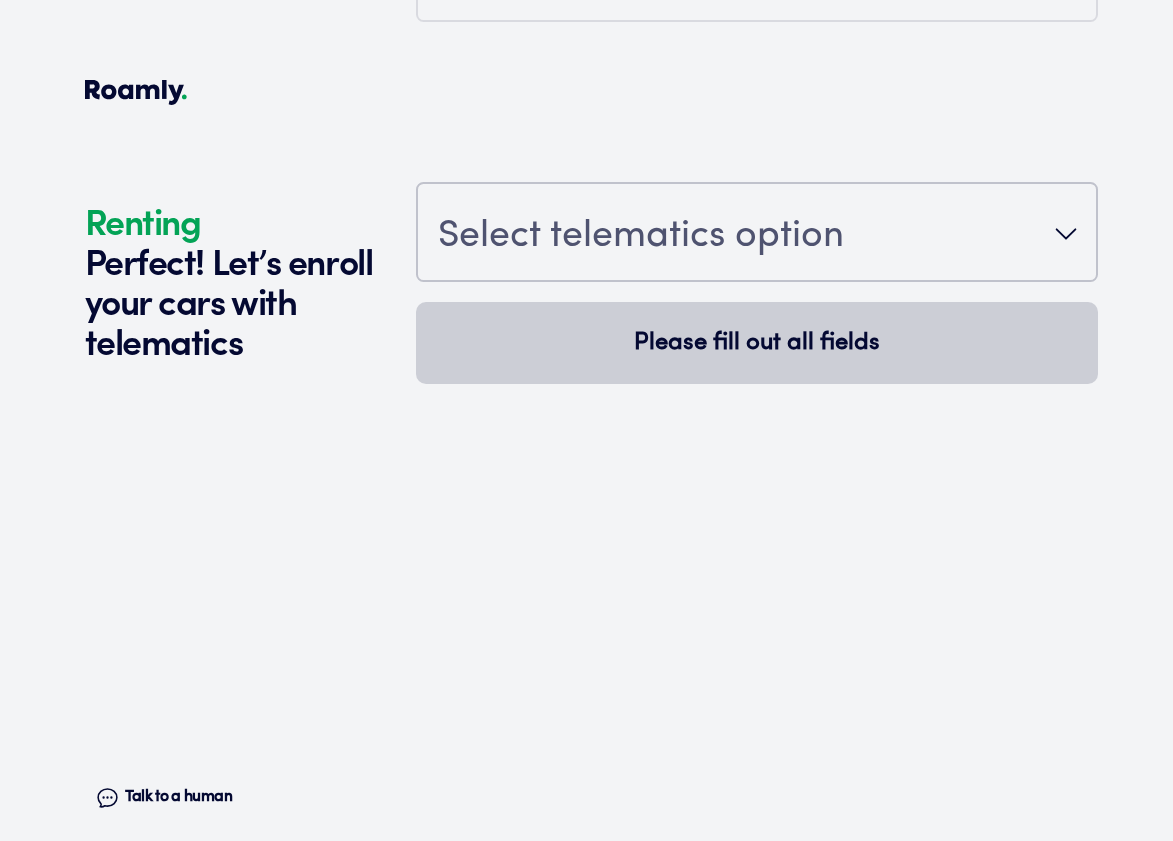click on "Select telematics option" at bounding box center (641, 237) 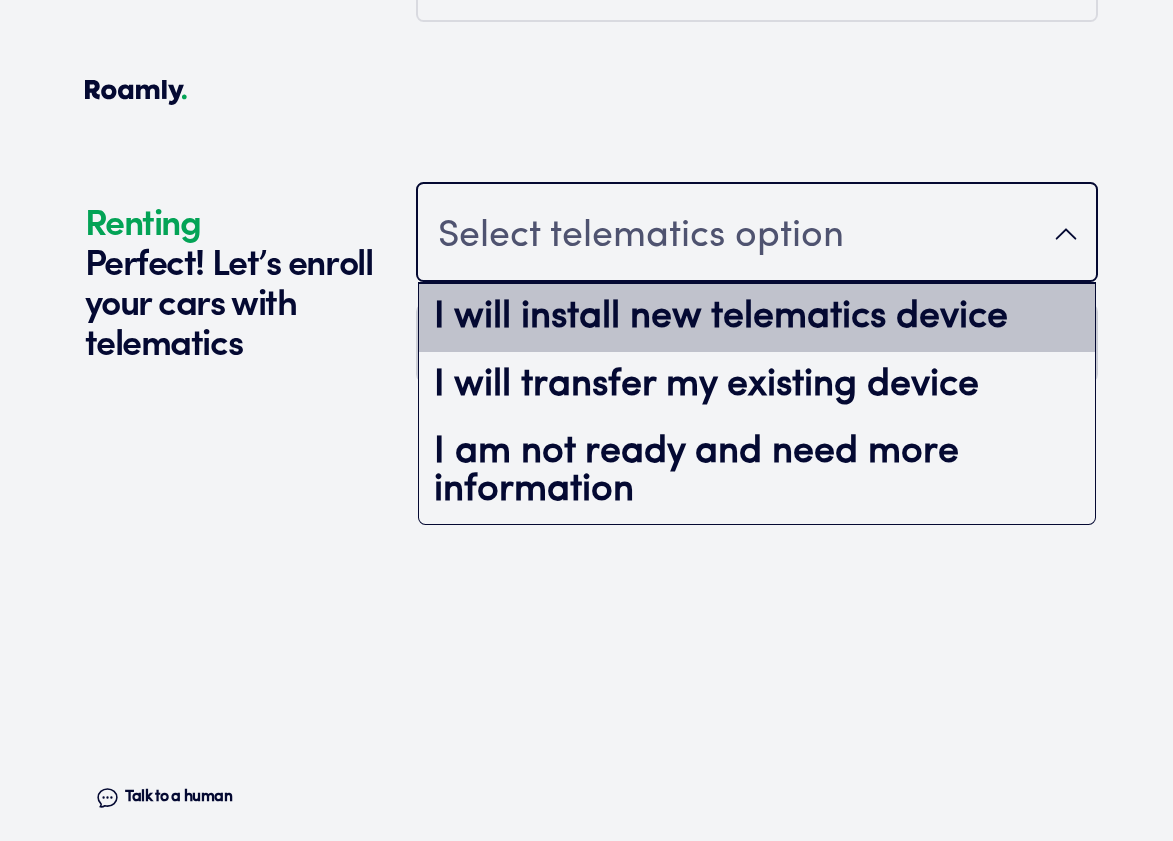 click on "I will install new telematics device" at bounding box center (757, 318) 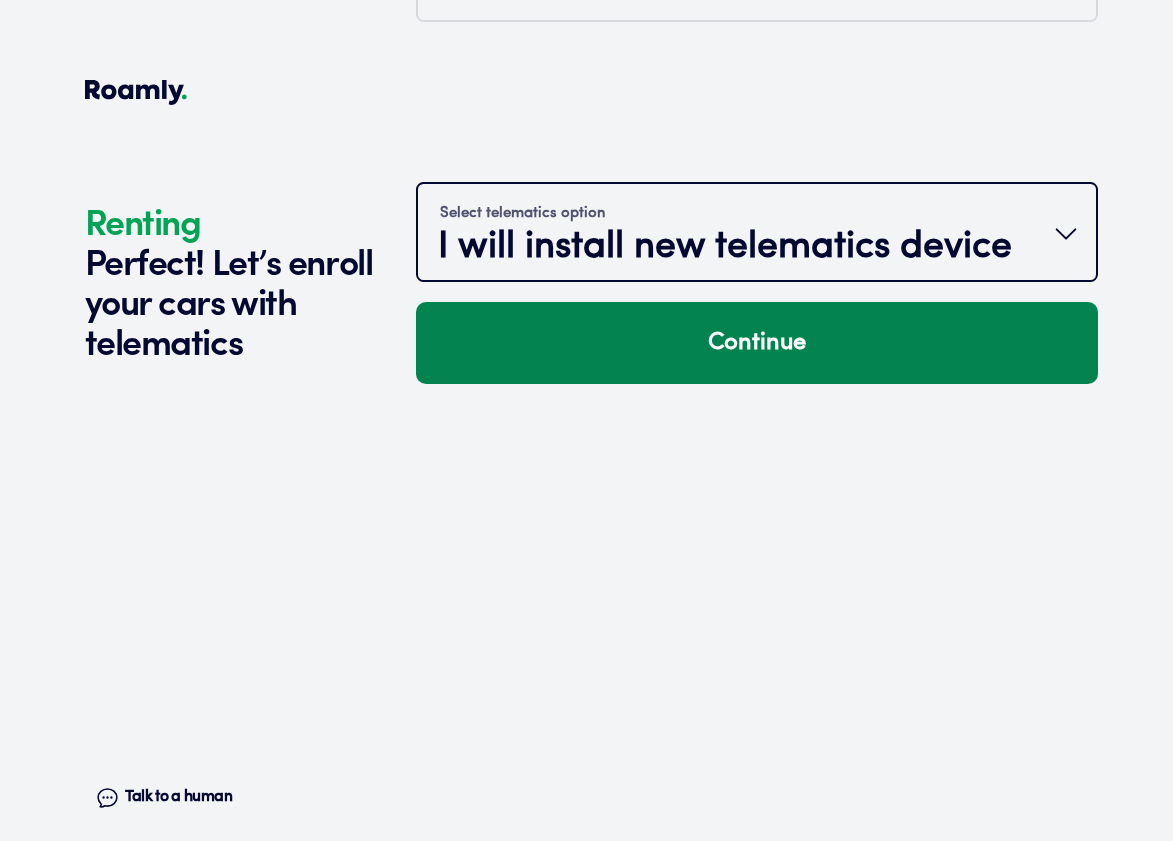 click on "Continue" at bounding box center [757, 343] 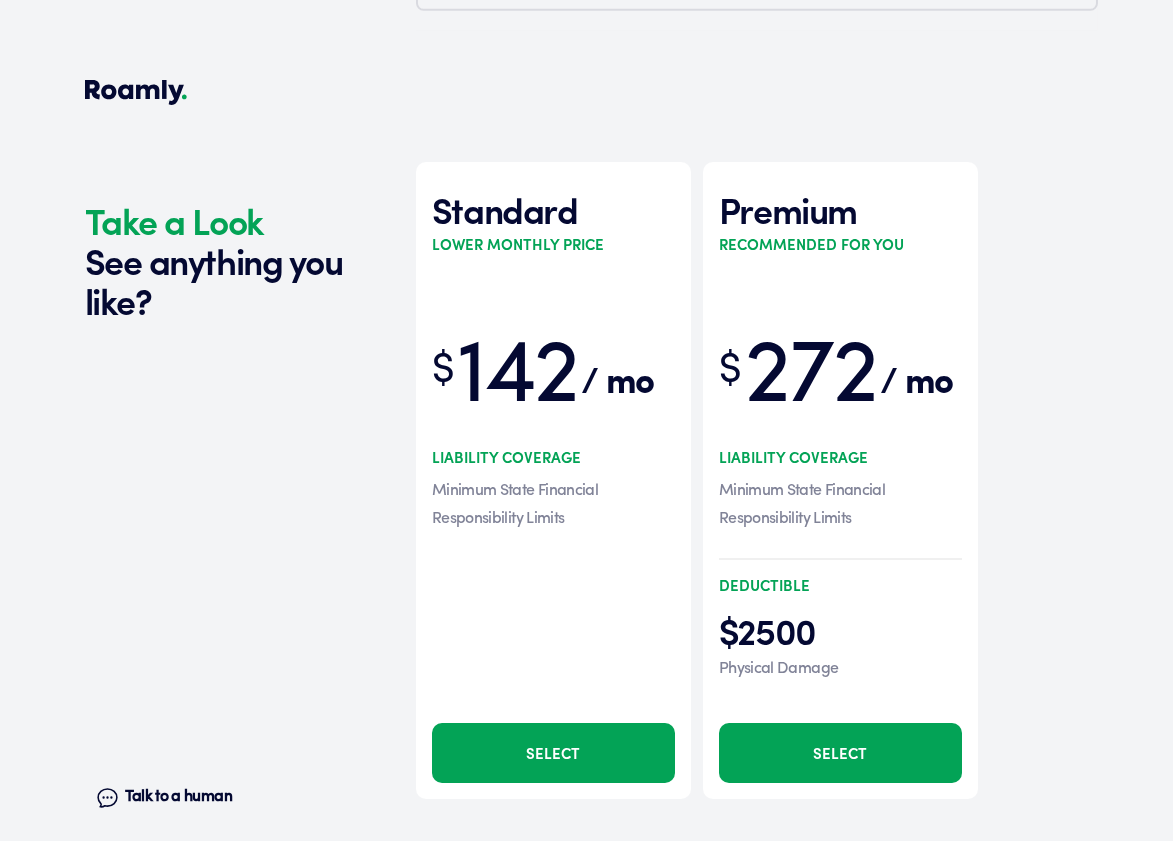 scroll, scrollTop: 2846, scrollLeft: 0, axis: vertical 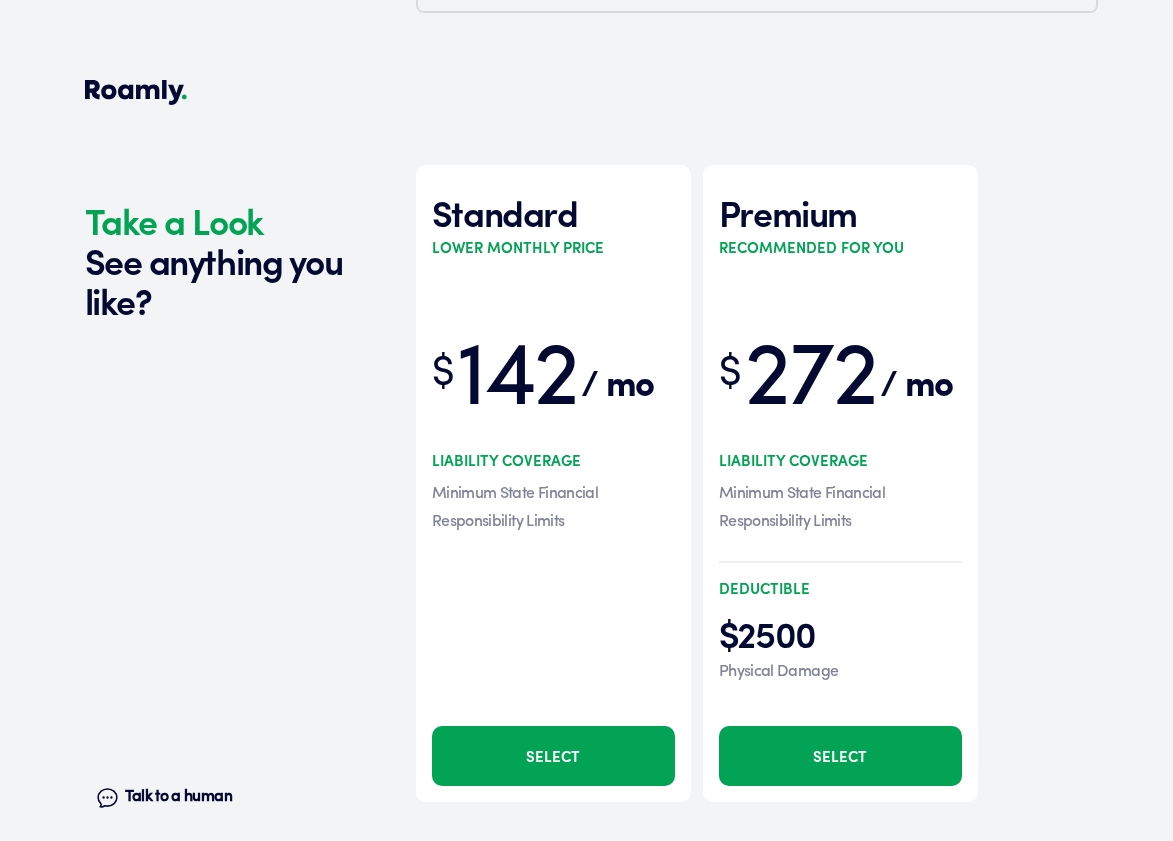 click on "Take a Look See anything you like? Talk to a human Chat Year 2022 Manufacturer Polestar Model Polestar 2 Trim Sedan 4D Long Range AWD Electric Yes No Does this vehicle have a salvage title? Yes No Is this your main vehicle for everyday trips? Year 2020 Manufacturer BMW Model 4 Series Trim Coupe 2D 440xi AWD 3.0L I6 Turbo Yes No Does this vehicle have a salvage title? Yes No Is this your main vehicle for everyday trips? Year Manufacturer Model Trim Yes No Does this vehicle have a salvage title? Yes No Is this your main vehicle for everyday trips? Edit Tell us about your vehicles. First name Kaan Last name Cankiri Date of Birth 01/15/2002 Email kaancankiri@gmail.com Phone (765) 701-0200 Yes No Are you registered as a Limited Liability Company (LLC)? By entering your phone number, you give a licensed Roamly agent permission to assist with this quote through recorded call, email or text message. By continuing, you are confirming that you have read our  Information Disclosure . Edit Outdoorsy Wheelbase Turo Other" at bounding box center [586, -1001] 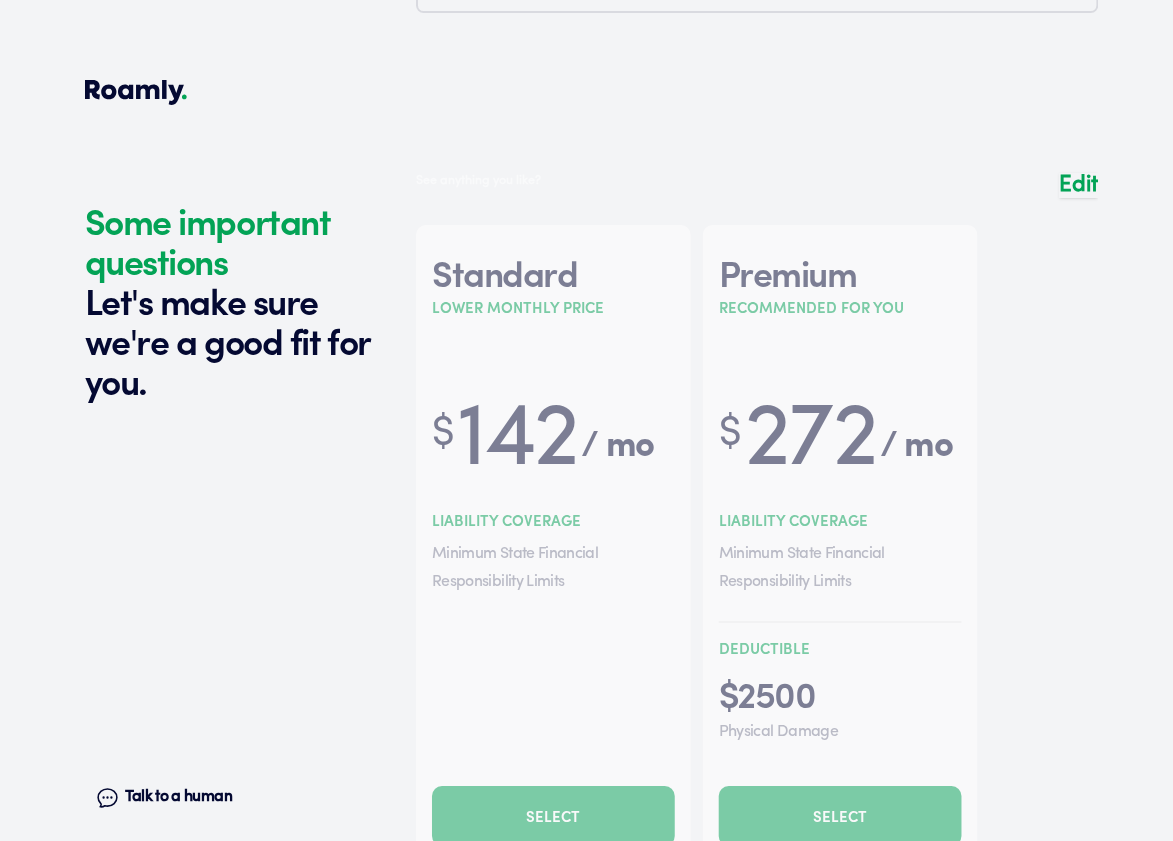 scroll, scrollTop: 3710, scrollLeft: 0, axis: vertical 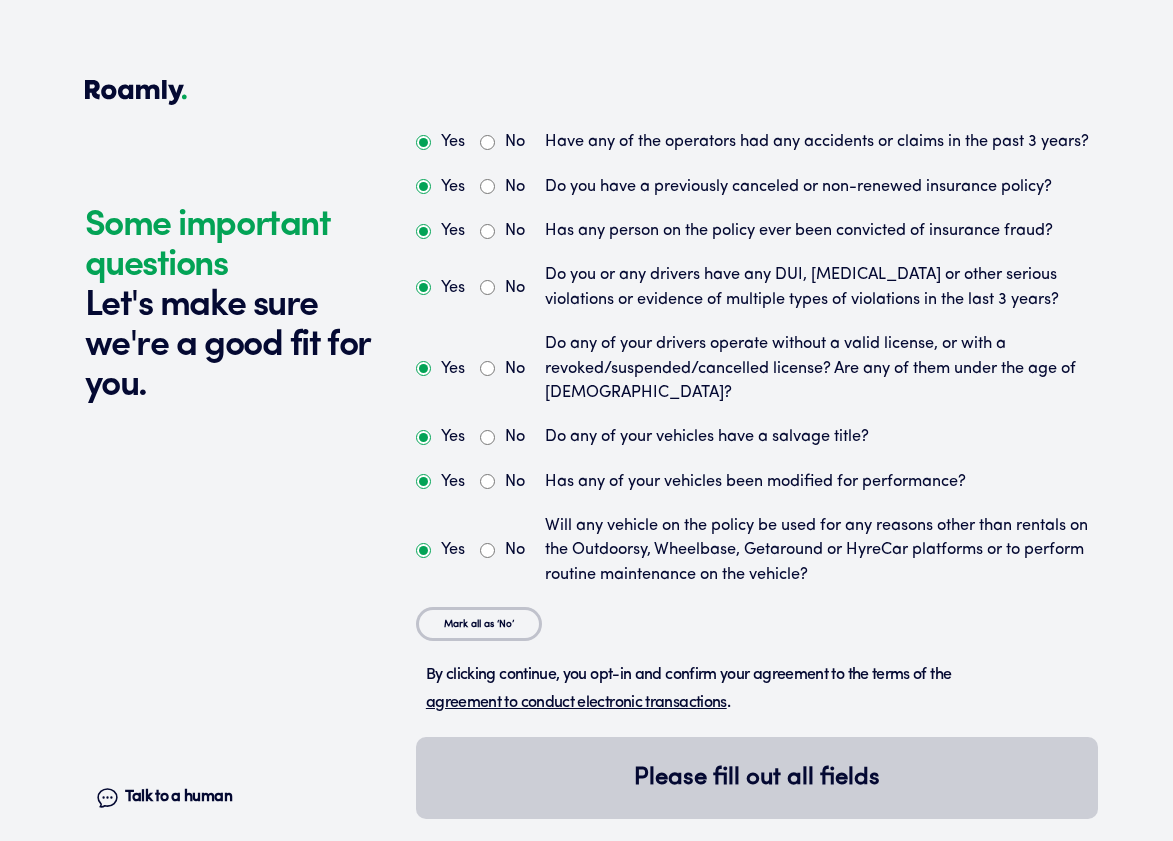 click on "Mark all as ‘No’" at bounding box center [479, 624] 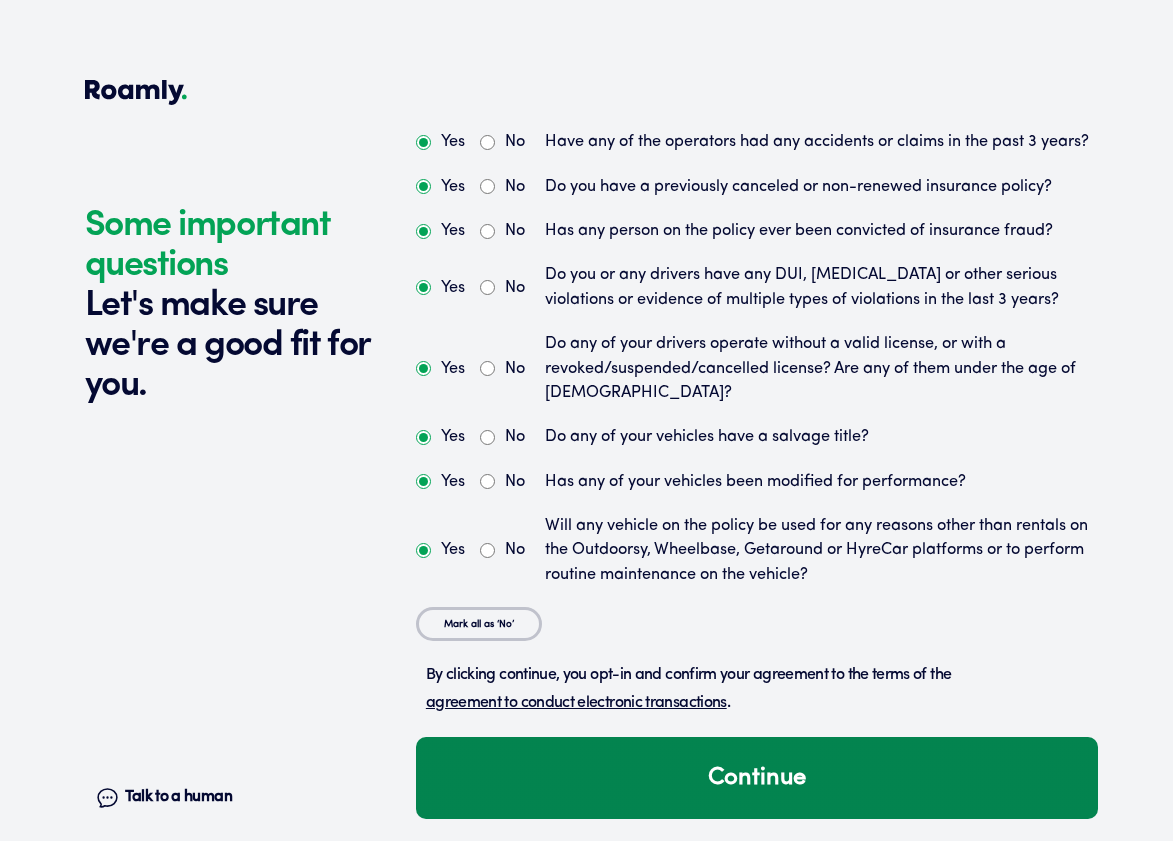click on "Continue" at bounding box center (757, 778) 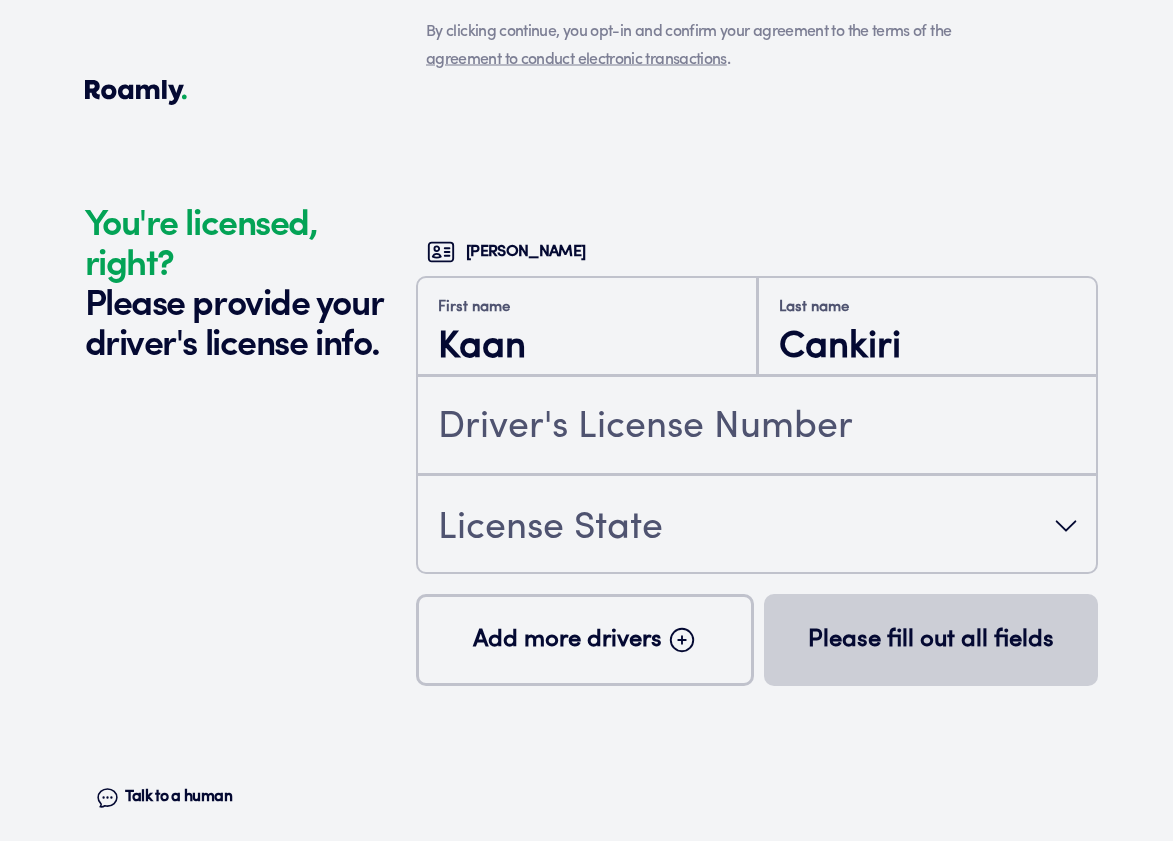 scroll, scrollTop: 4420, scrollLeft: 0, axis: vertical 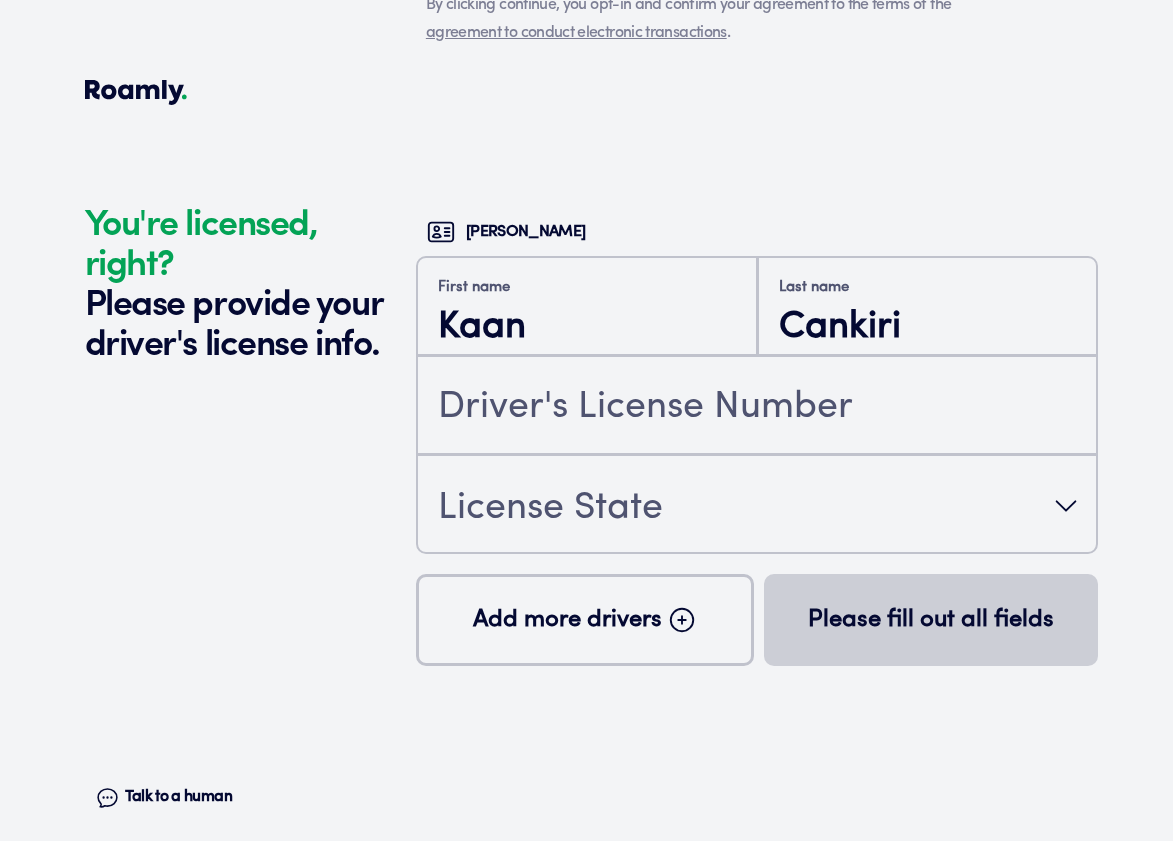 click on "License State" at bounding box center (757, 506) 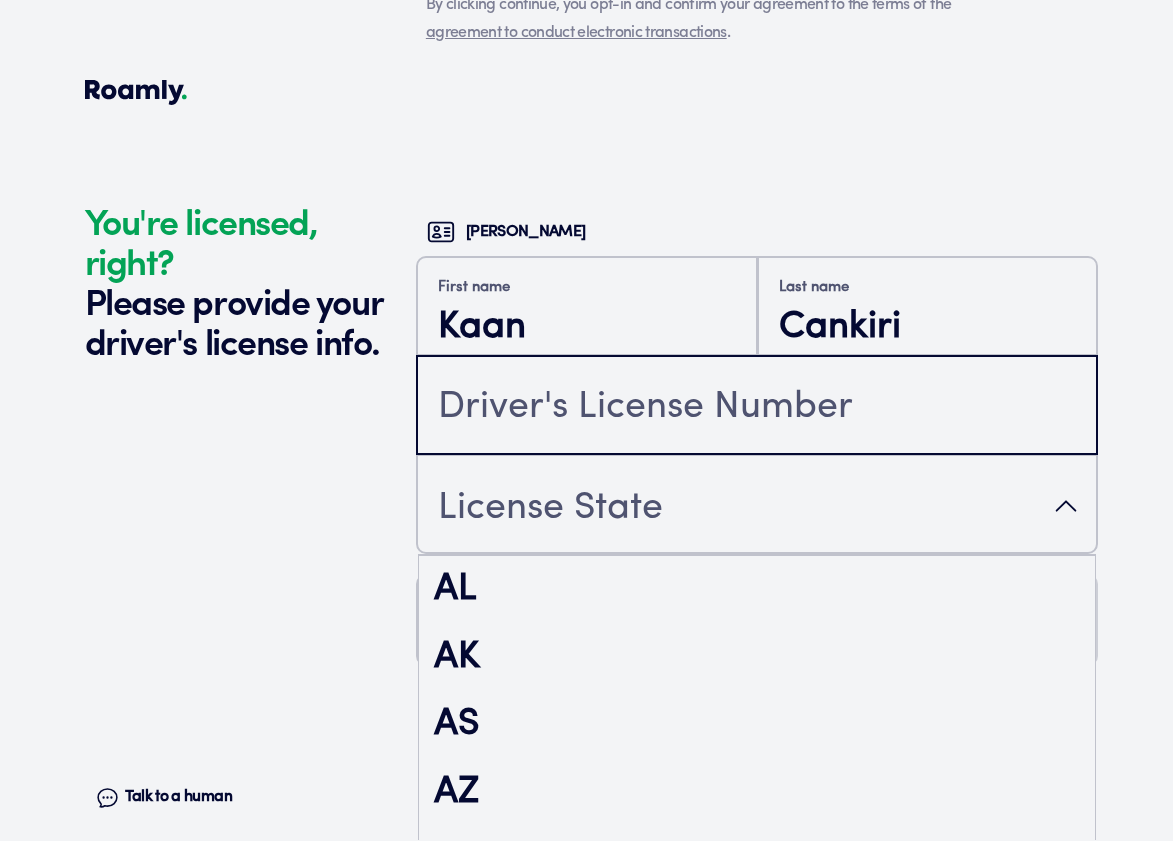 click at bounding box center (757, 407) 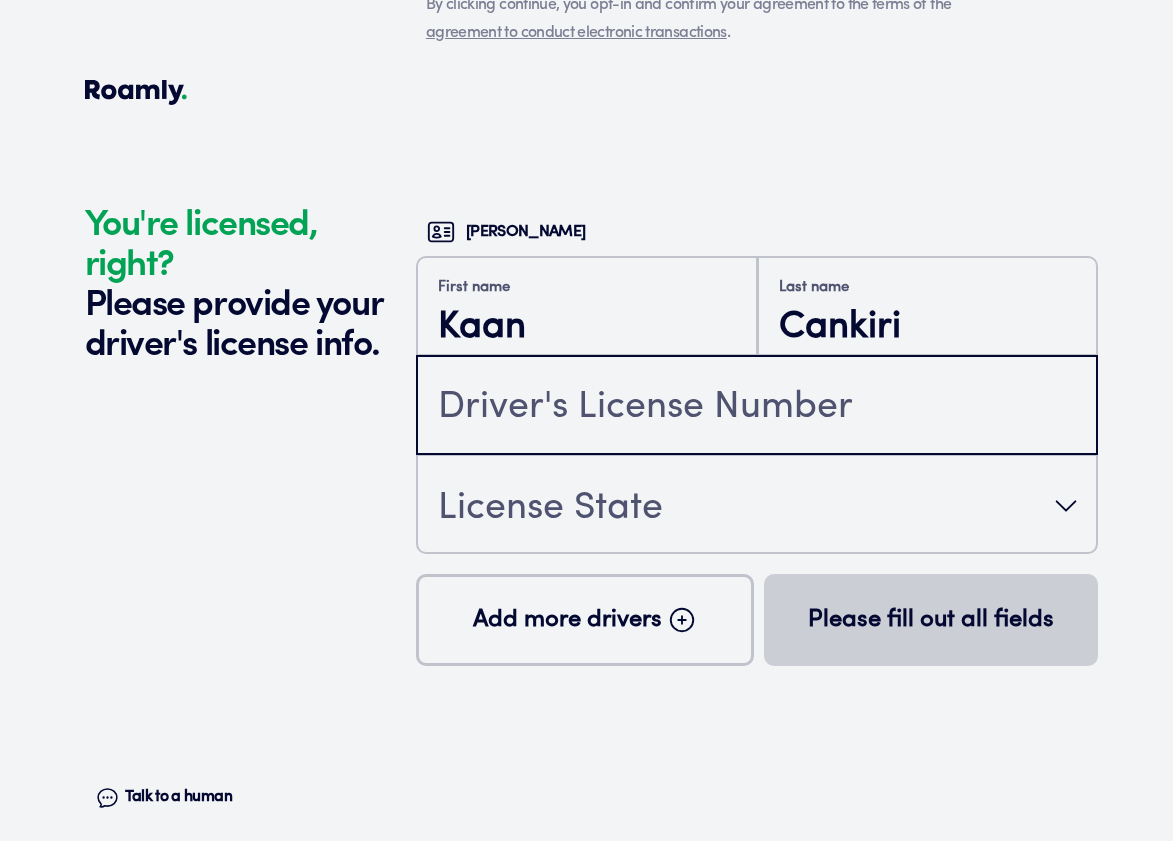 paste on "9370794874" 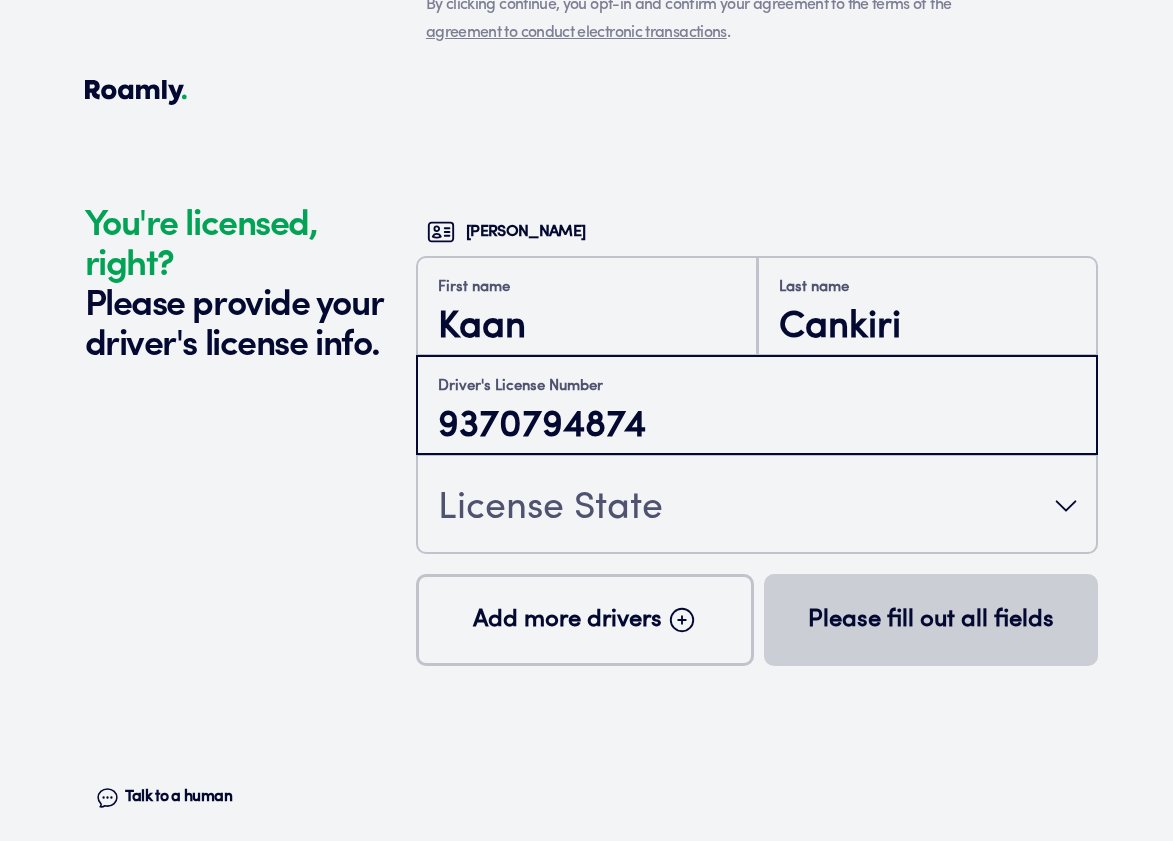type on "9370794874" 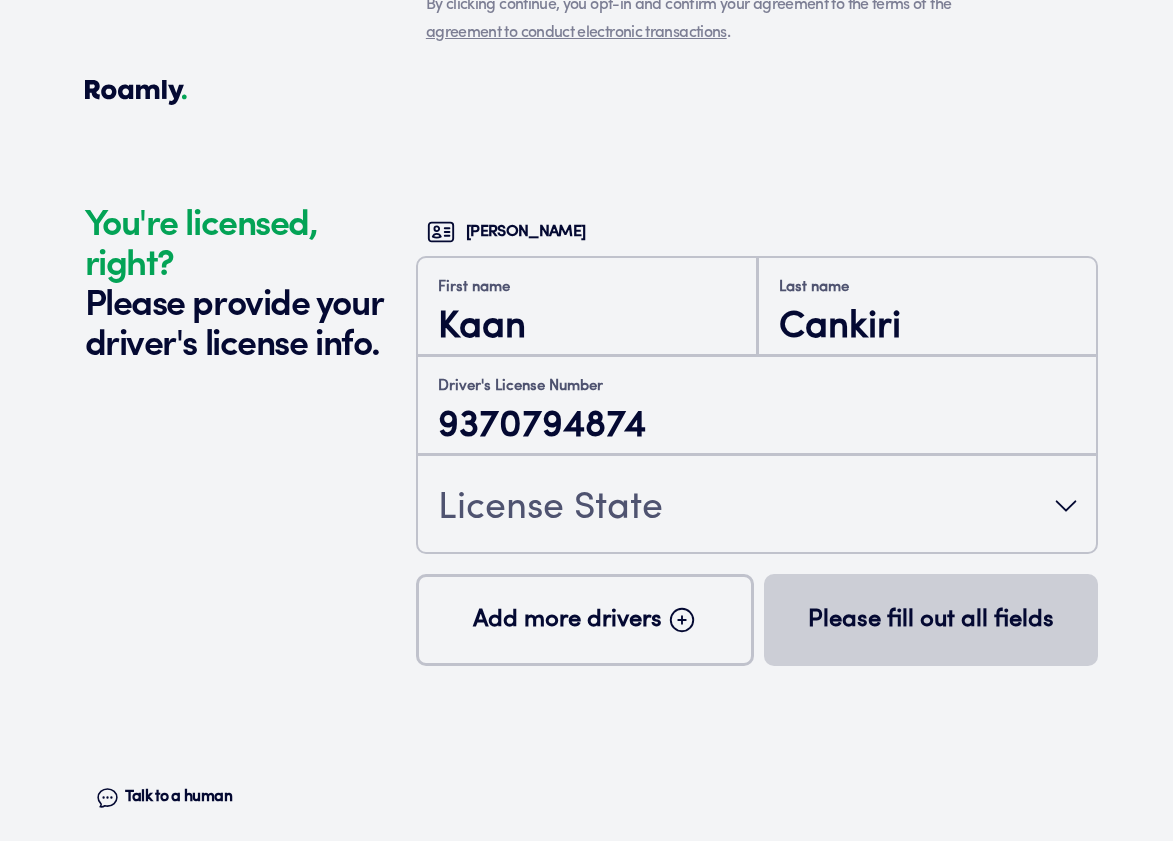 click on "License State" at bounding box center (757, 506) 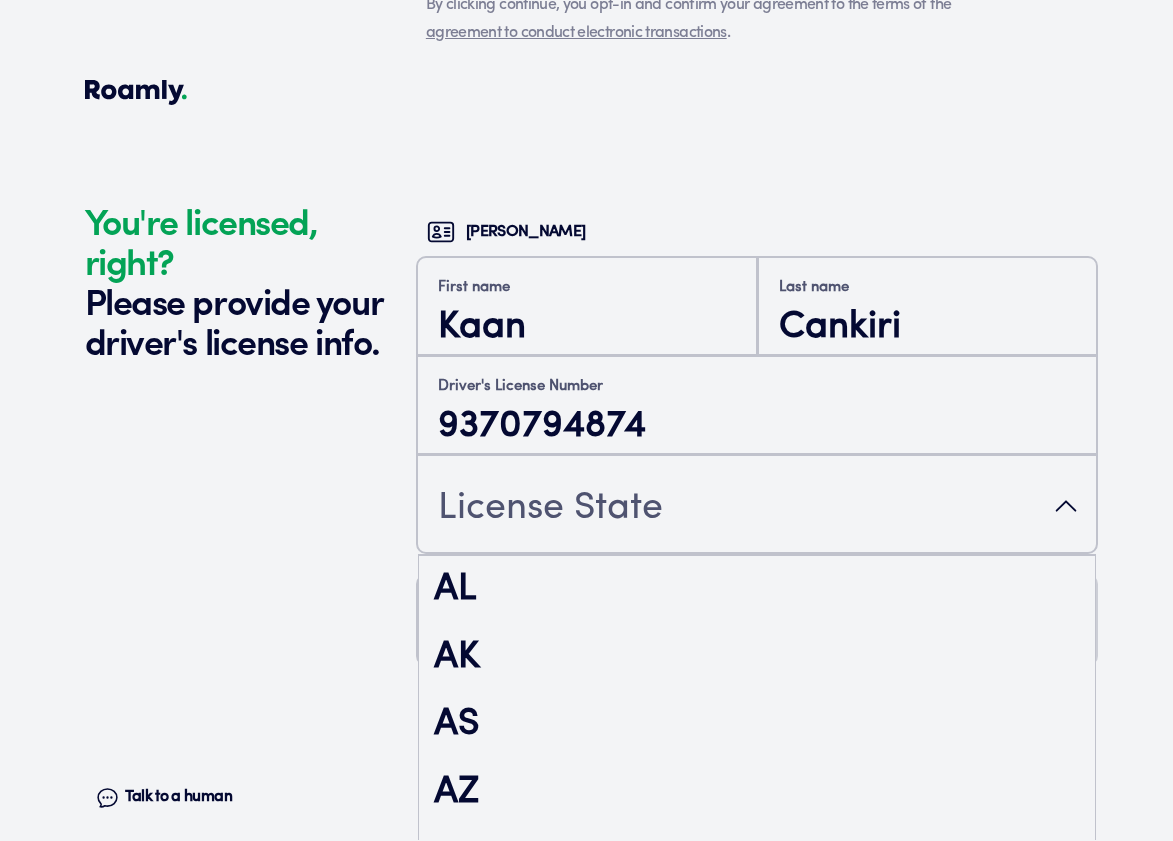 scroll, scrollTop: 591, scrollLeft: 0, axis: vertical 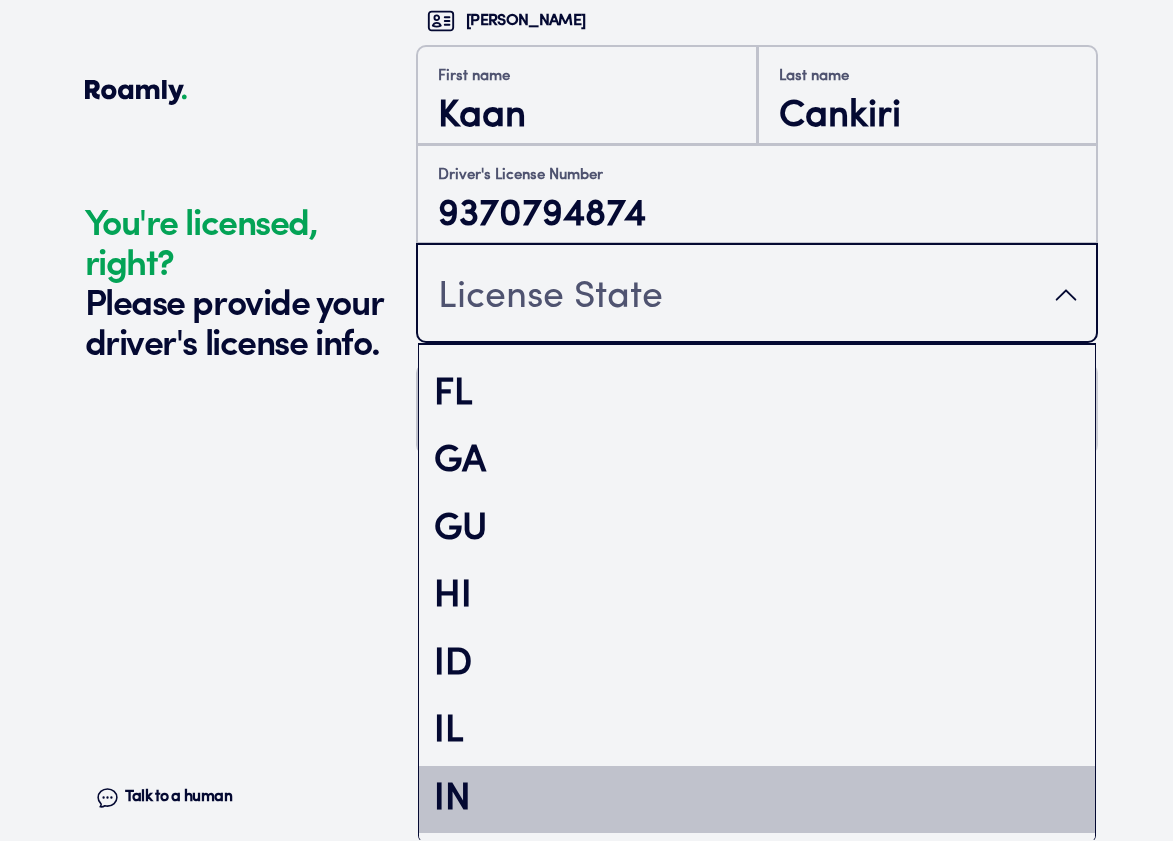 type 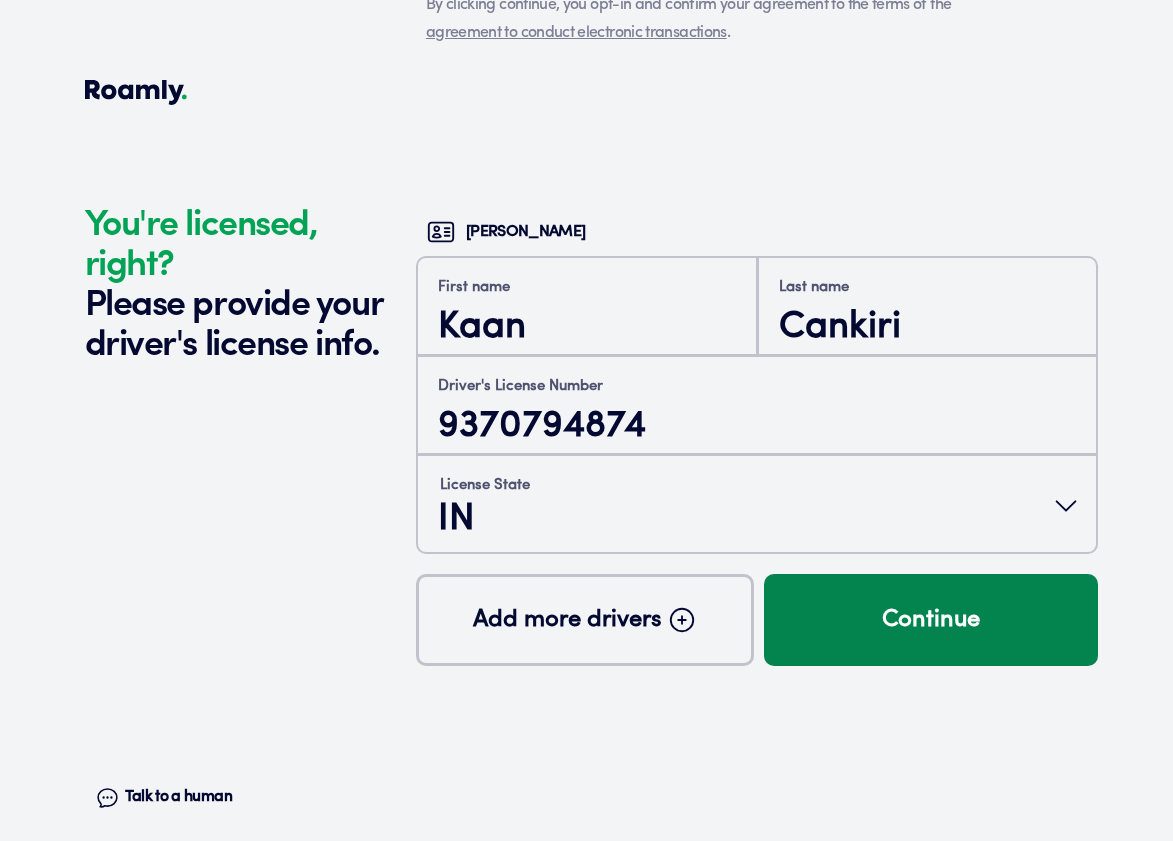 click on "Continue" at bounding box center [931, 620] 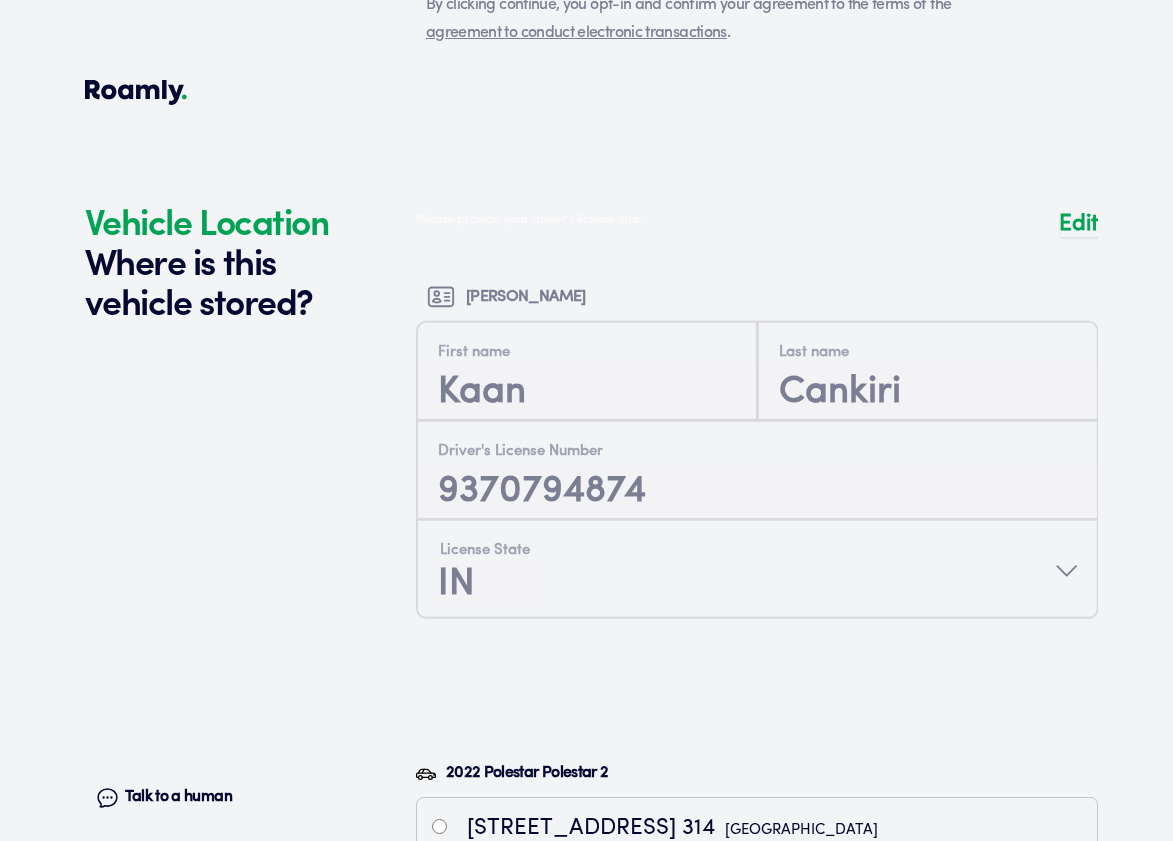 scroll, scrollTop: 4977, scrollLeft: 0, axis: vertical 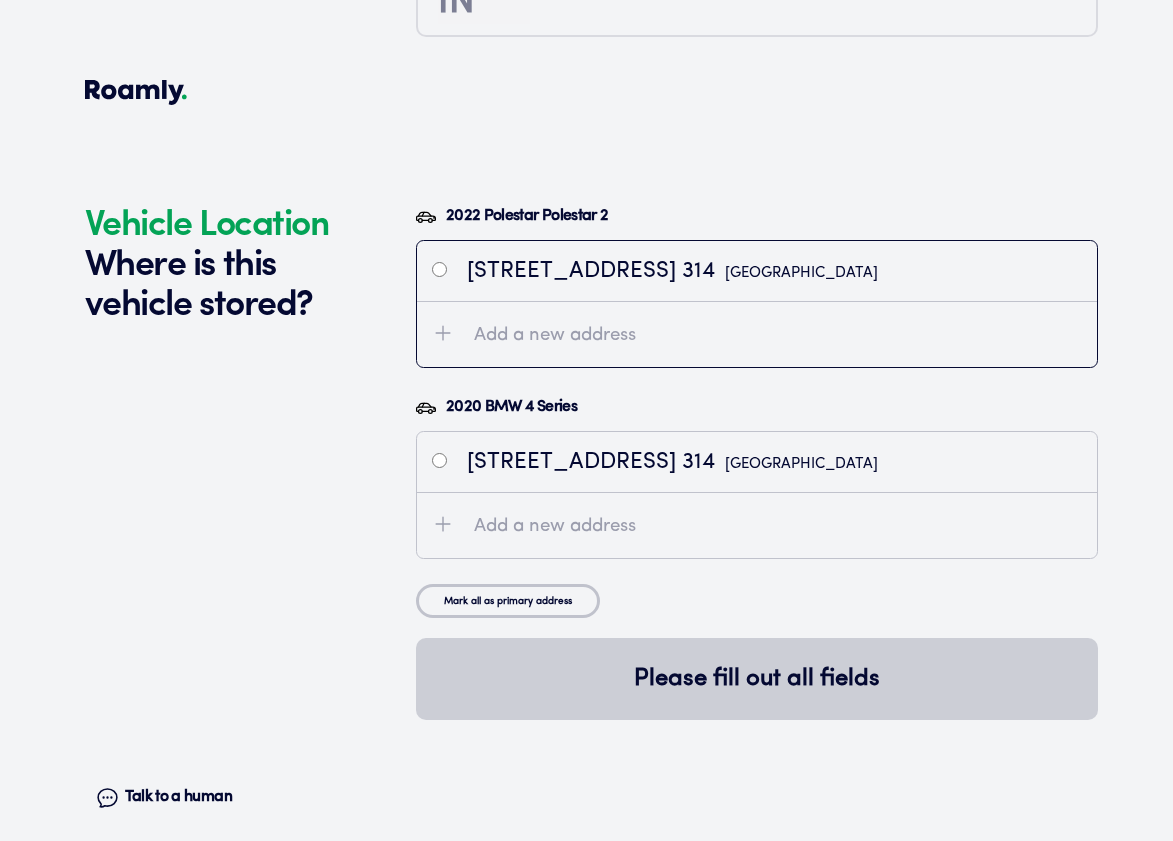 click on "6815 Foxtail Palm Way   314 Bradenton, FL 34210" at bounding box center [672, 271] 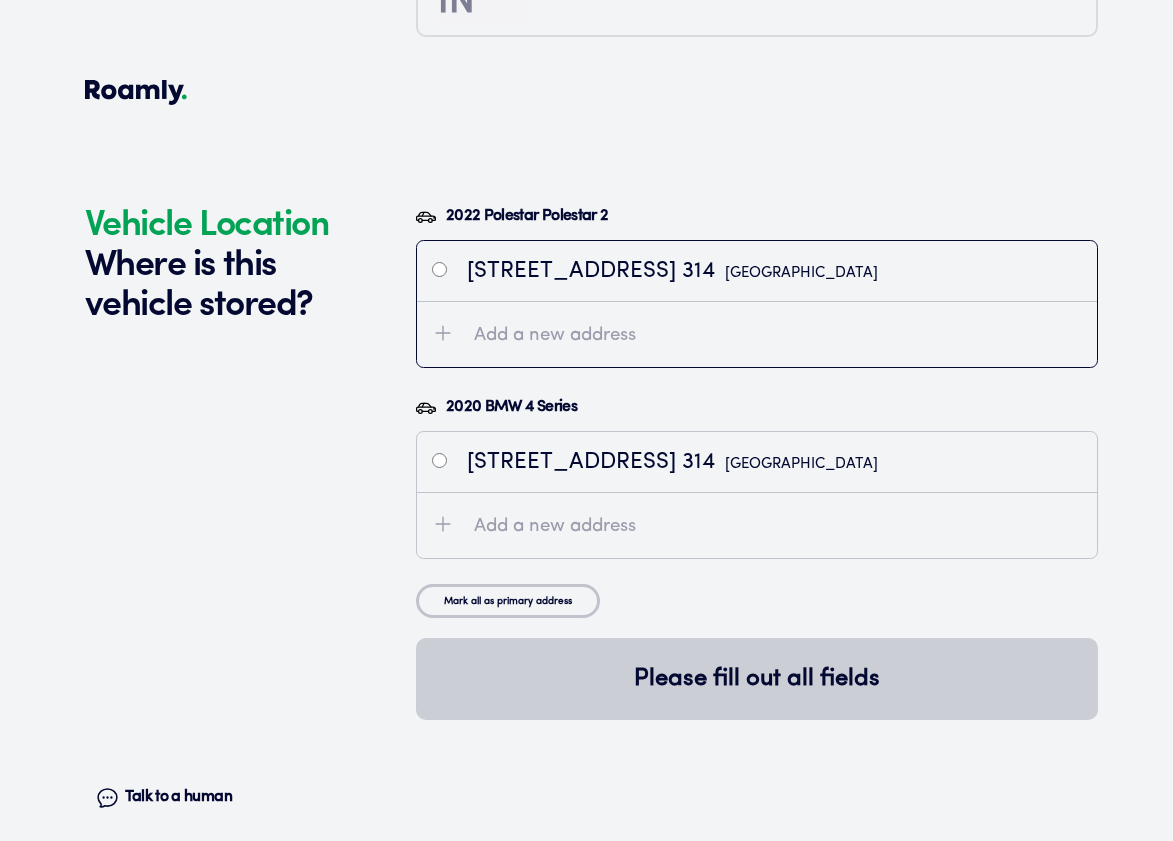 radio on "true" 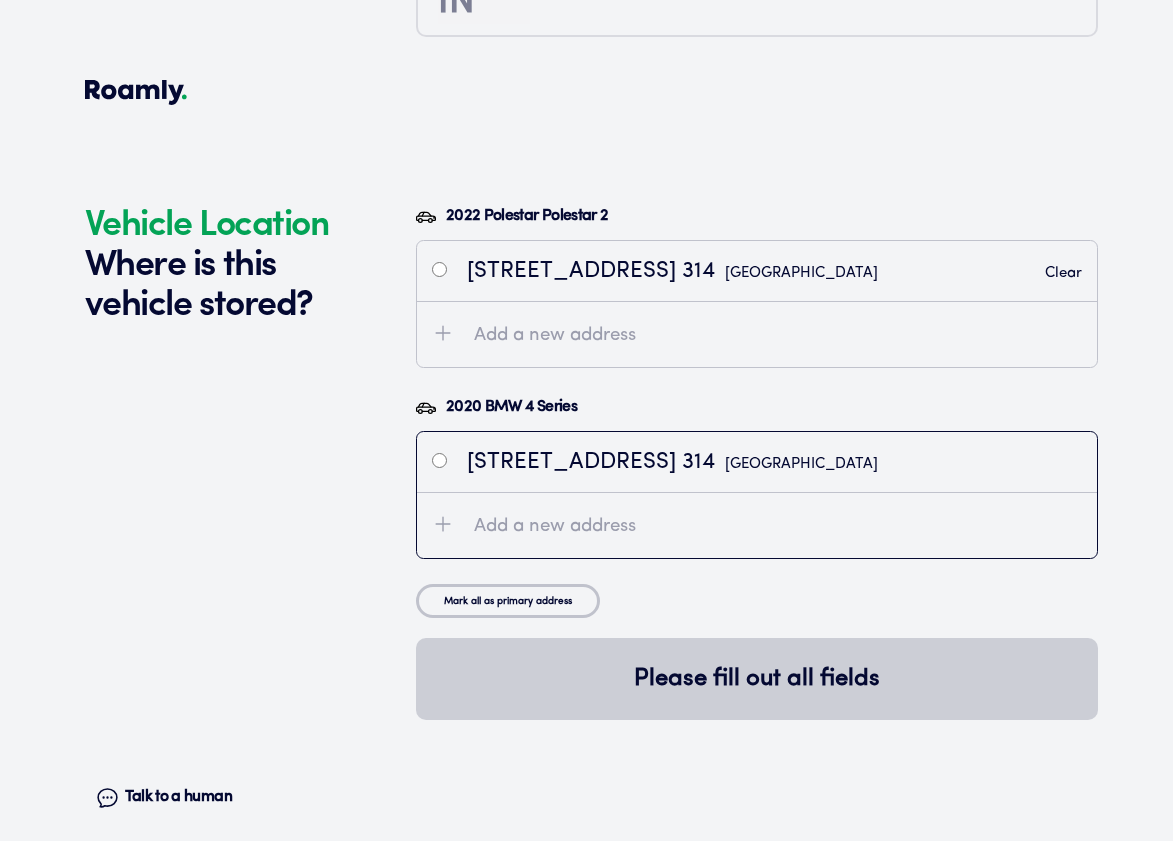 click on "6815 Foxtail Palm Way   314 Bradenton, FL 34210" at bounding box center [672, 462] 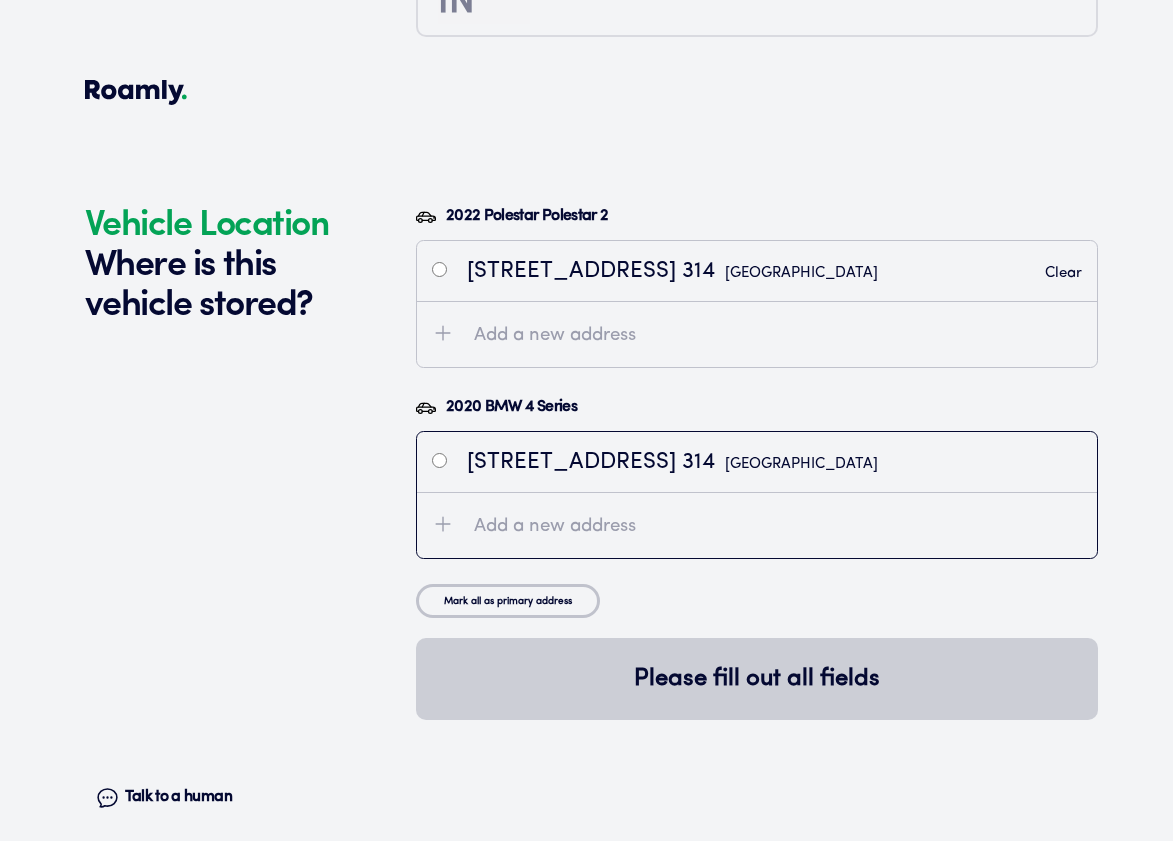 radio on "true" 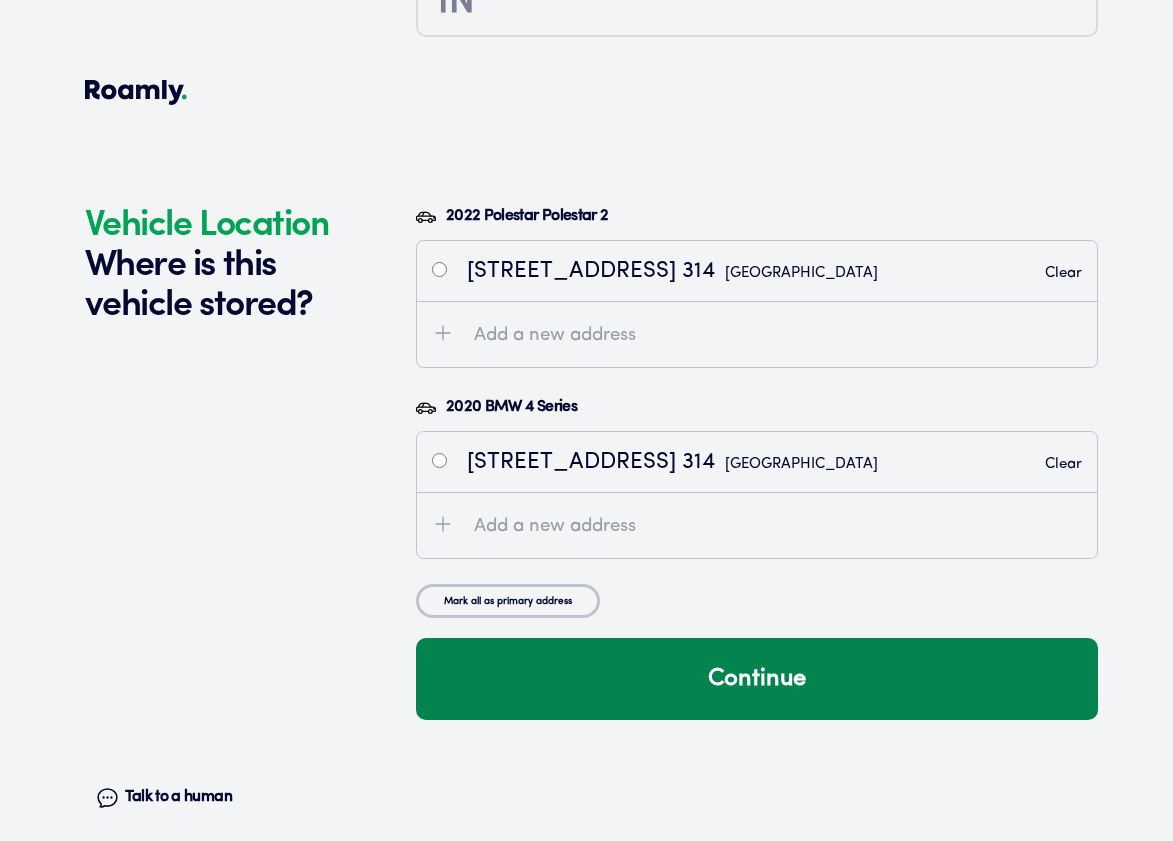 click on "Continue" at bounding box center [757, 679] 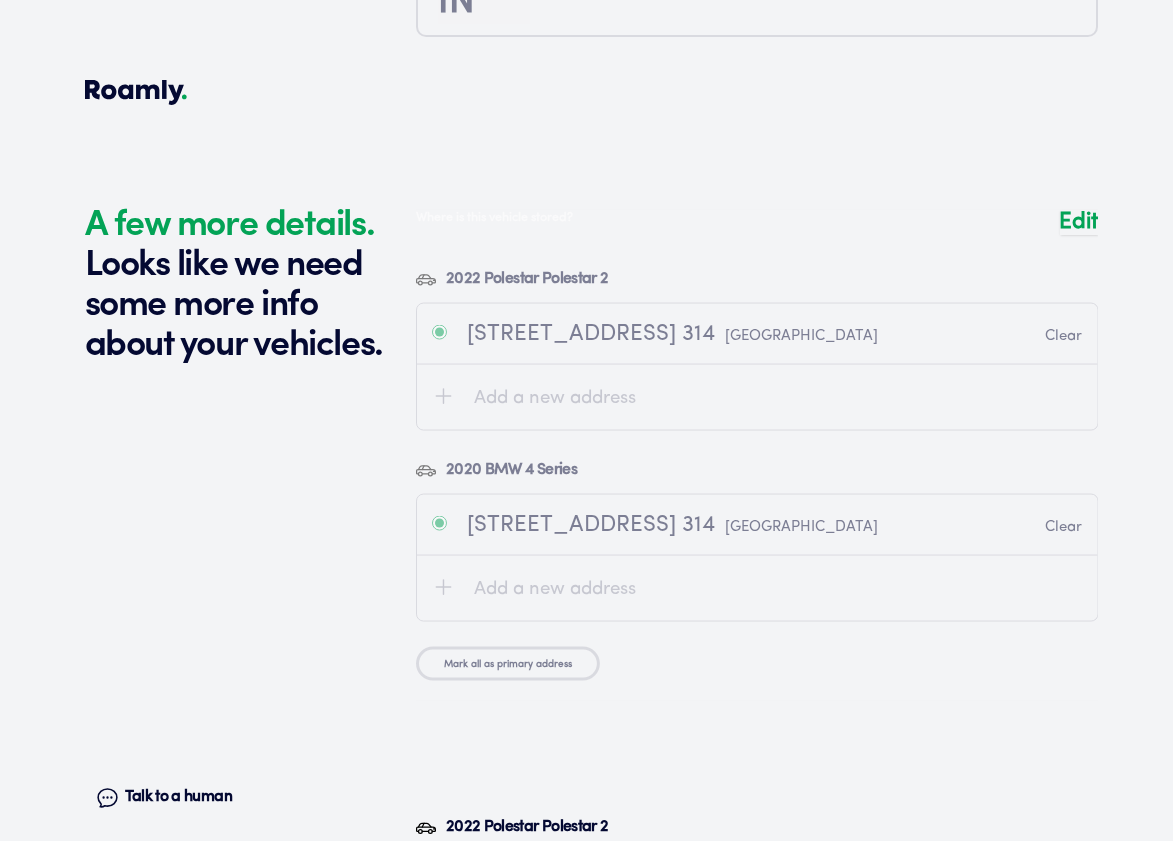 scroll, scrollTop: 5587, scrollLeft: 0, axis: vertical 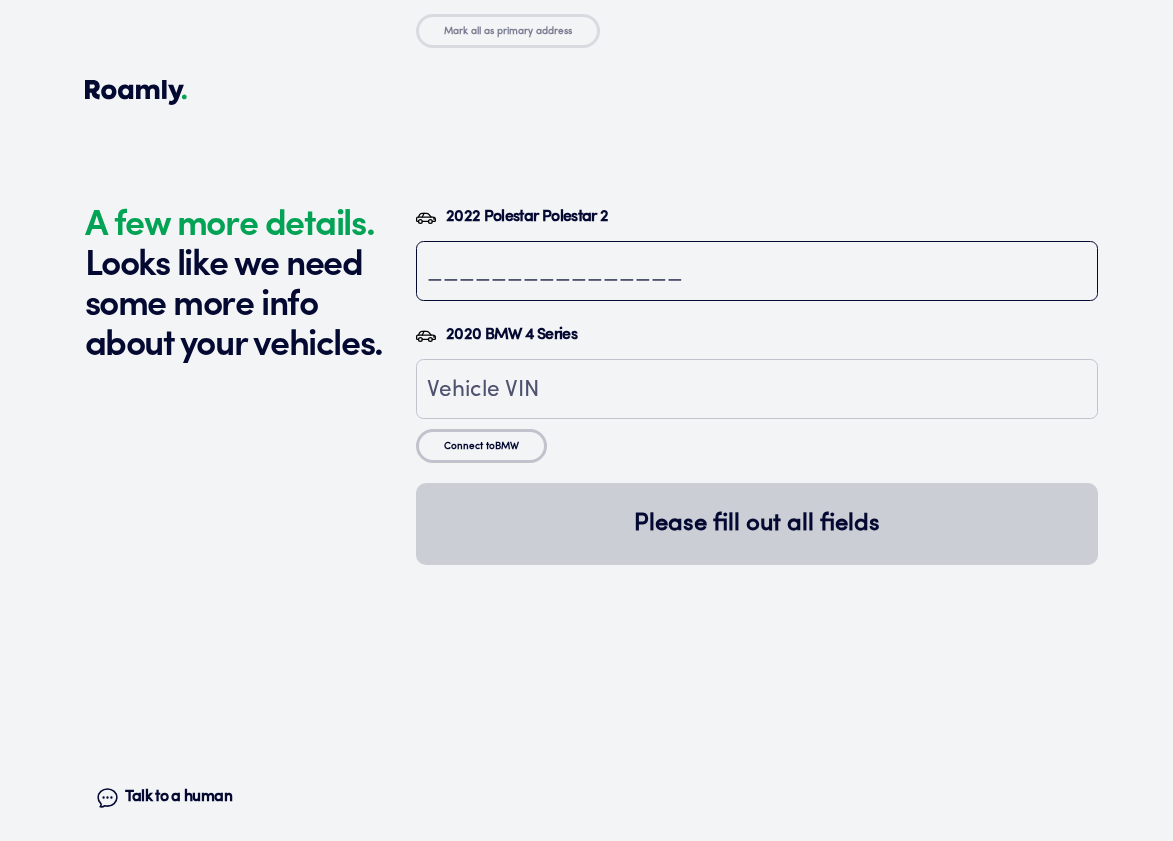 click at bounding box center [757, 273] 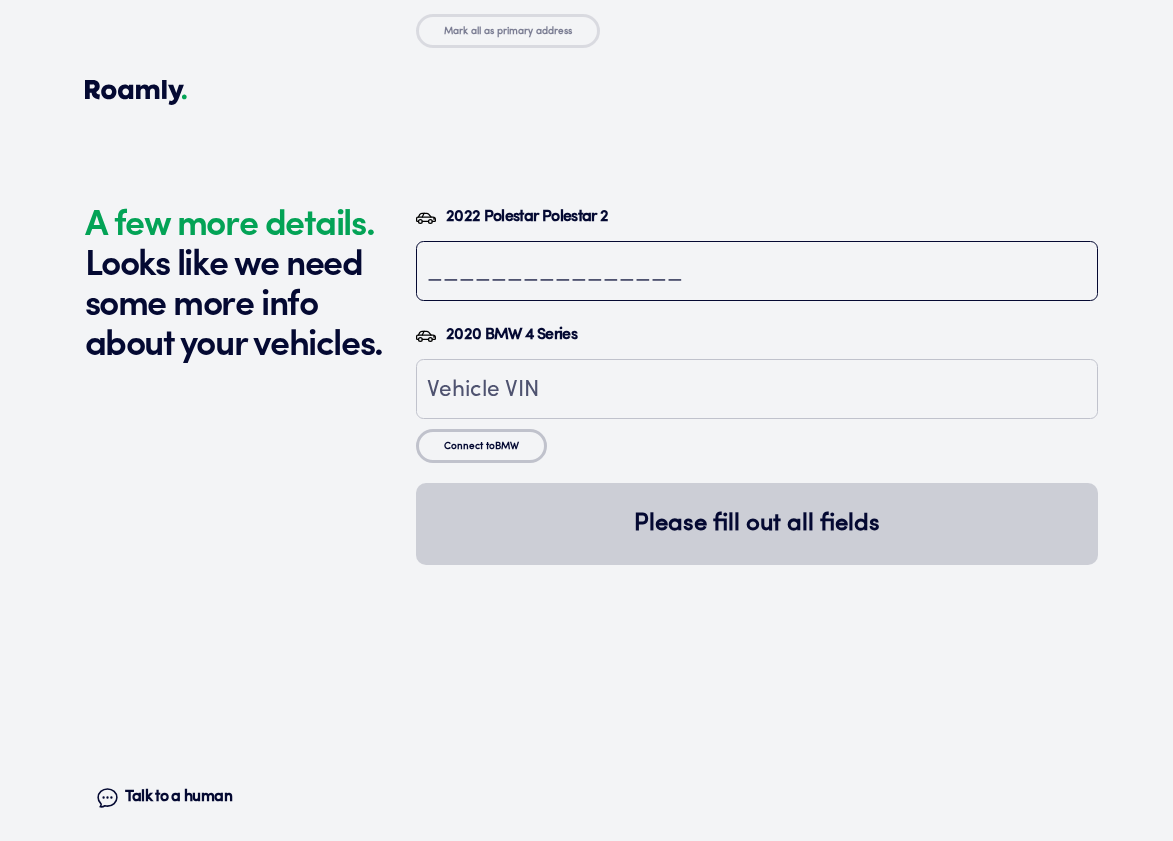 paste on "LPSED3KA2NL052990" 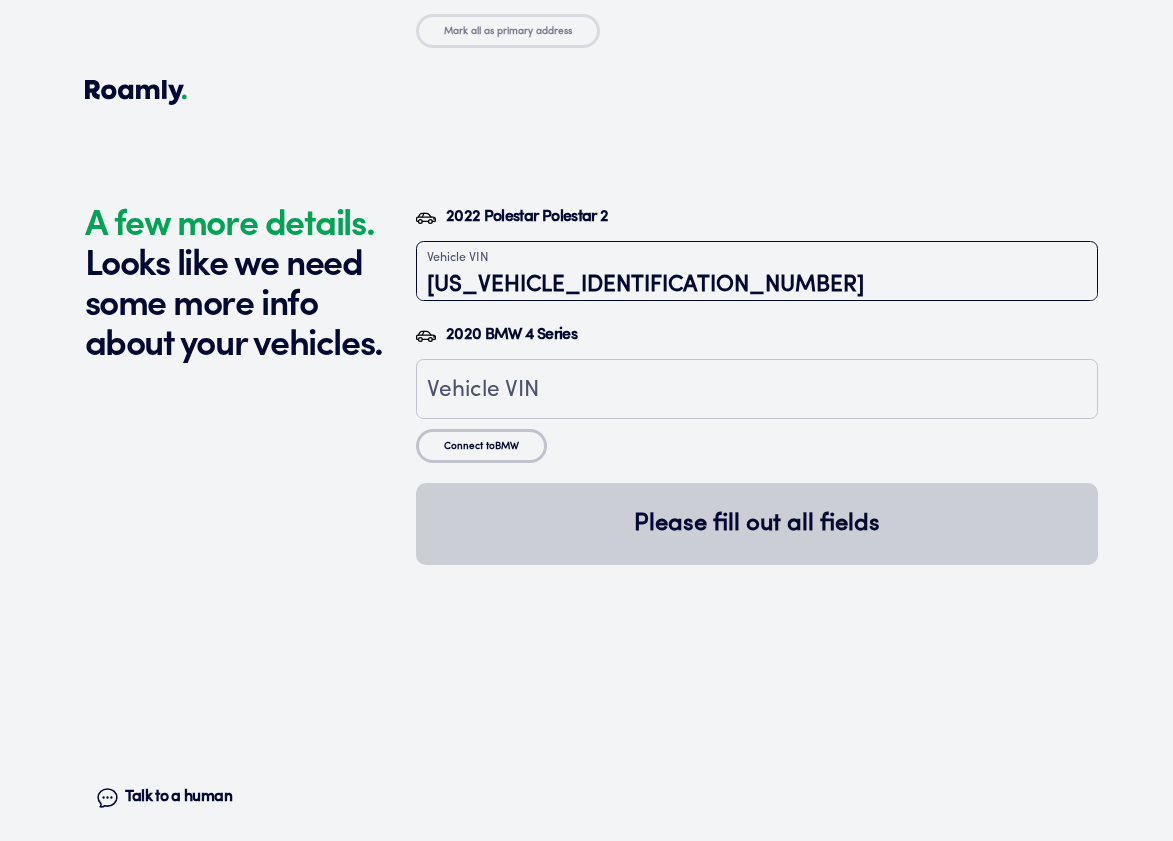 type on "LPSED3KA2NL052990" 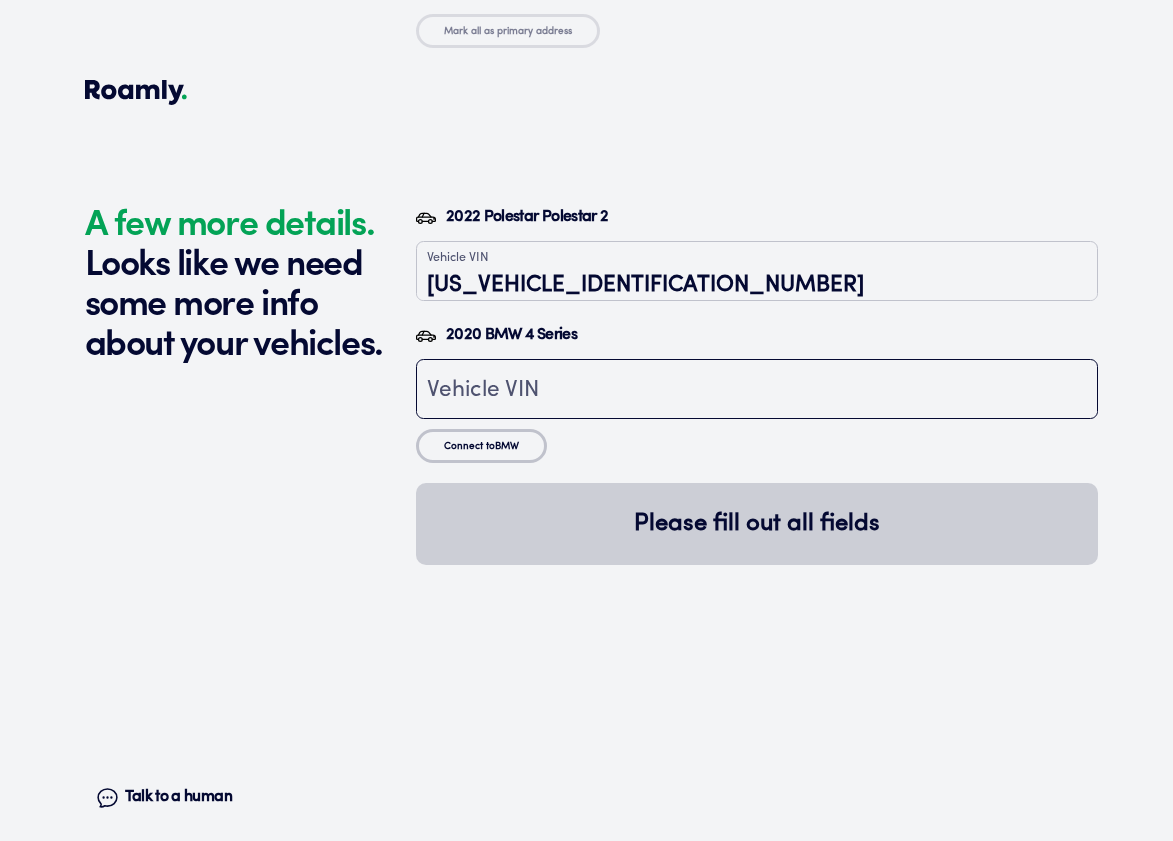 click at bounding box center (757, 391) 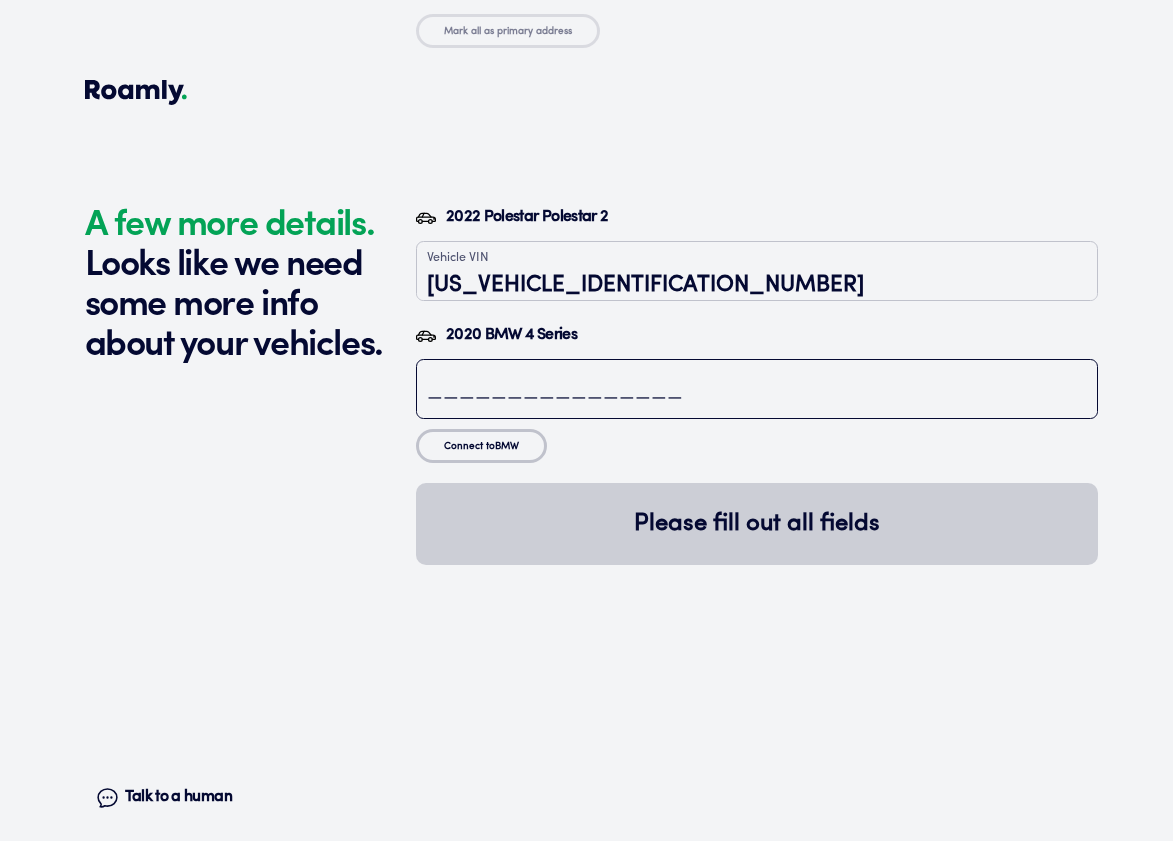 paste on "WBA4W9C08LFH31261" 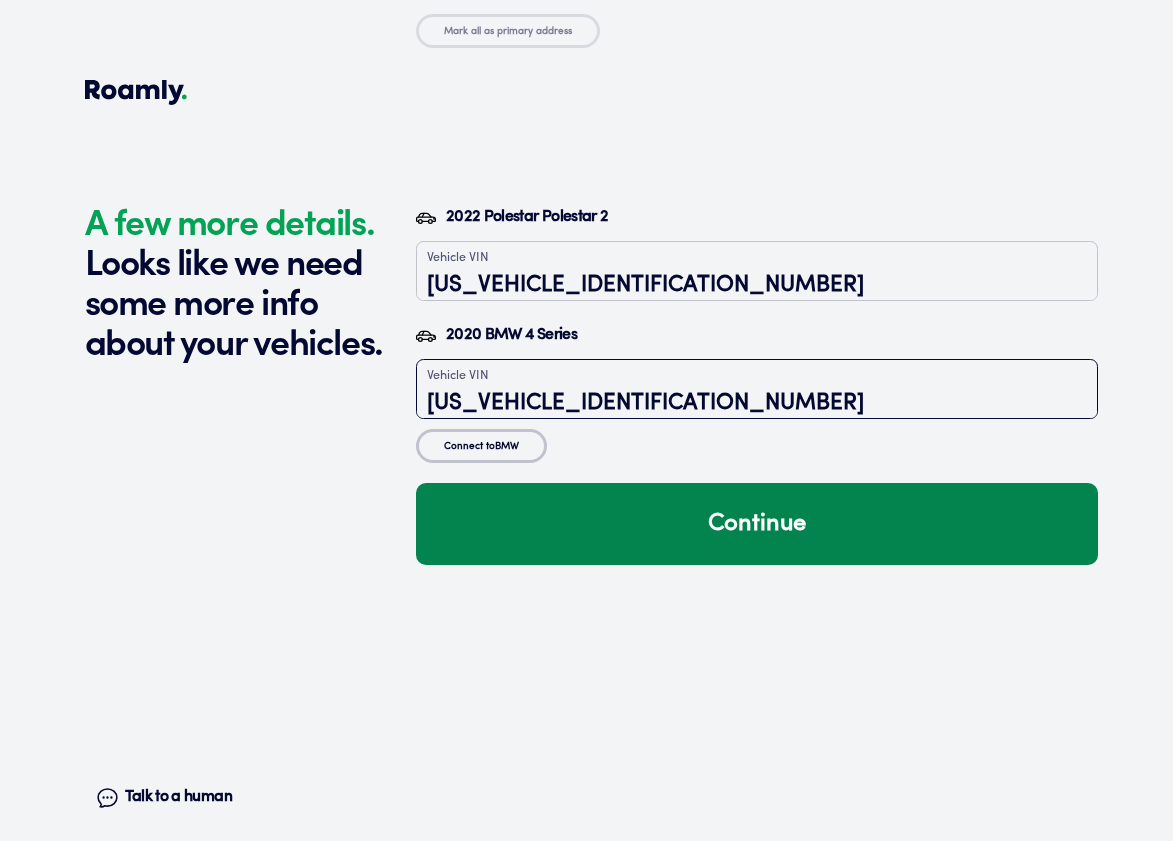 type on "WBA4W9C08LFH31261" 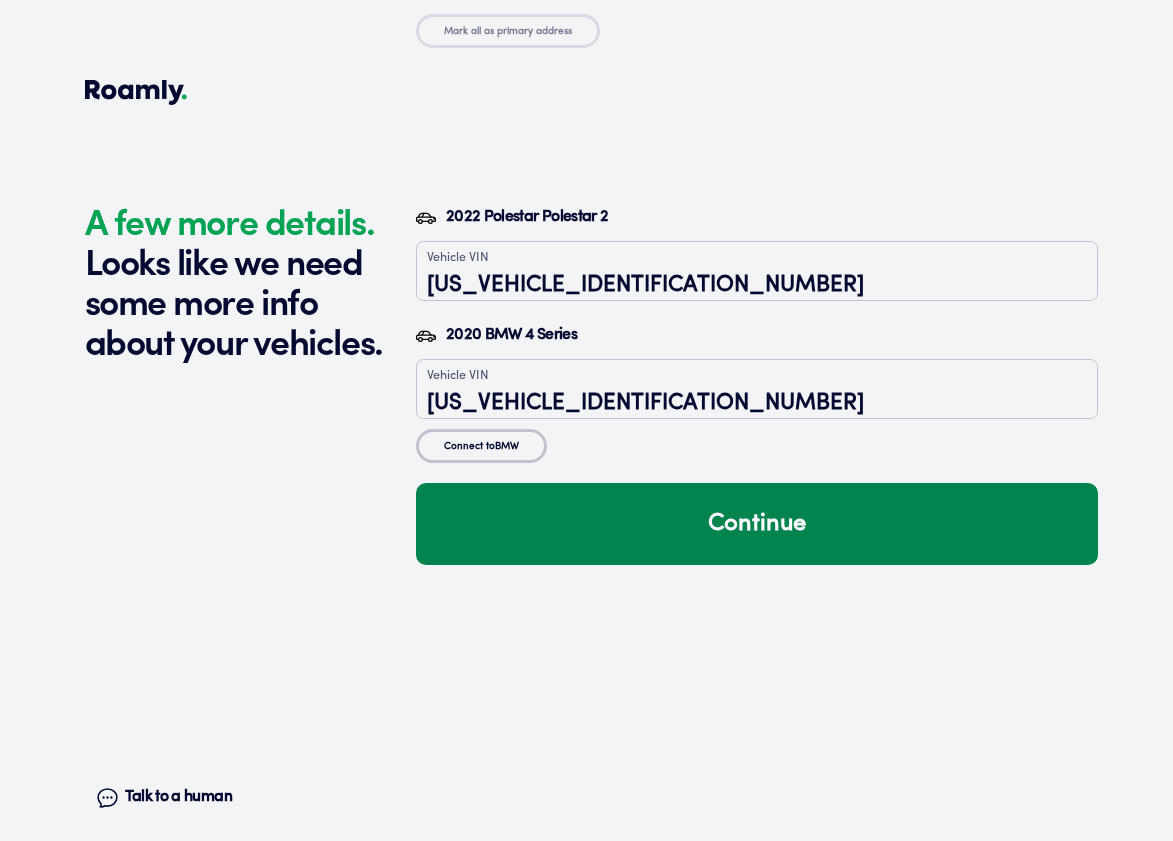 click on "Continue" at bounding box center (757, 524) 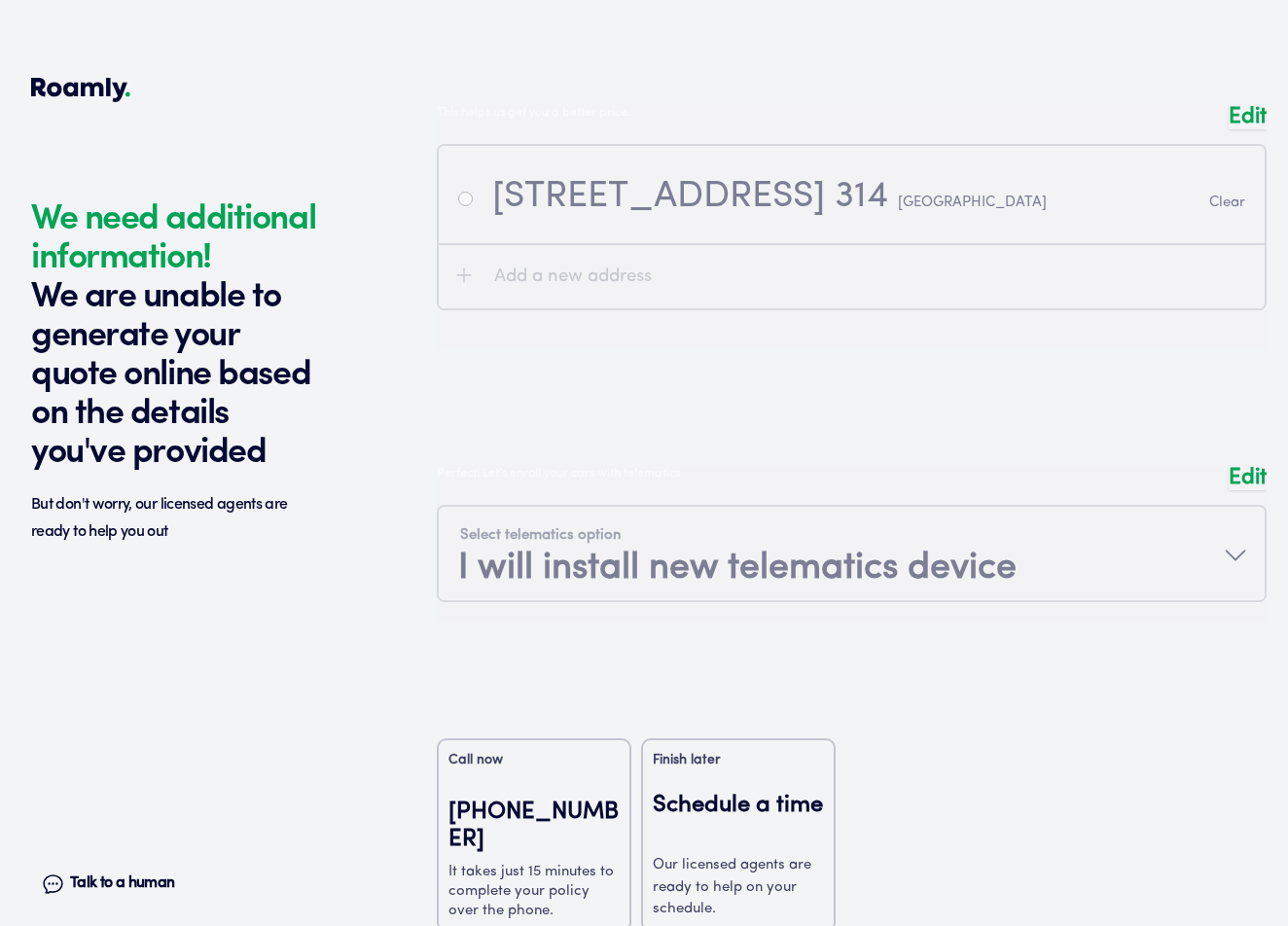 scroll, scrollTop: 2215, scrollLeft: 0, axis: vertical 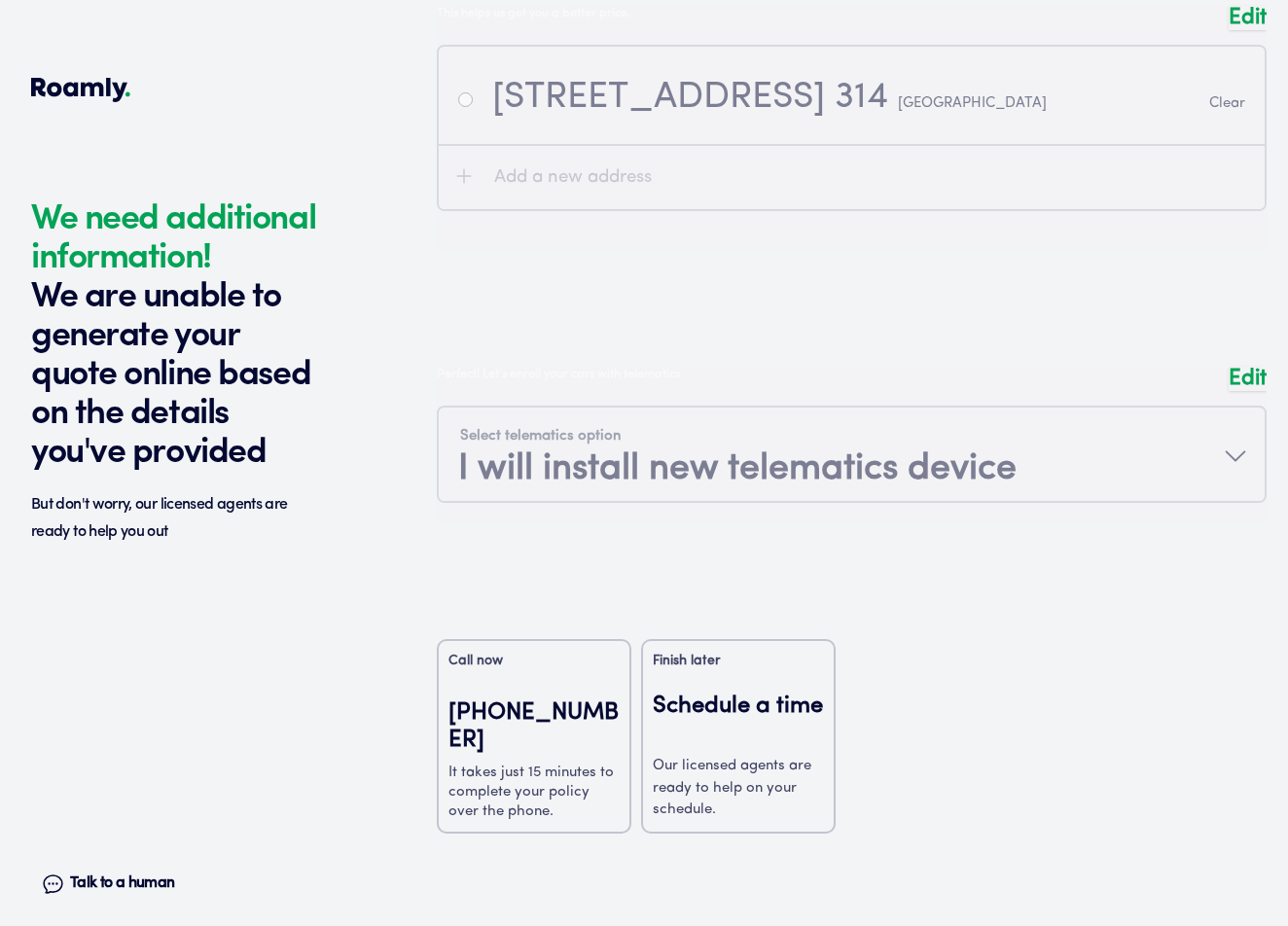click on "Edit" at bounding box center (1247, 378) 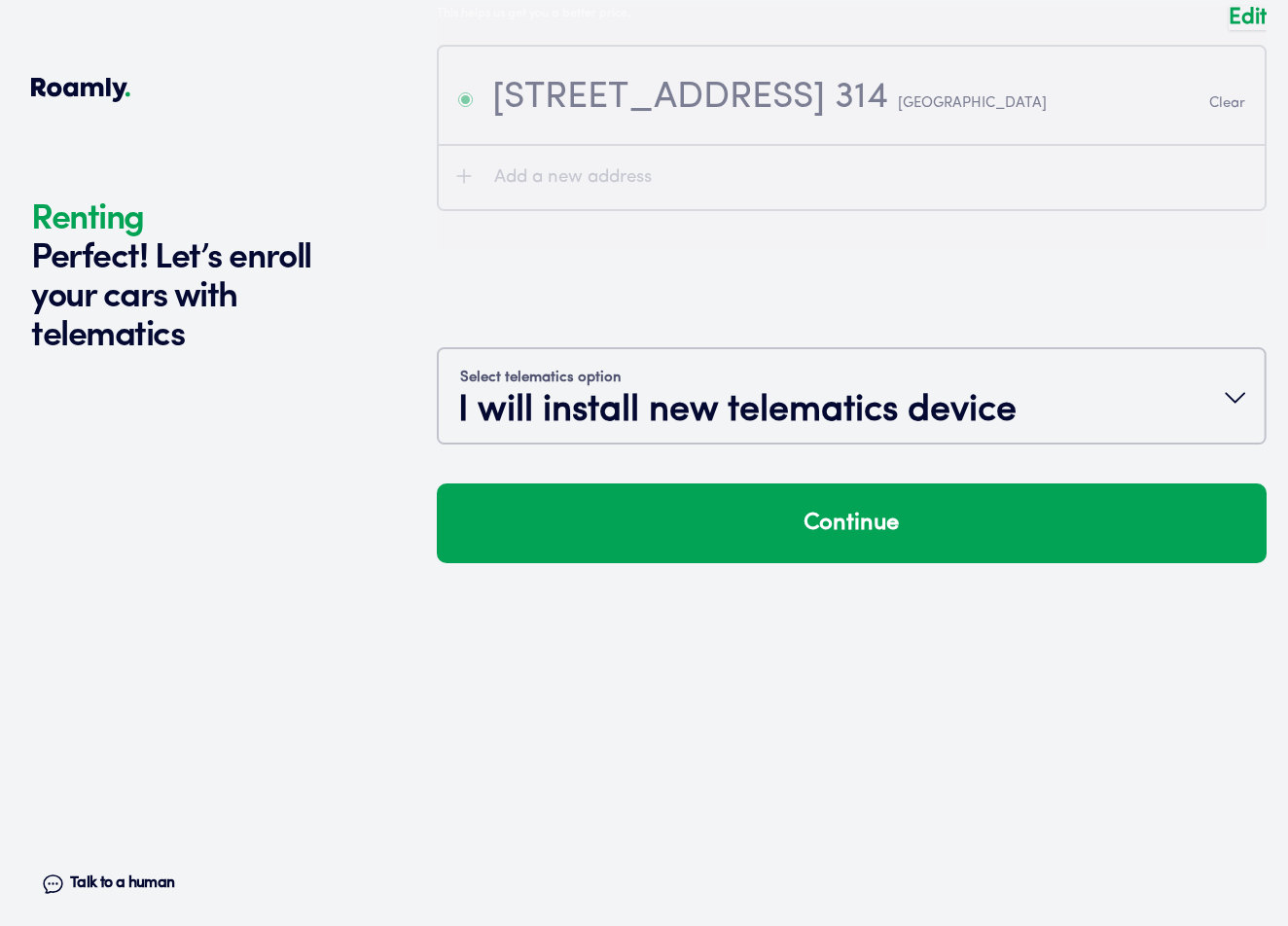 scroll, scrollTop: 2383, scrollLeft: 0, axis: vertical 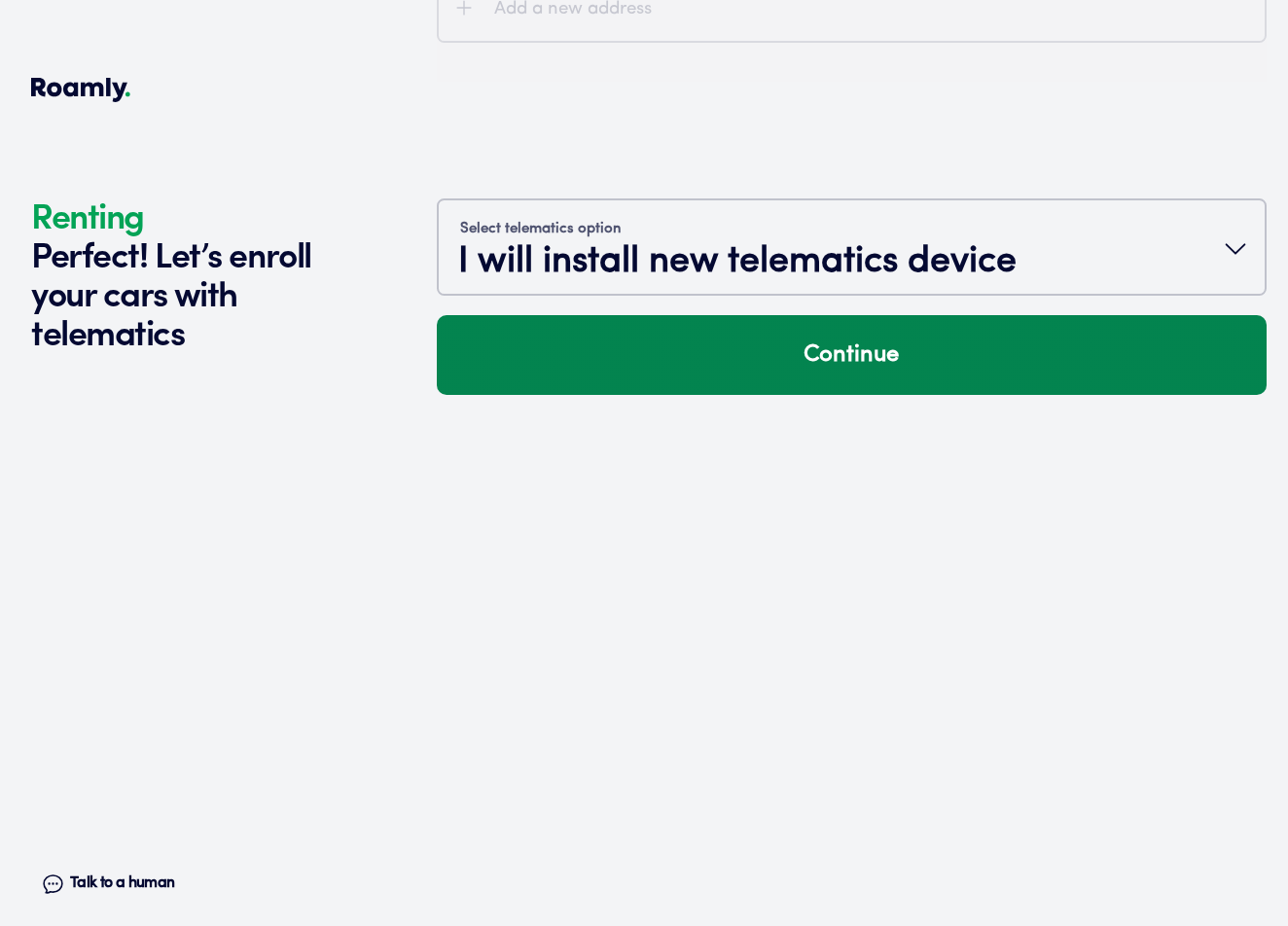 click on "Continue" at bounding box center (851, 355) 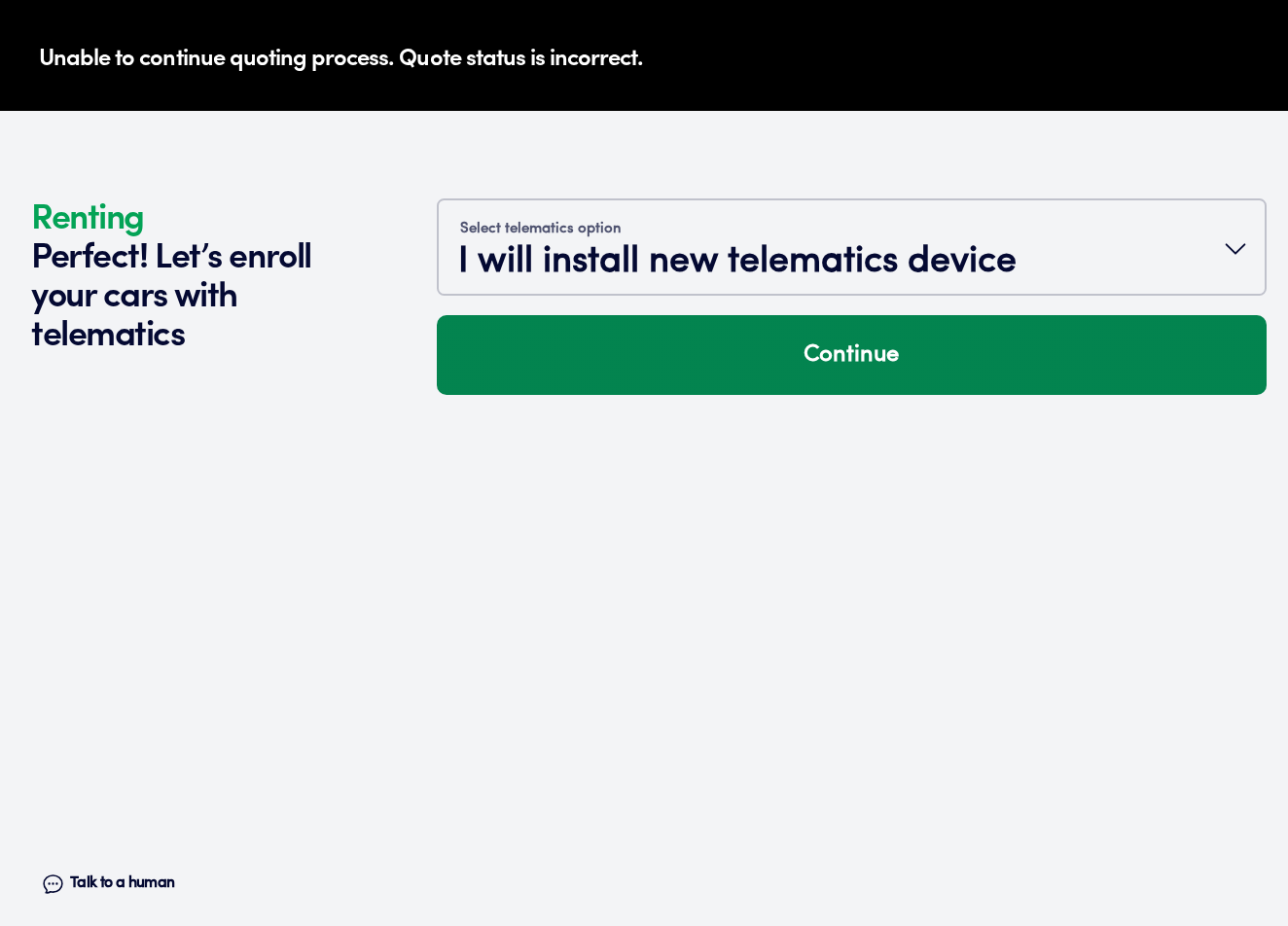 click on "Continue" at bounding box center (851, 355) 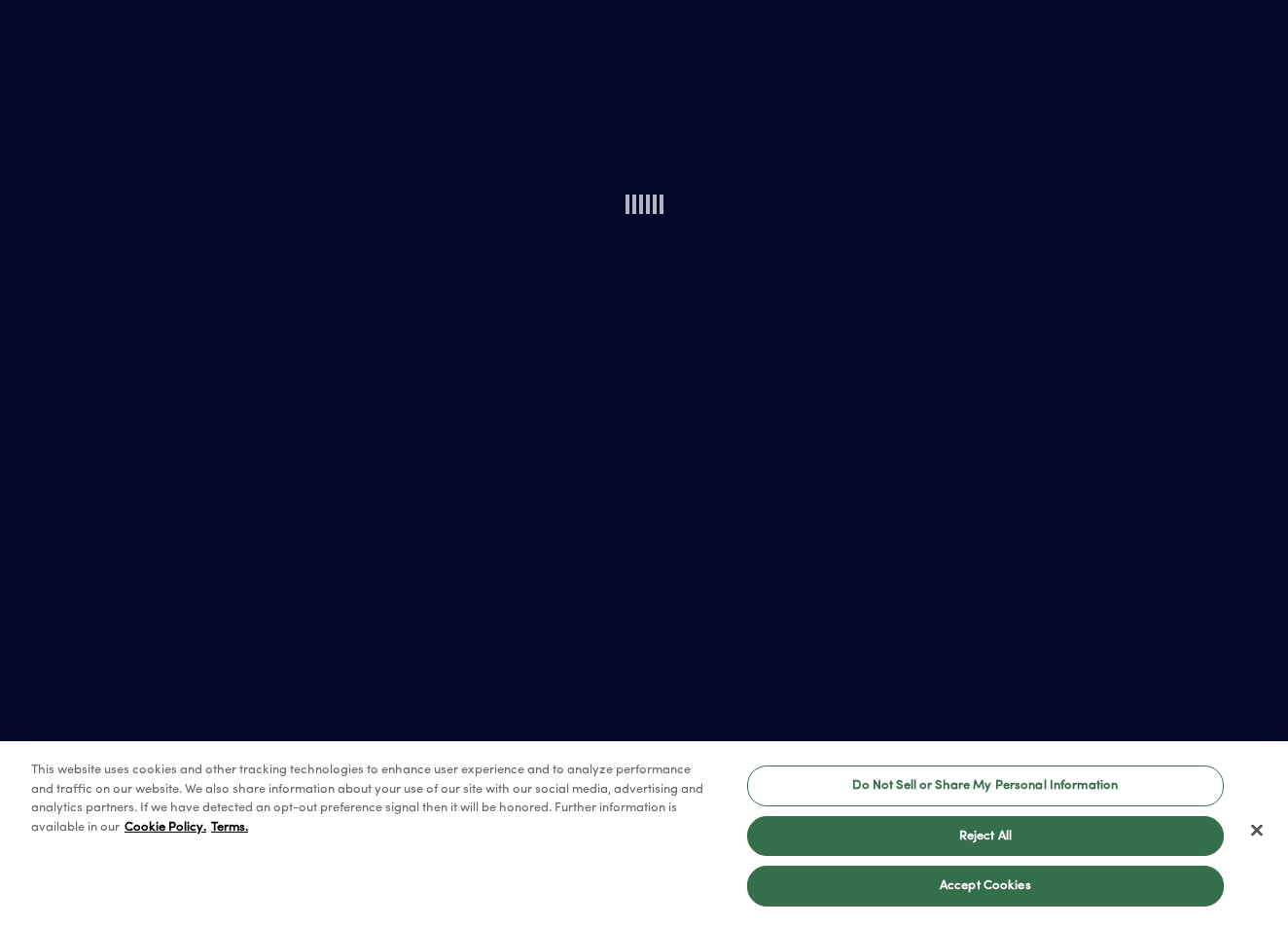 scroll, scrollTop: 0, scrollLeft: 0, axis: both 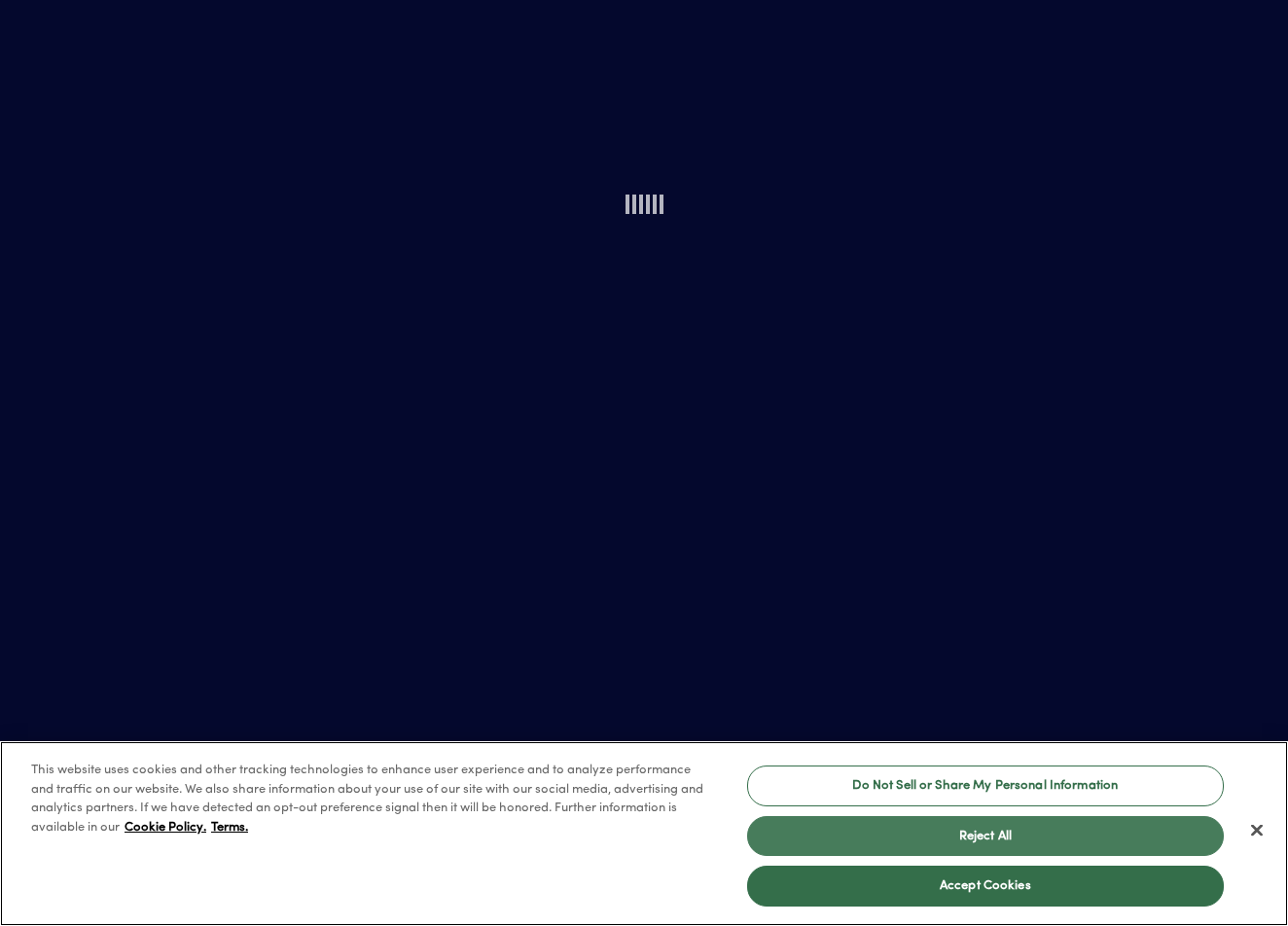 click on "Reject All" at bounding box center (985, 837) 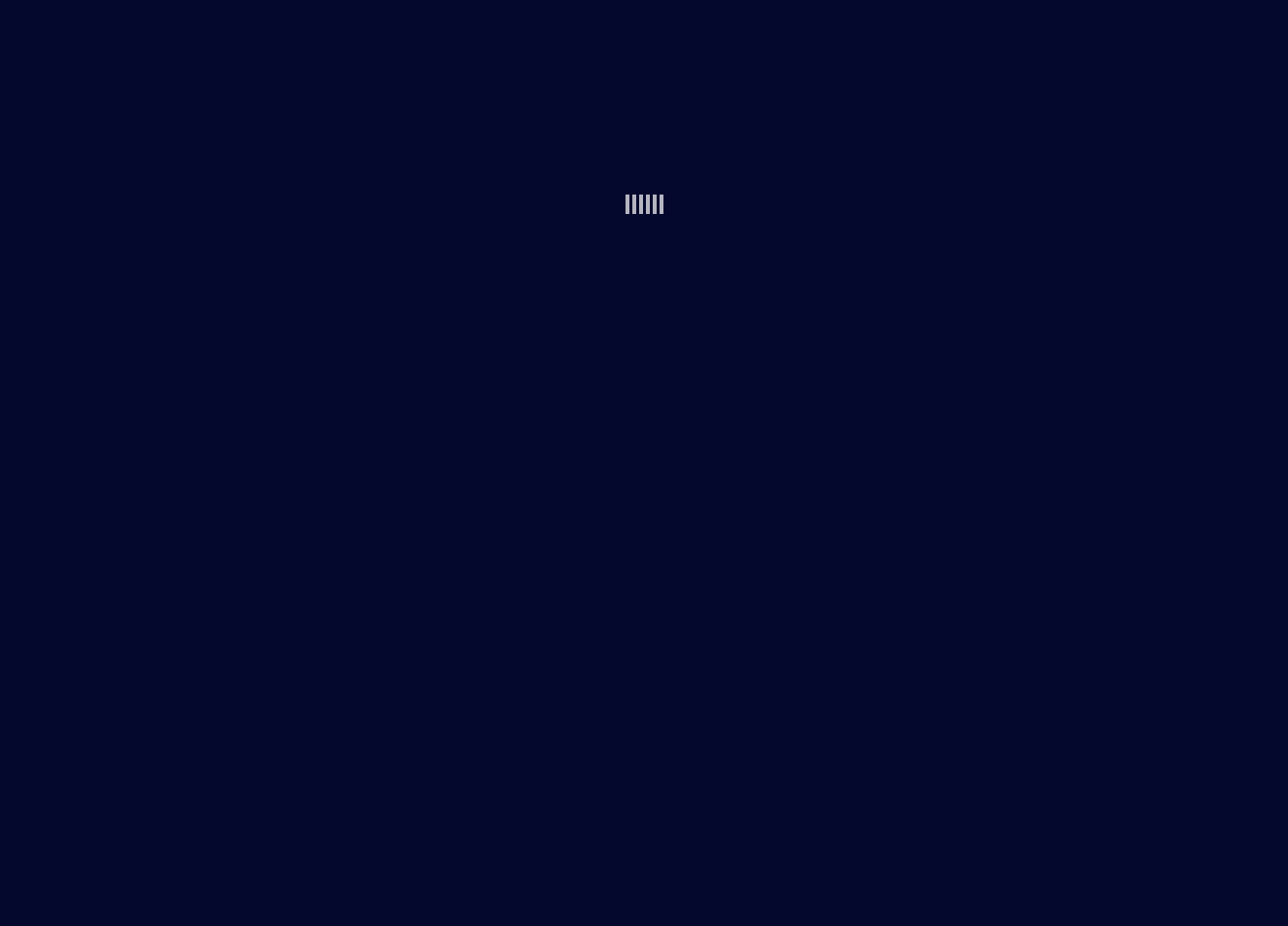 scroll, scrollTop: 0, scrollLeft: 0, axis: both 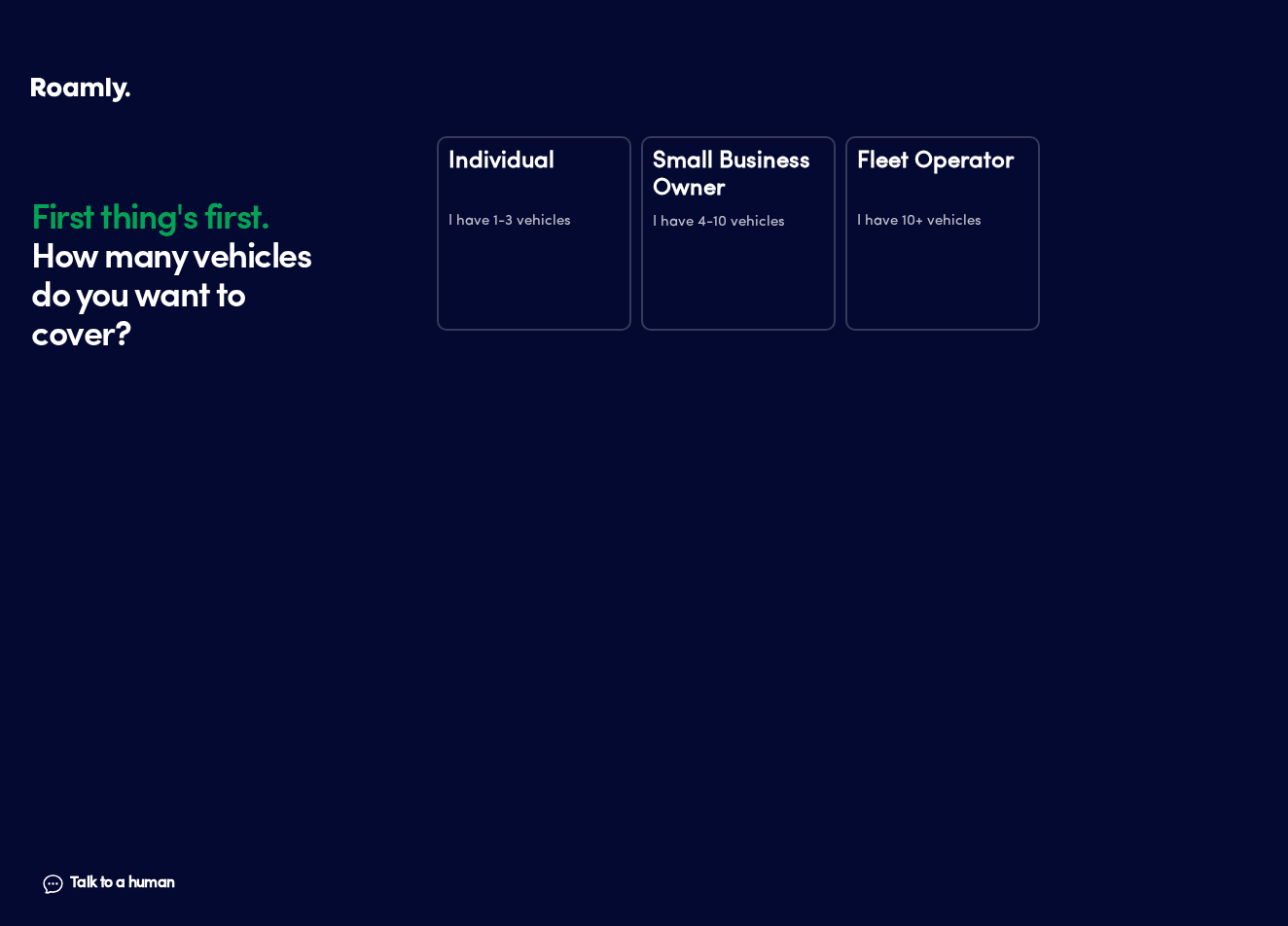 click on "Individual I have 1-3 vehicles" at bounding box center [534, 191] 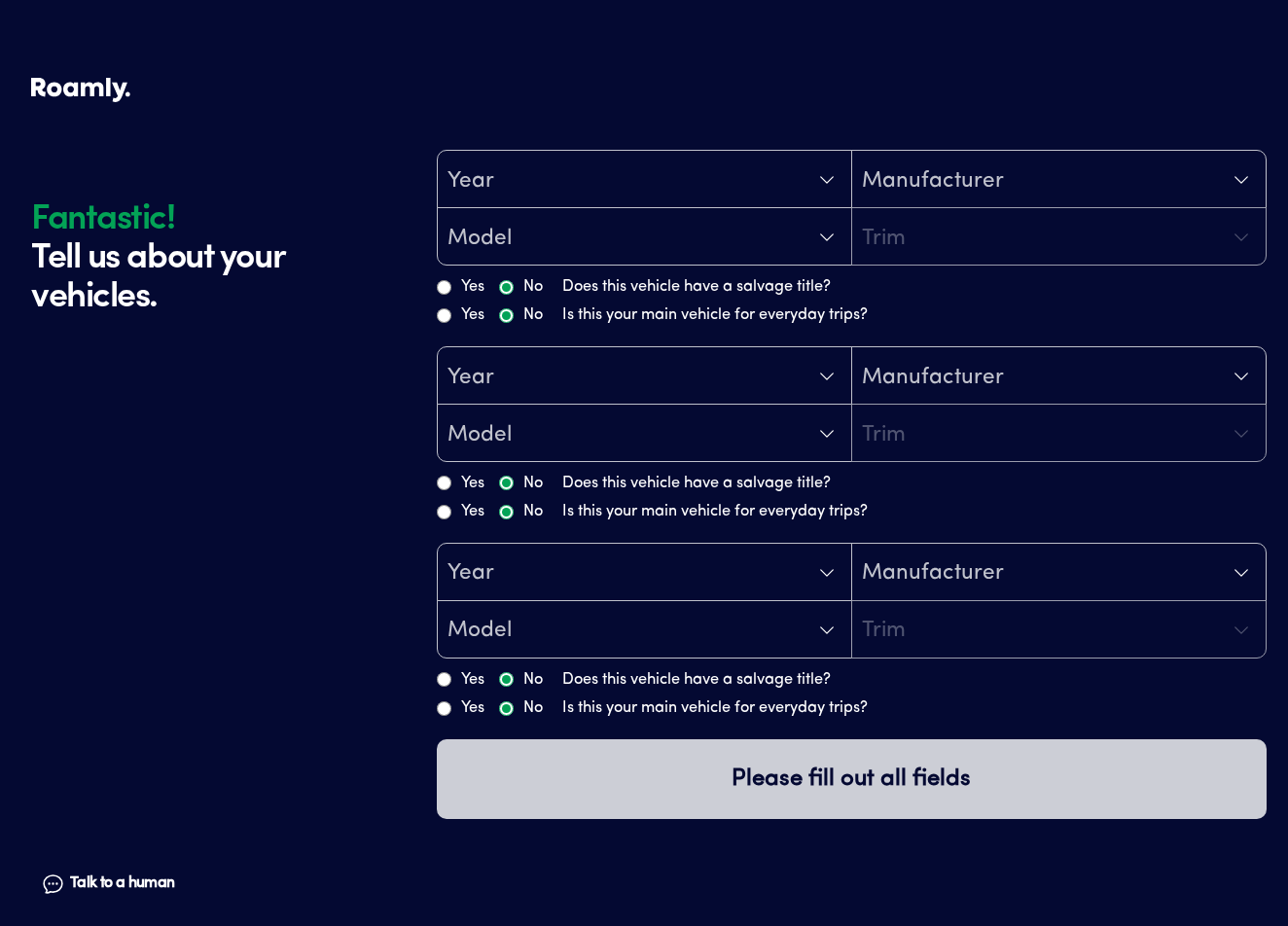 click on "Year" at bounding box center [644, 179] 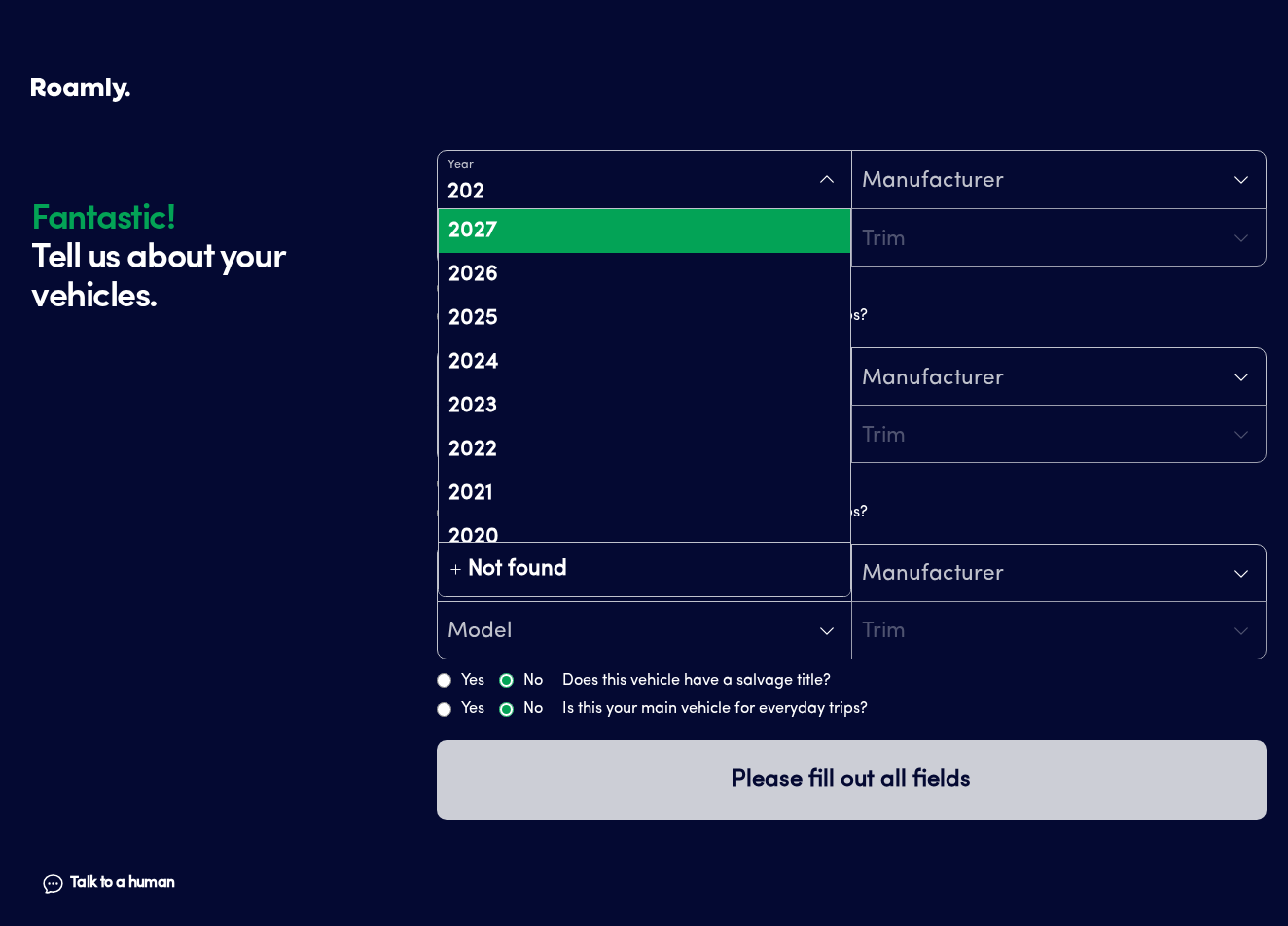 type on "2022" 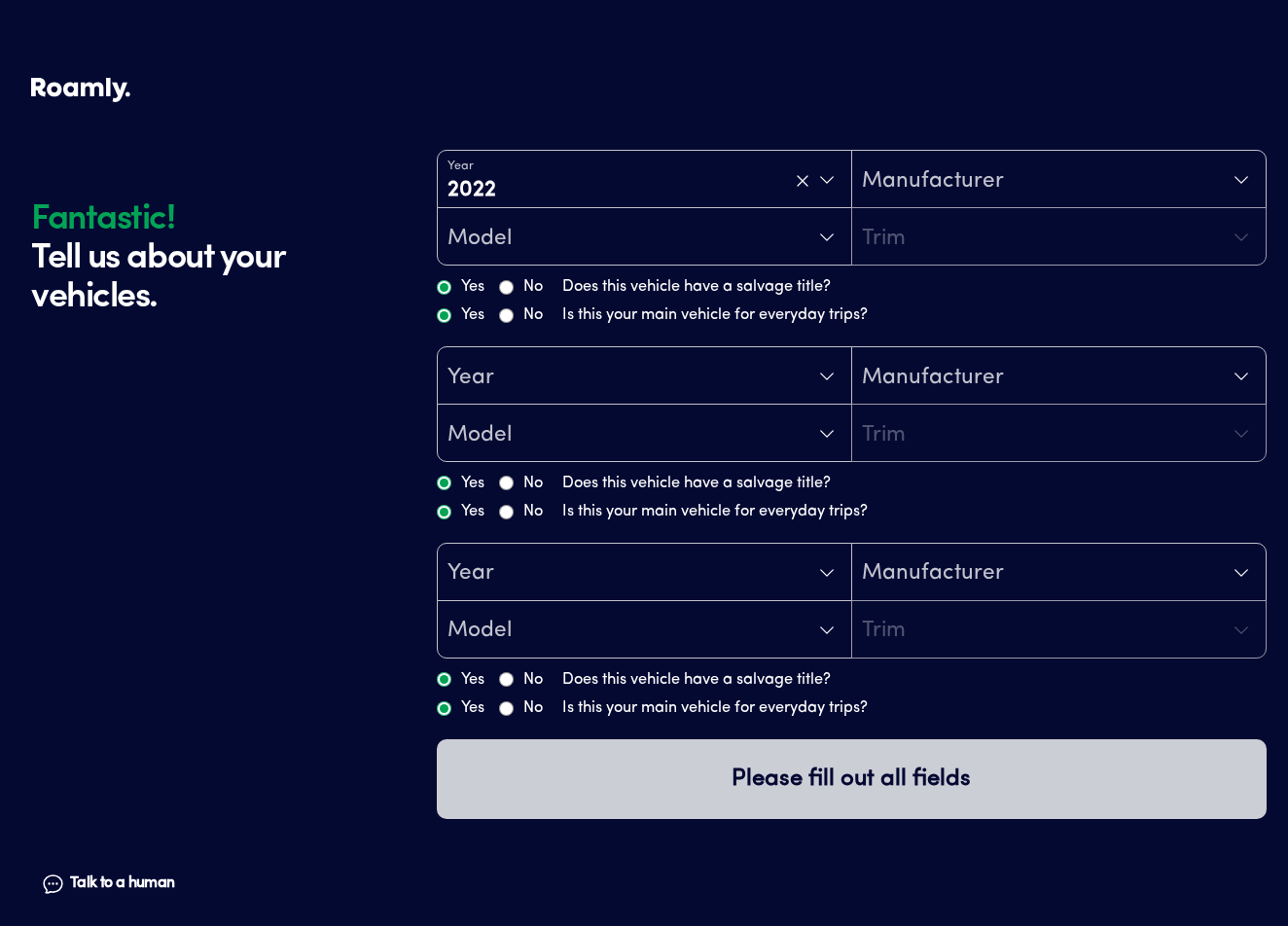click on "Manufacturer" at bounding box center (933, 181) 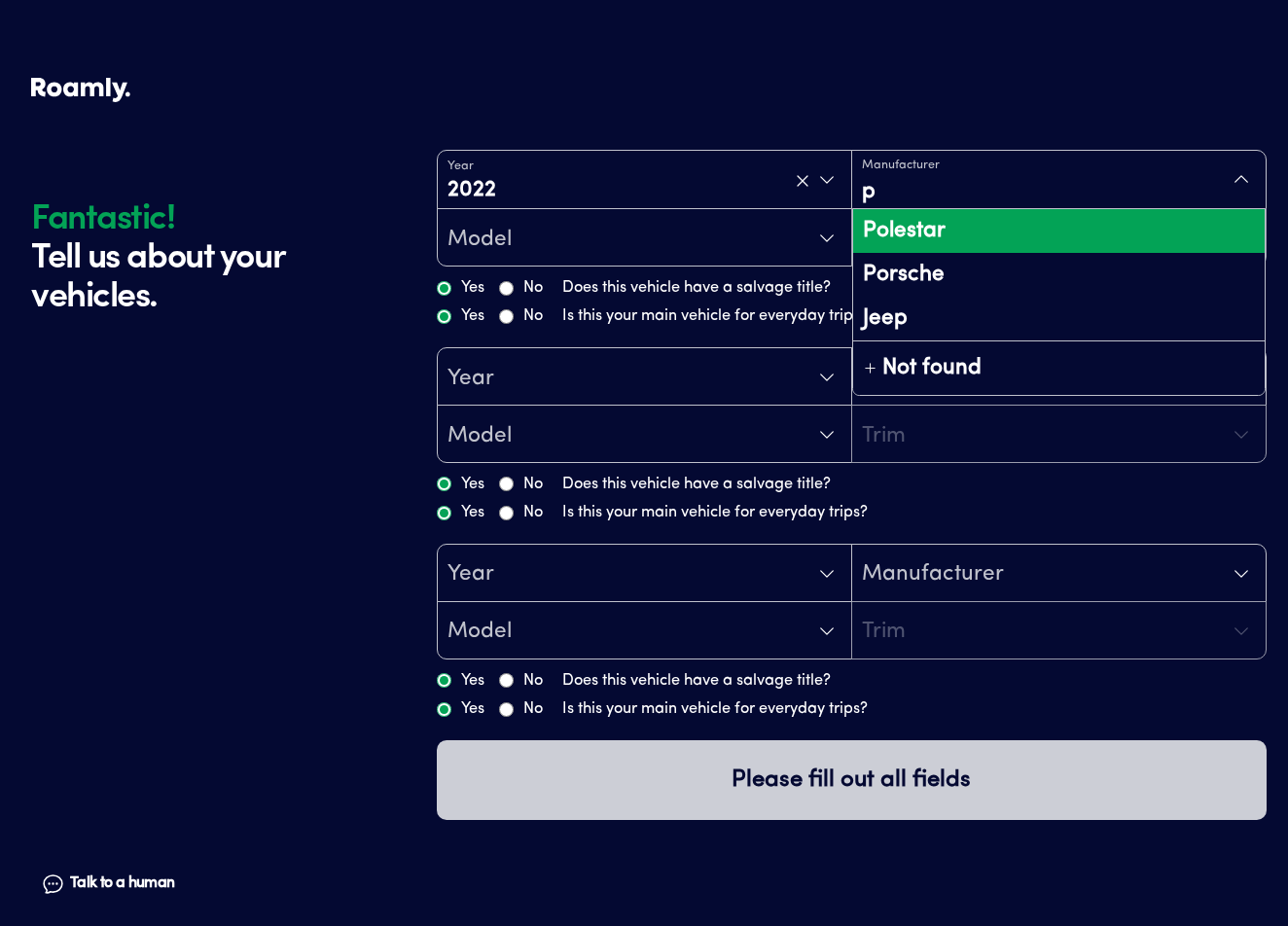 type on "po" 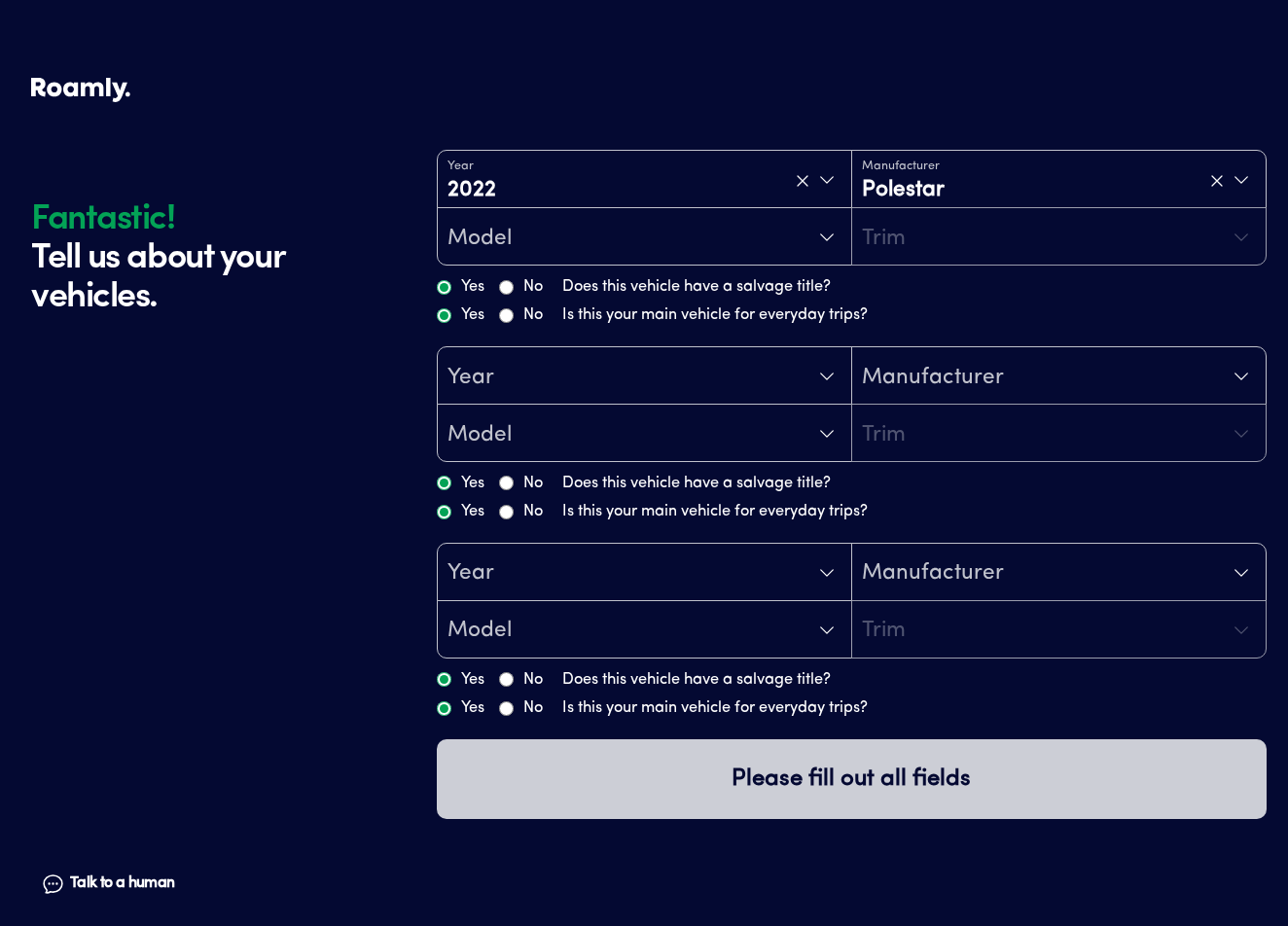 click on "Model" at bounding box center [644, 237] 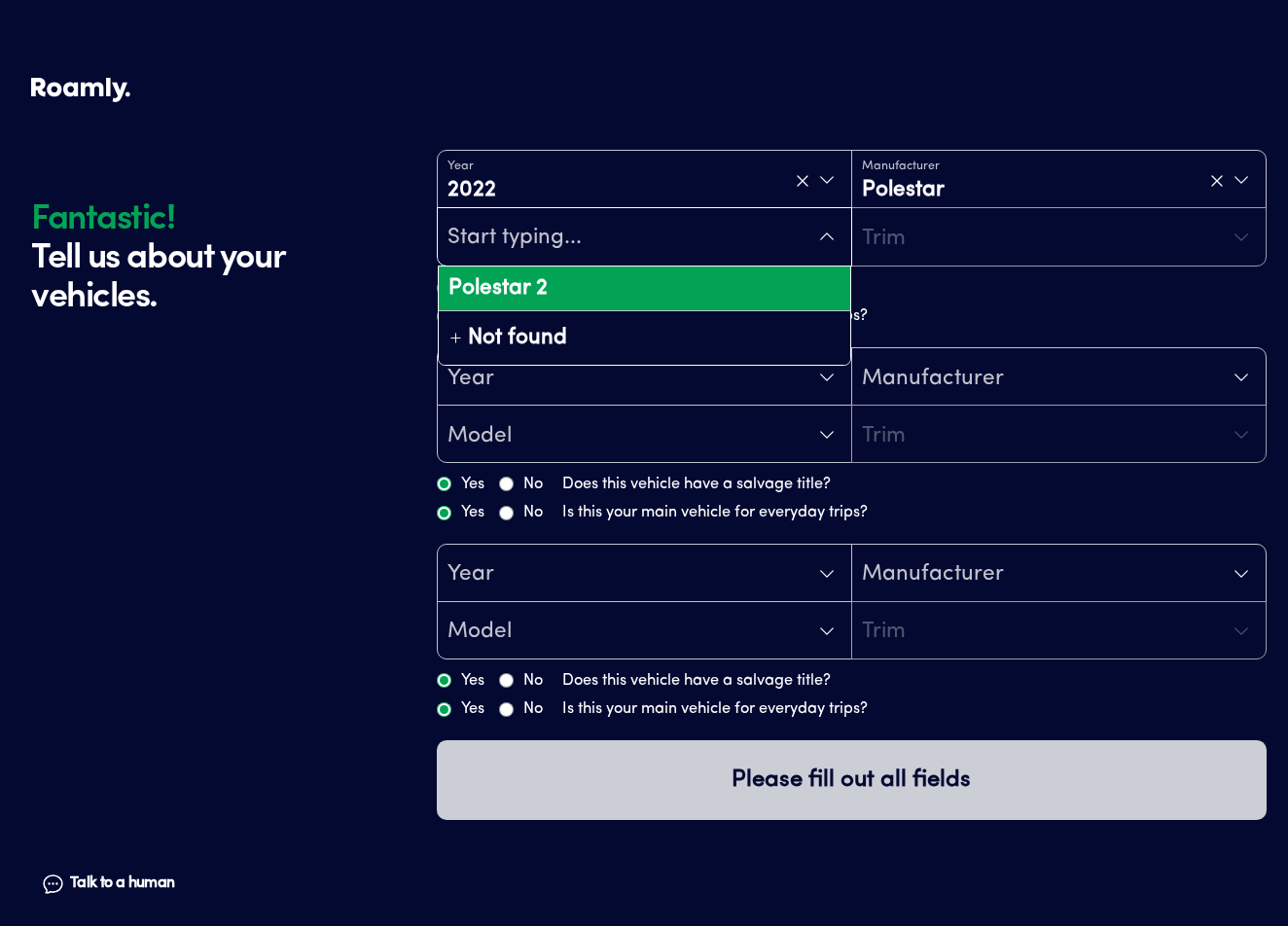 click on "Polestar 2" at bounding box center [644, 288] 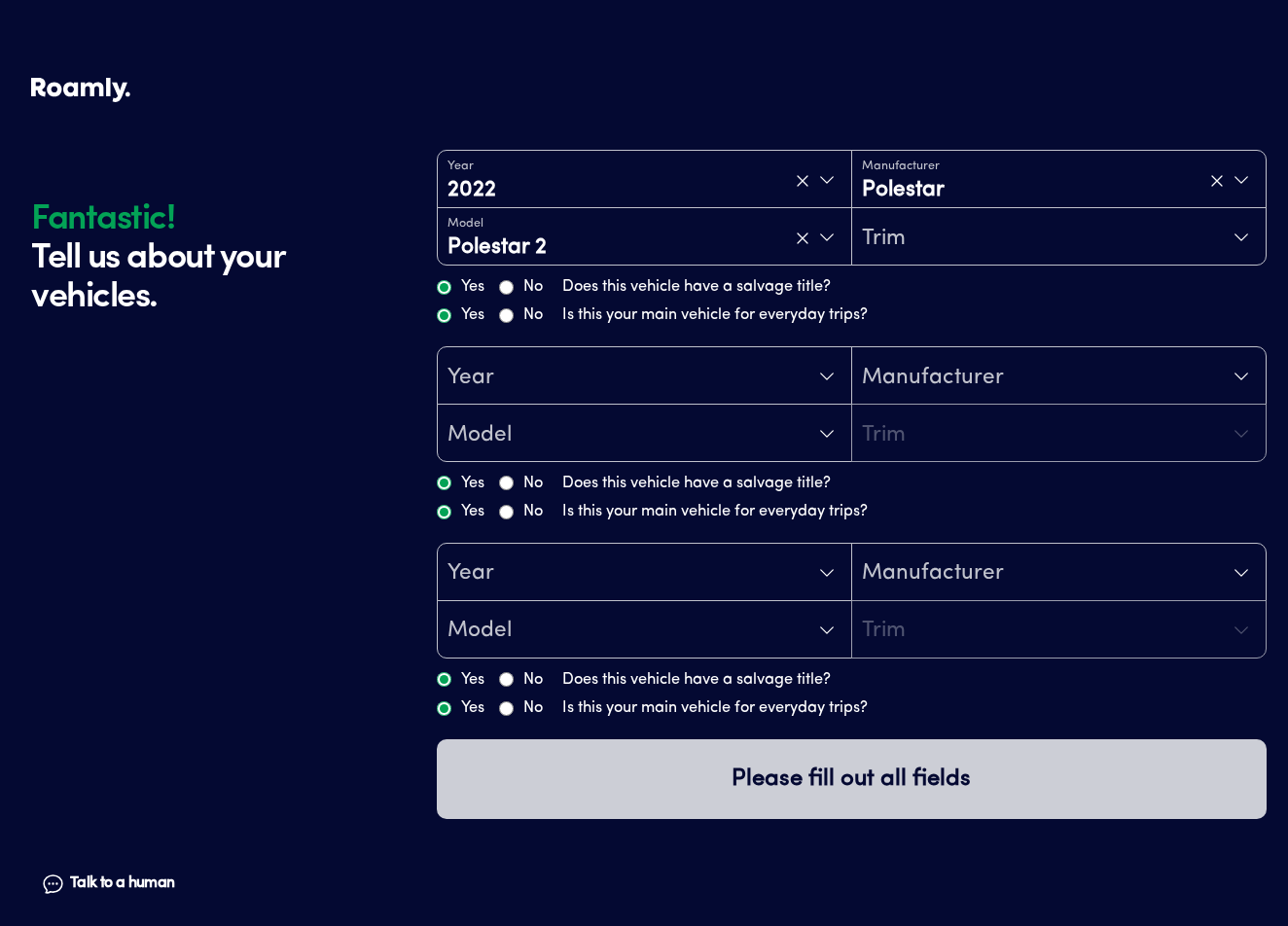 click on "Trim" at bounding box center (1058, 237) 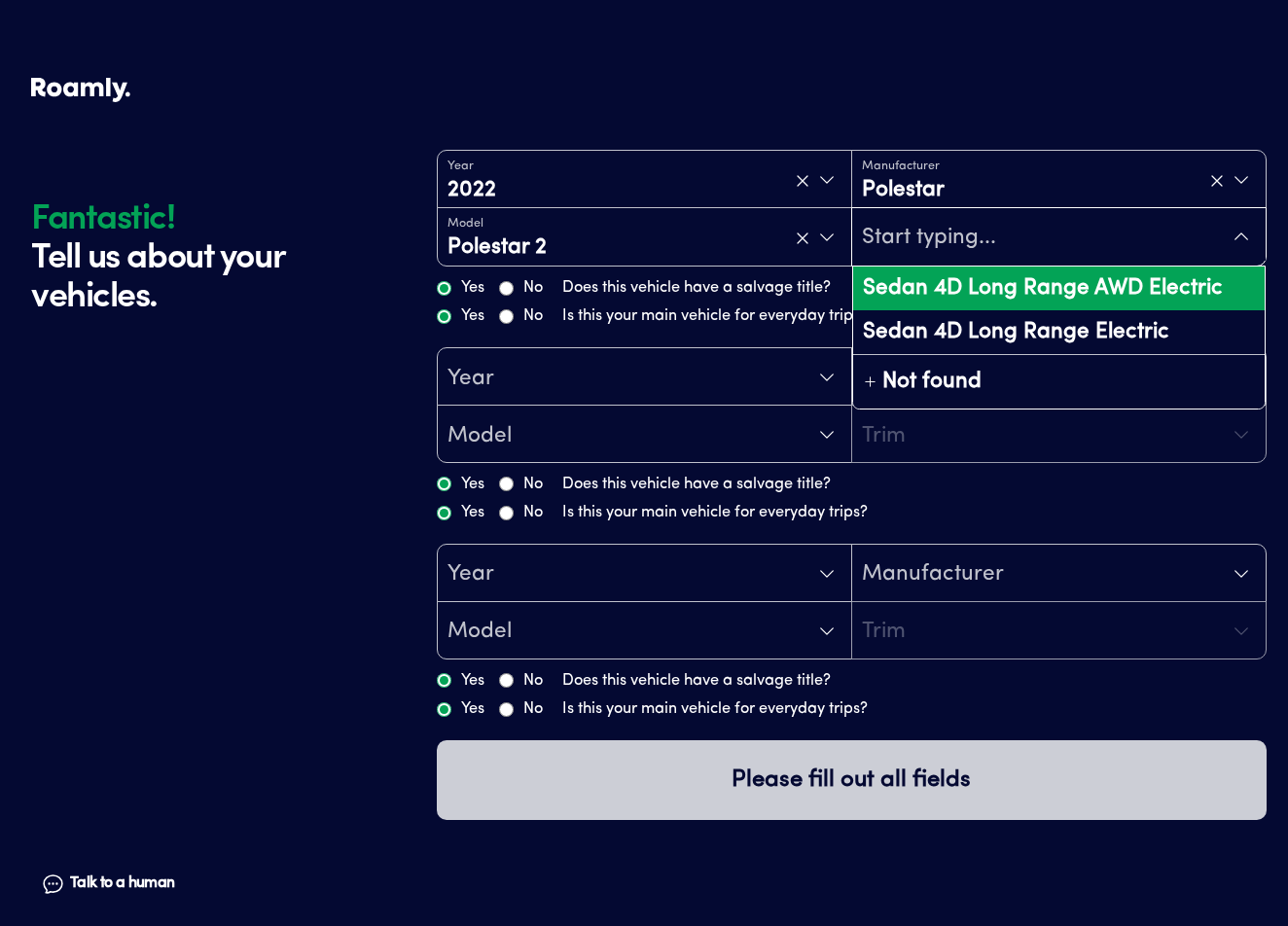 click on "Sedan 4D Long Range AWD Electric" at bounding box center [1058, 288] 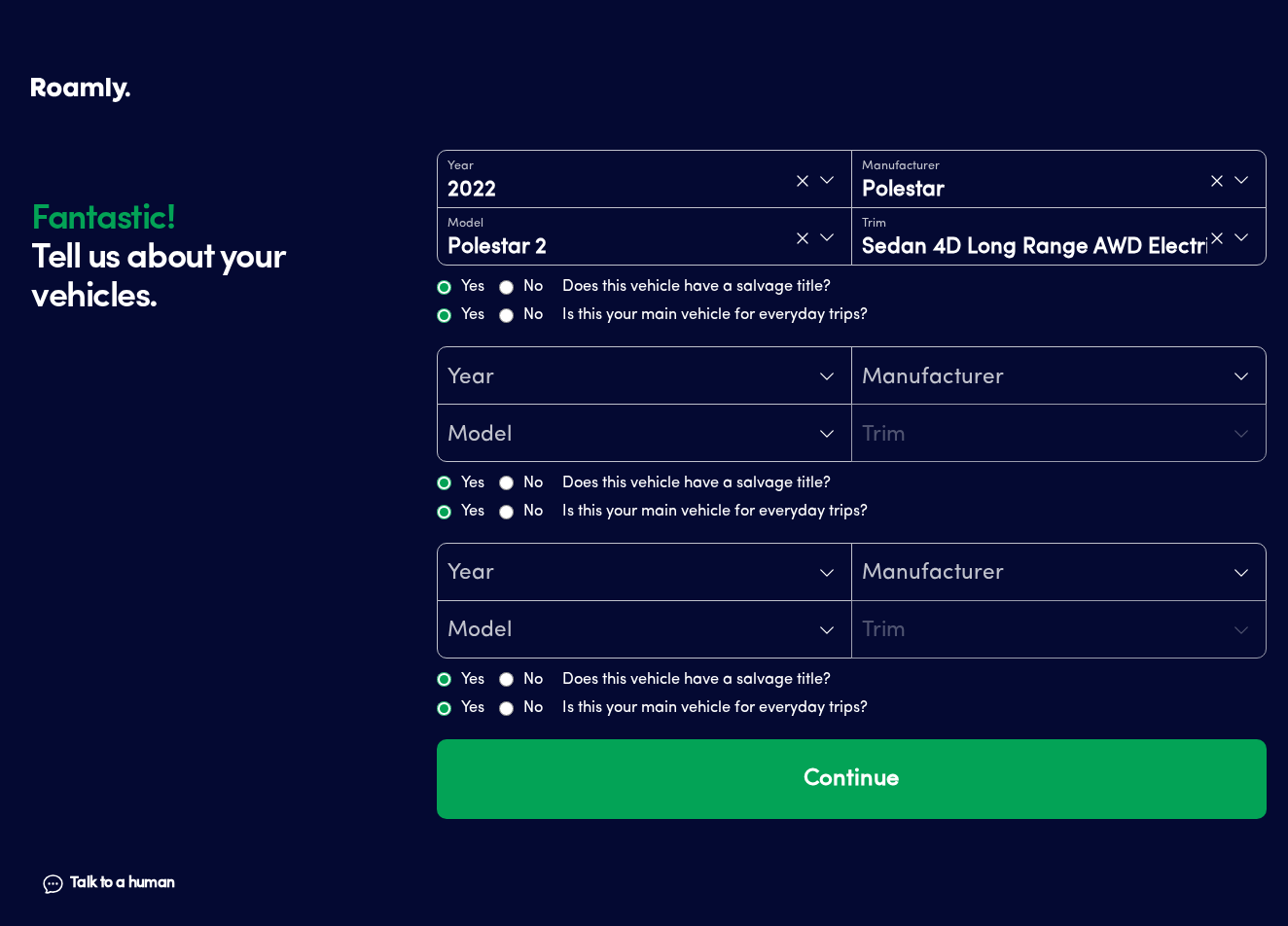 click on "Year" at bounding box center [644, 376] 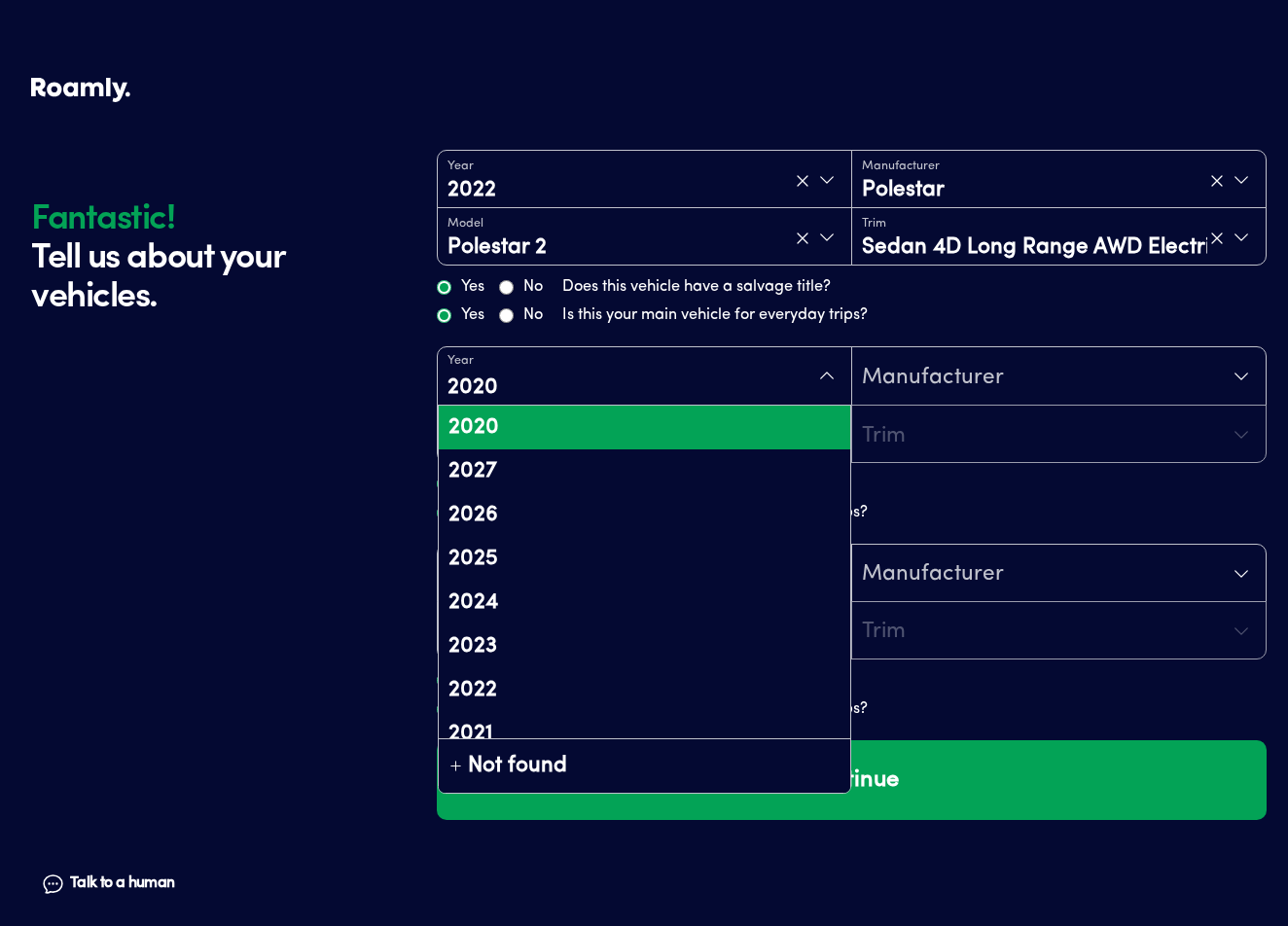 type on "2020" 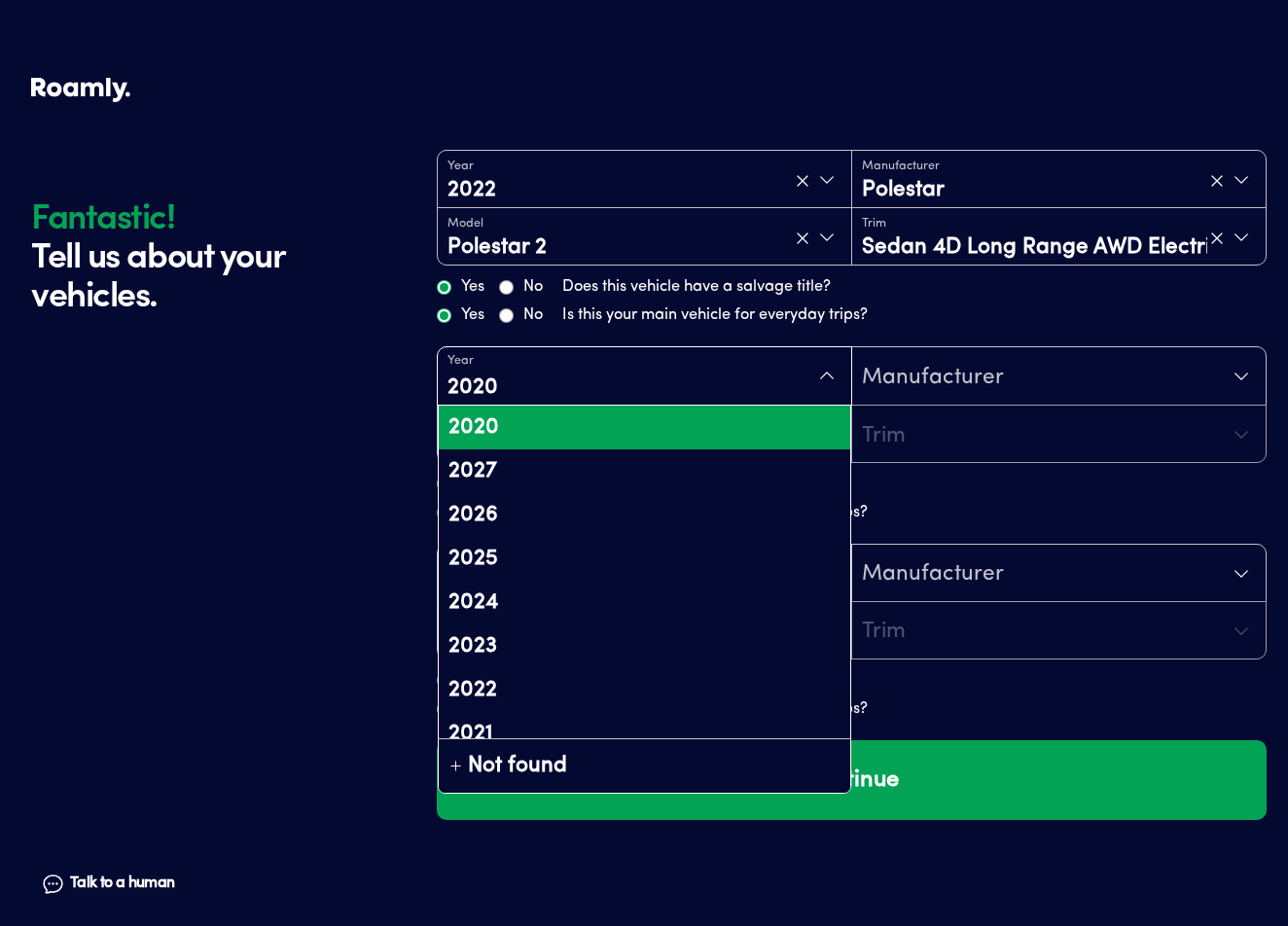 click on "2020" at bounding box center (644, 427) 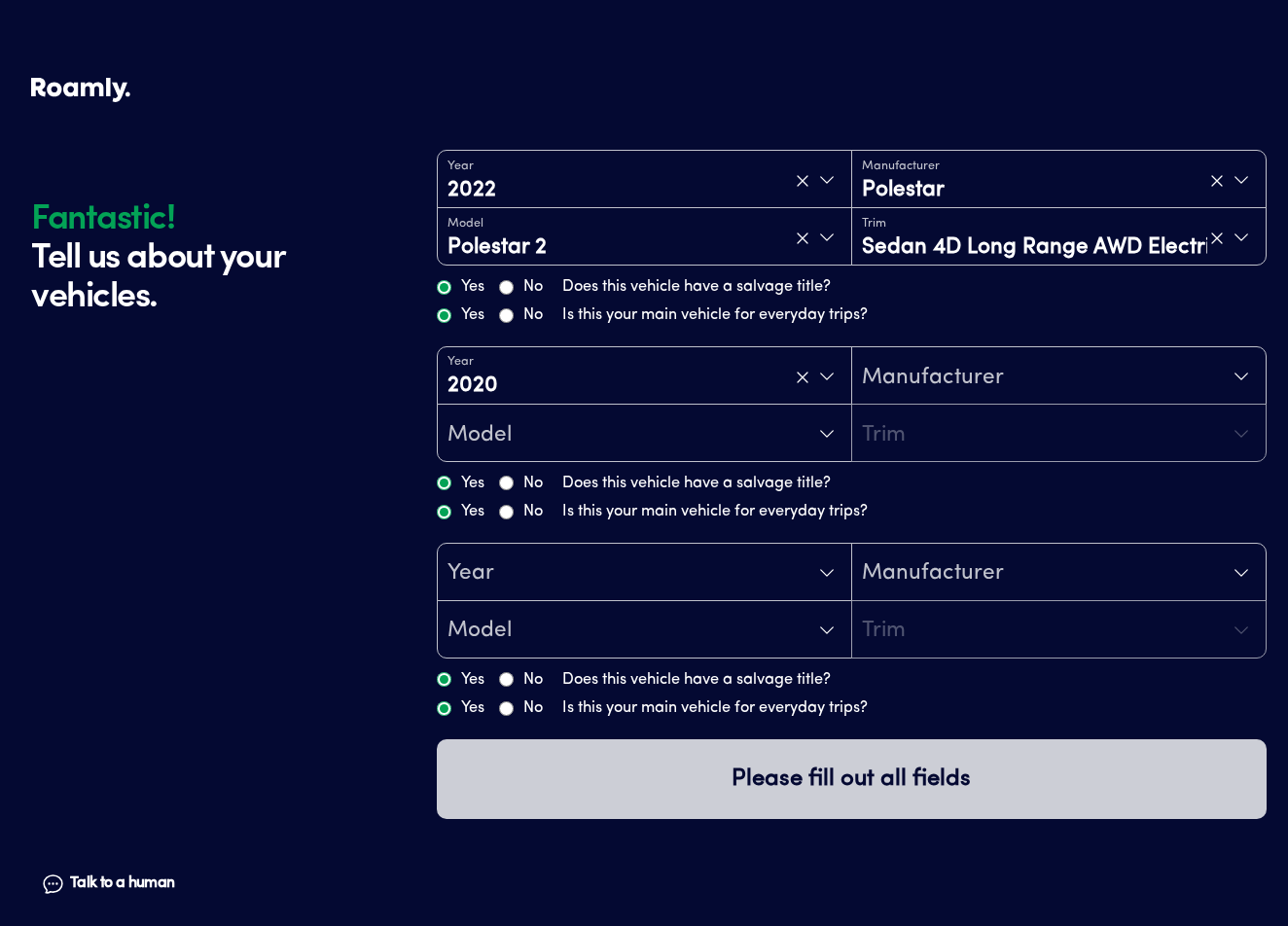click on "Manufacturer" at bounding box center [933, 377] 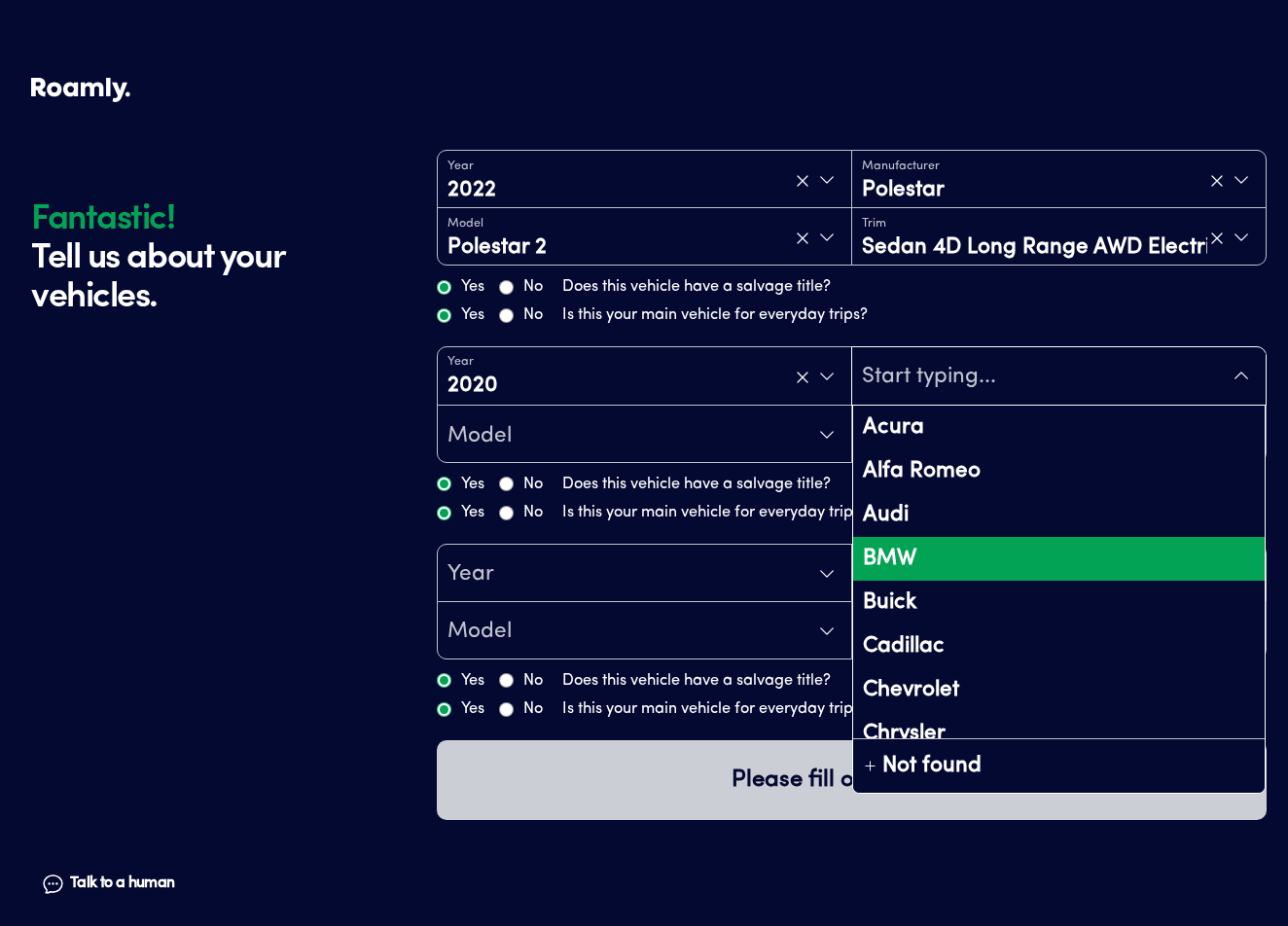 click on "BMW" at bounding box center (1058, 558) 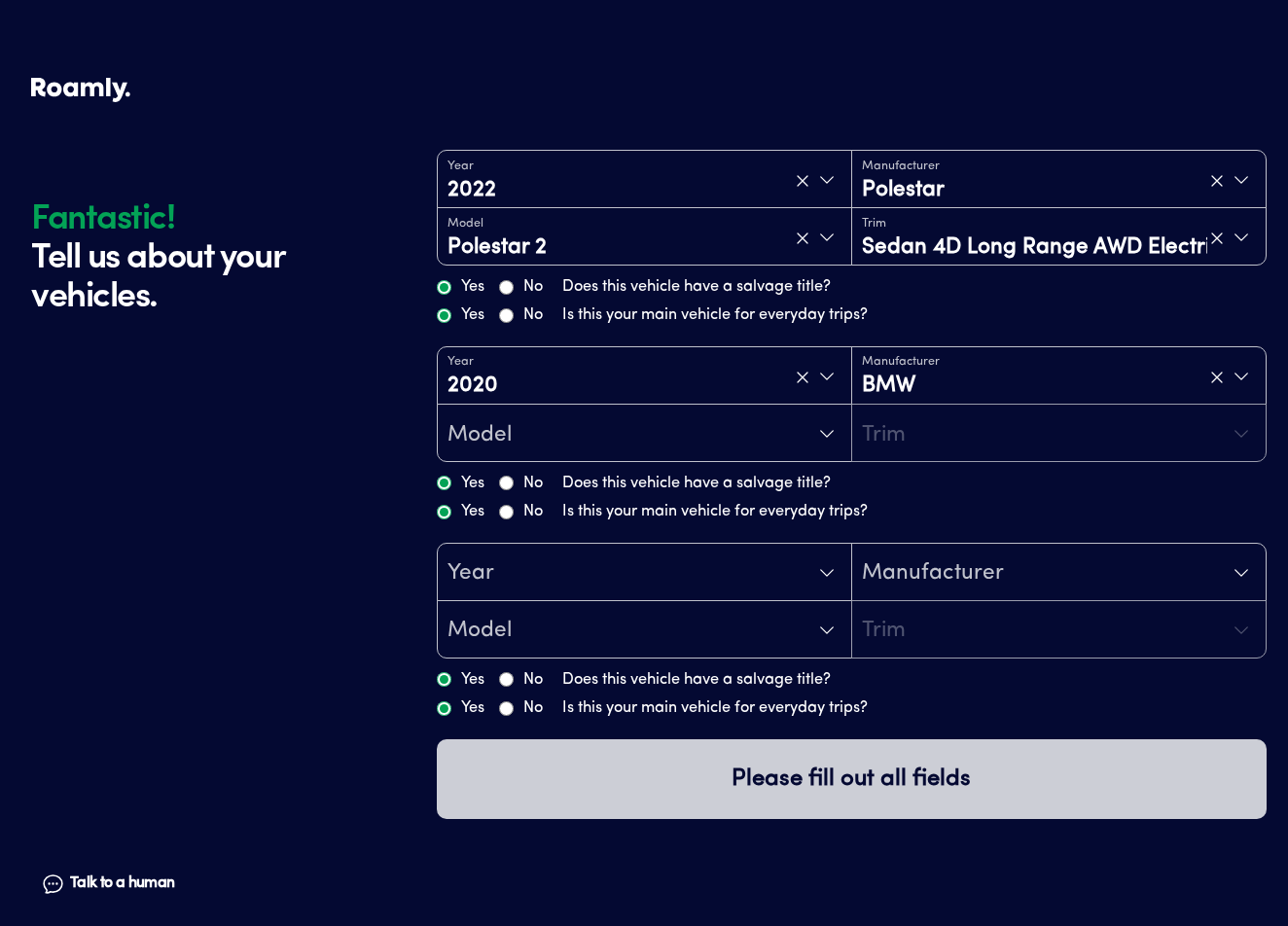 click on "Model" at bounding box center [644, 434] 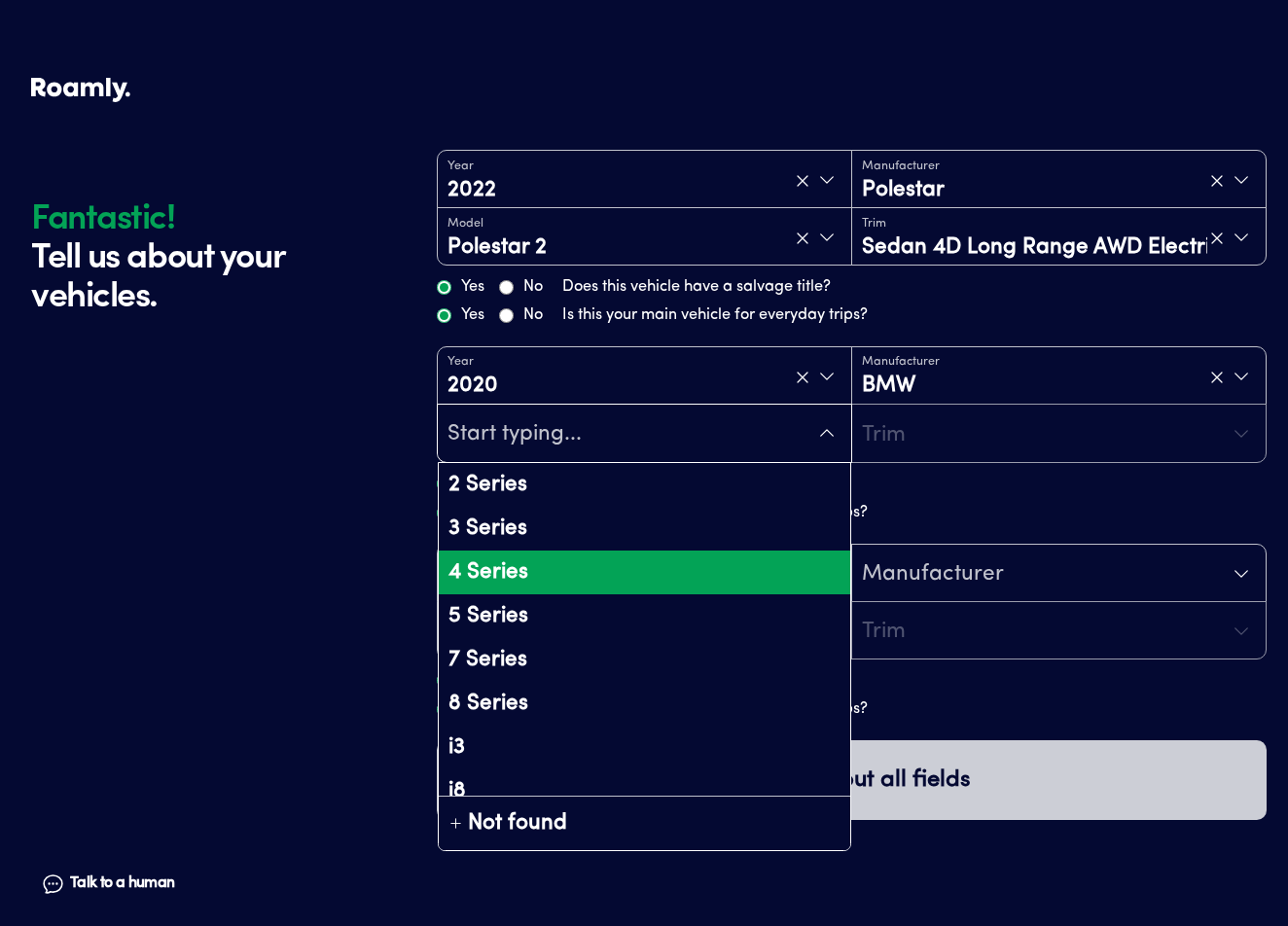 click on "4 Series" at bounding box center [644, 572] 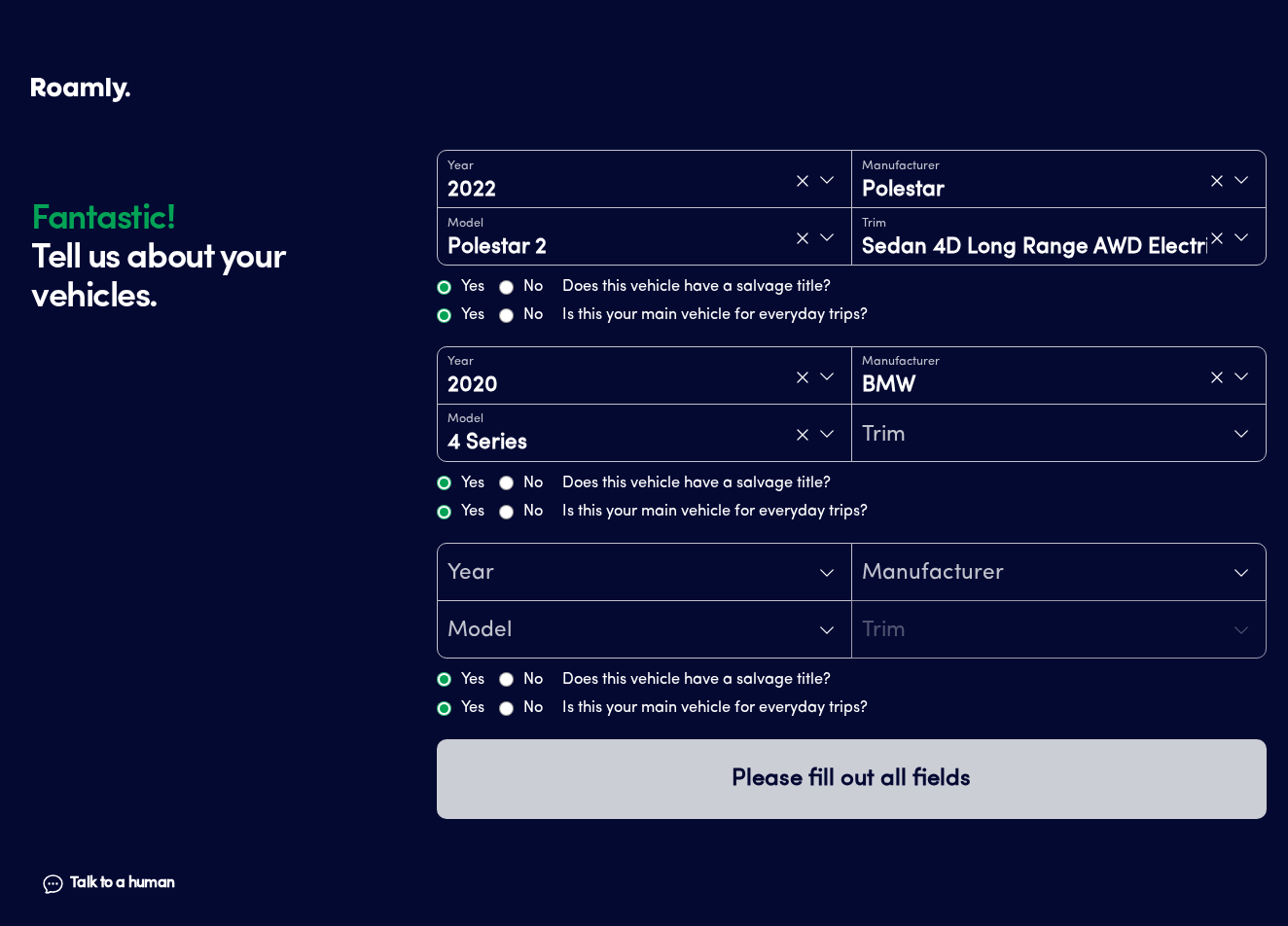 click on "Trim" at bounding box center (1058, 434) 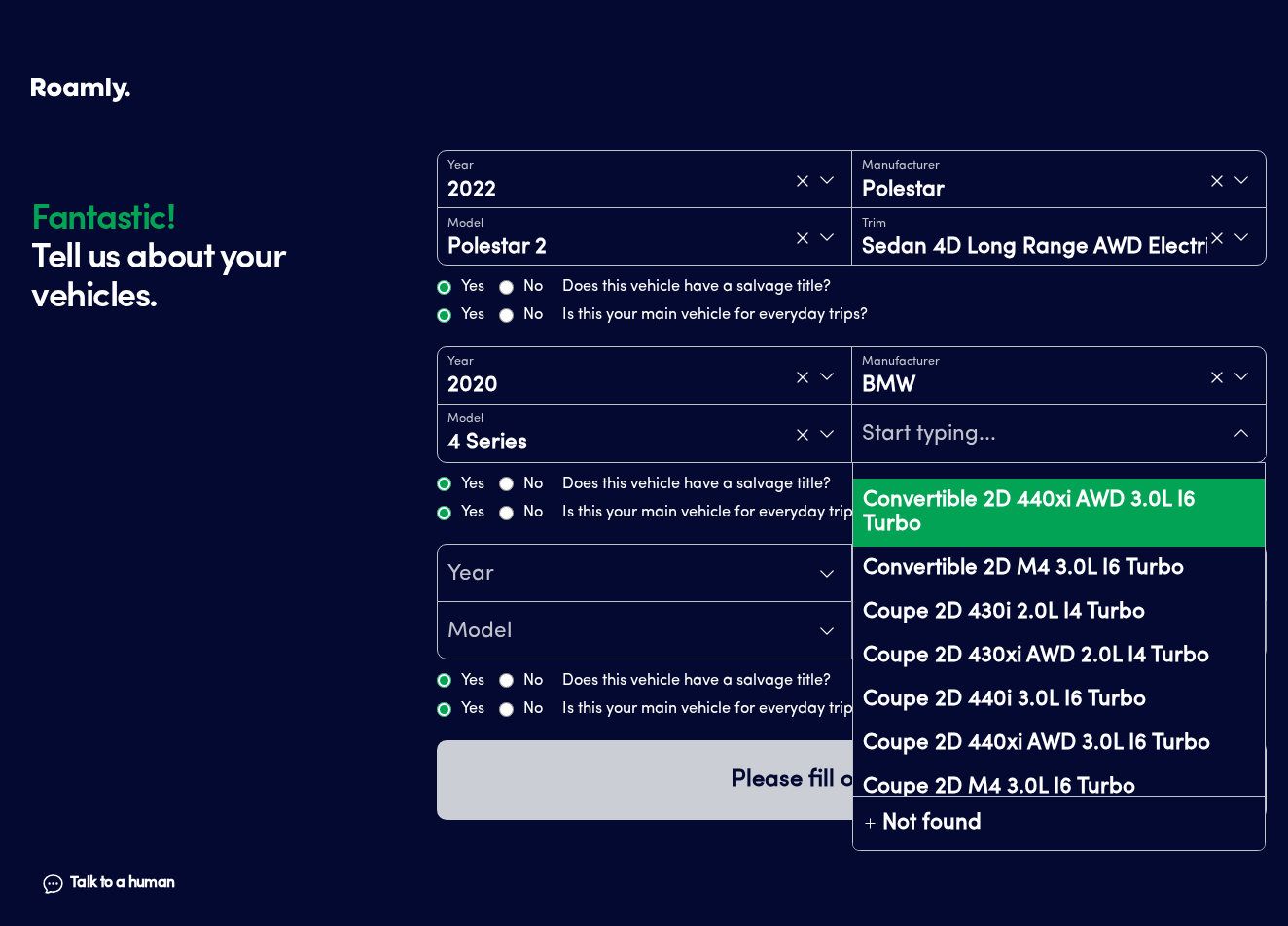 scroll, scrollTop: 138, scrollLeft: 0, axis: vertical 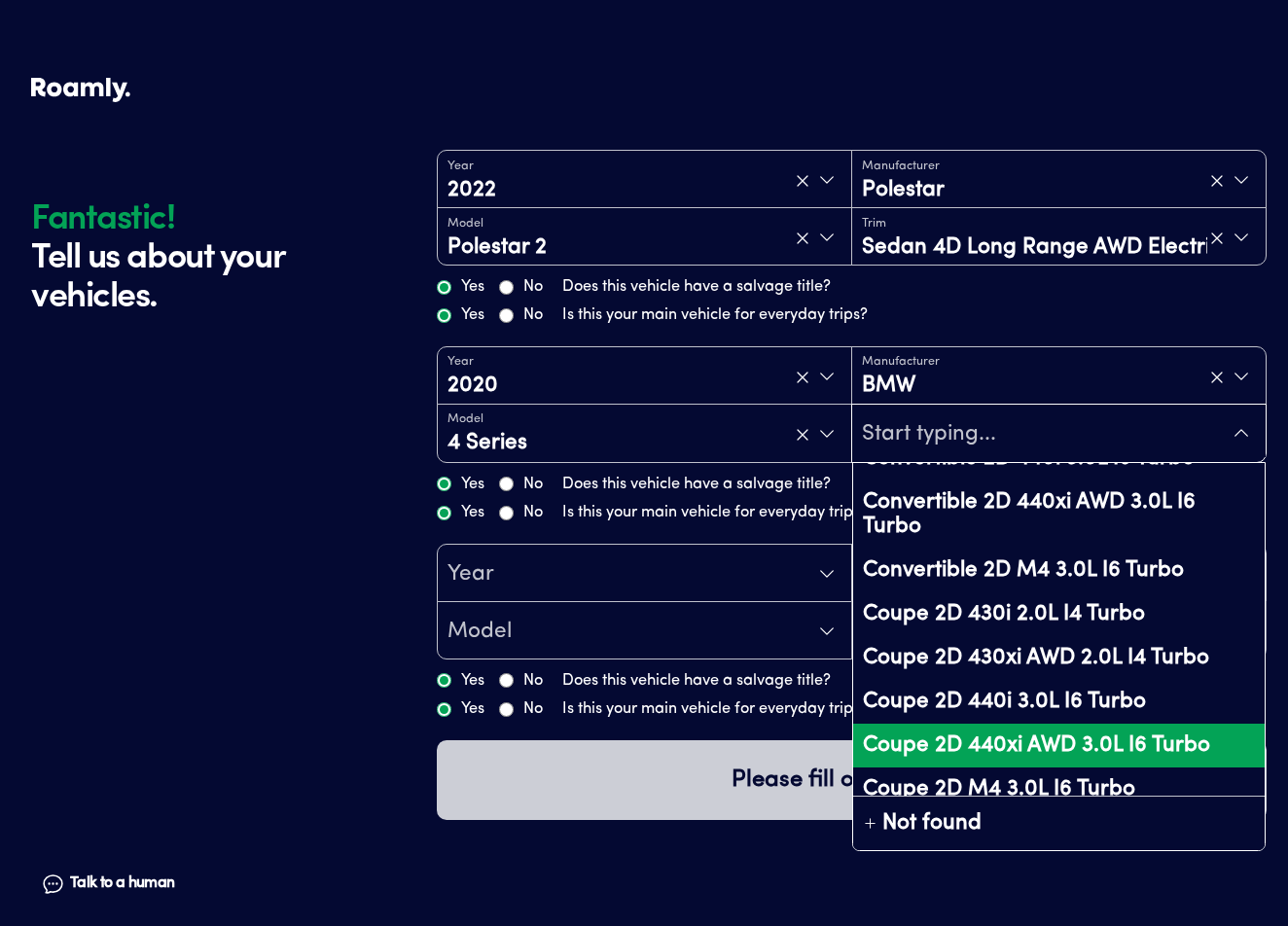 click on "Coupe 2D 440xi AWD 3.0L I6 Turbo" at bounding box center [1058, 745] 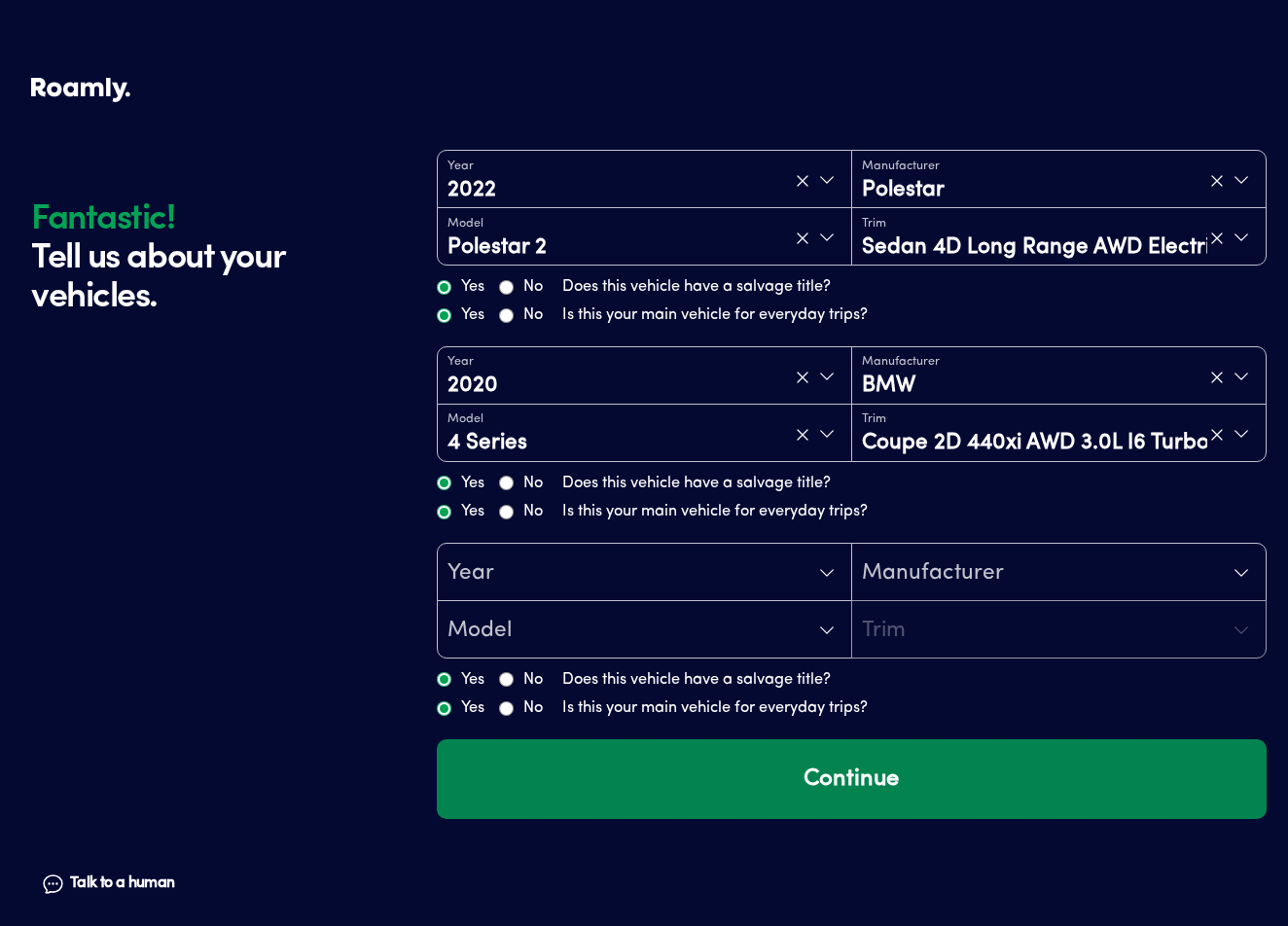 click on "Continue" at bounding box center (851, 779) 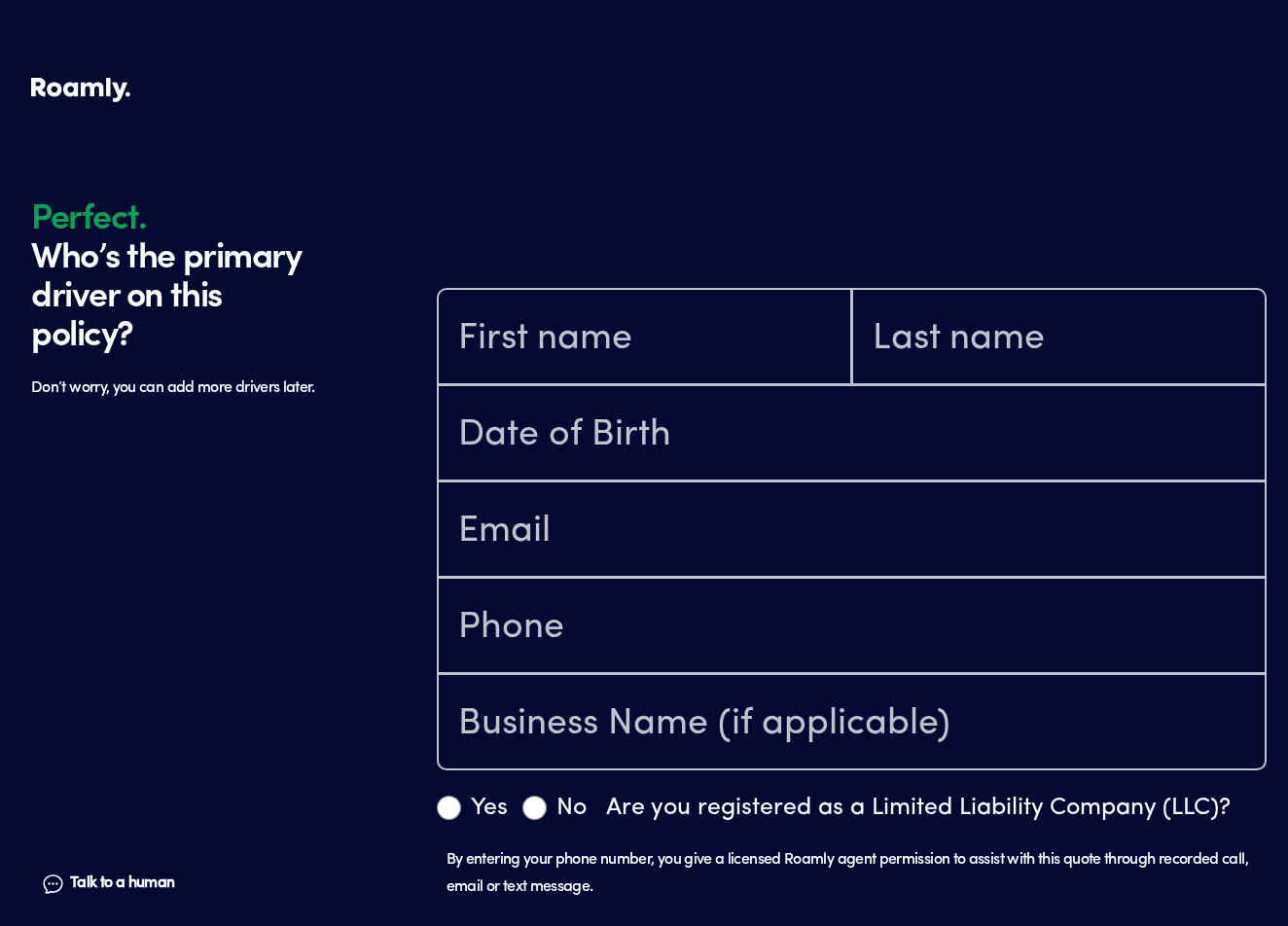 scroll, scrollTop: 753, scrollLeft: 0, axis: vertical 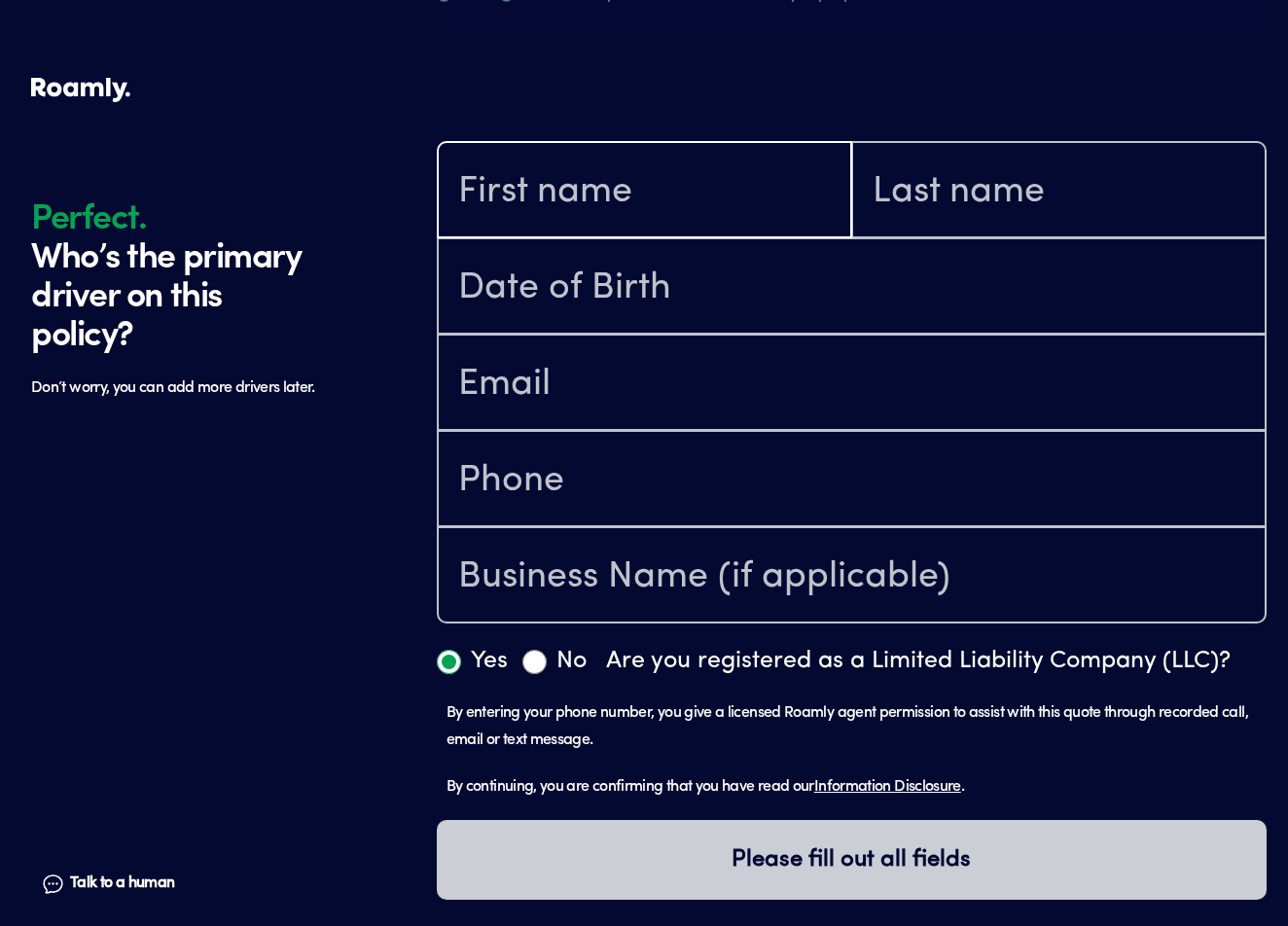 click at bounding box center [644, 192] 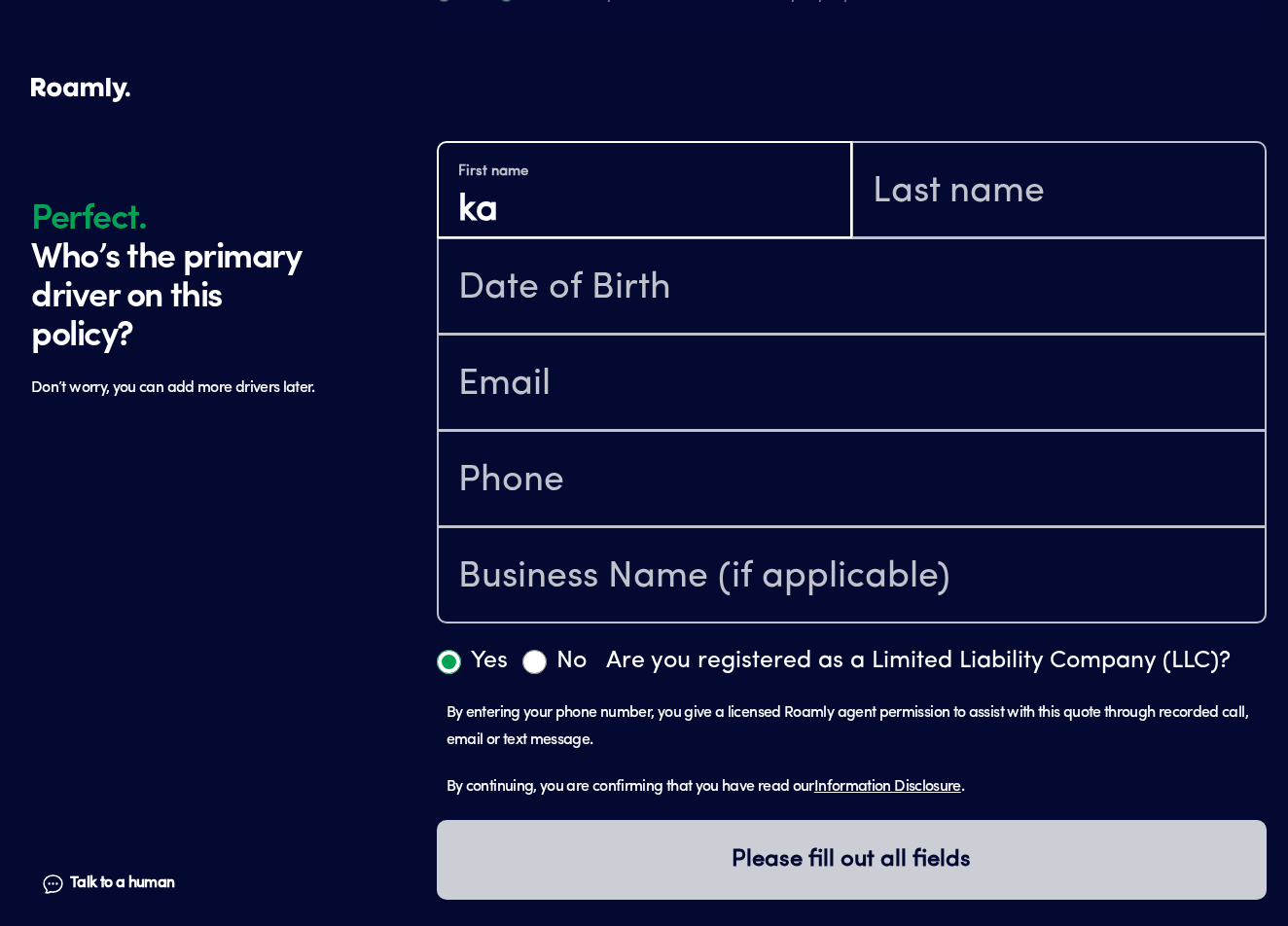 type on "k" 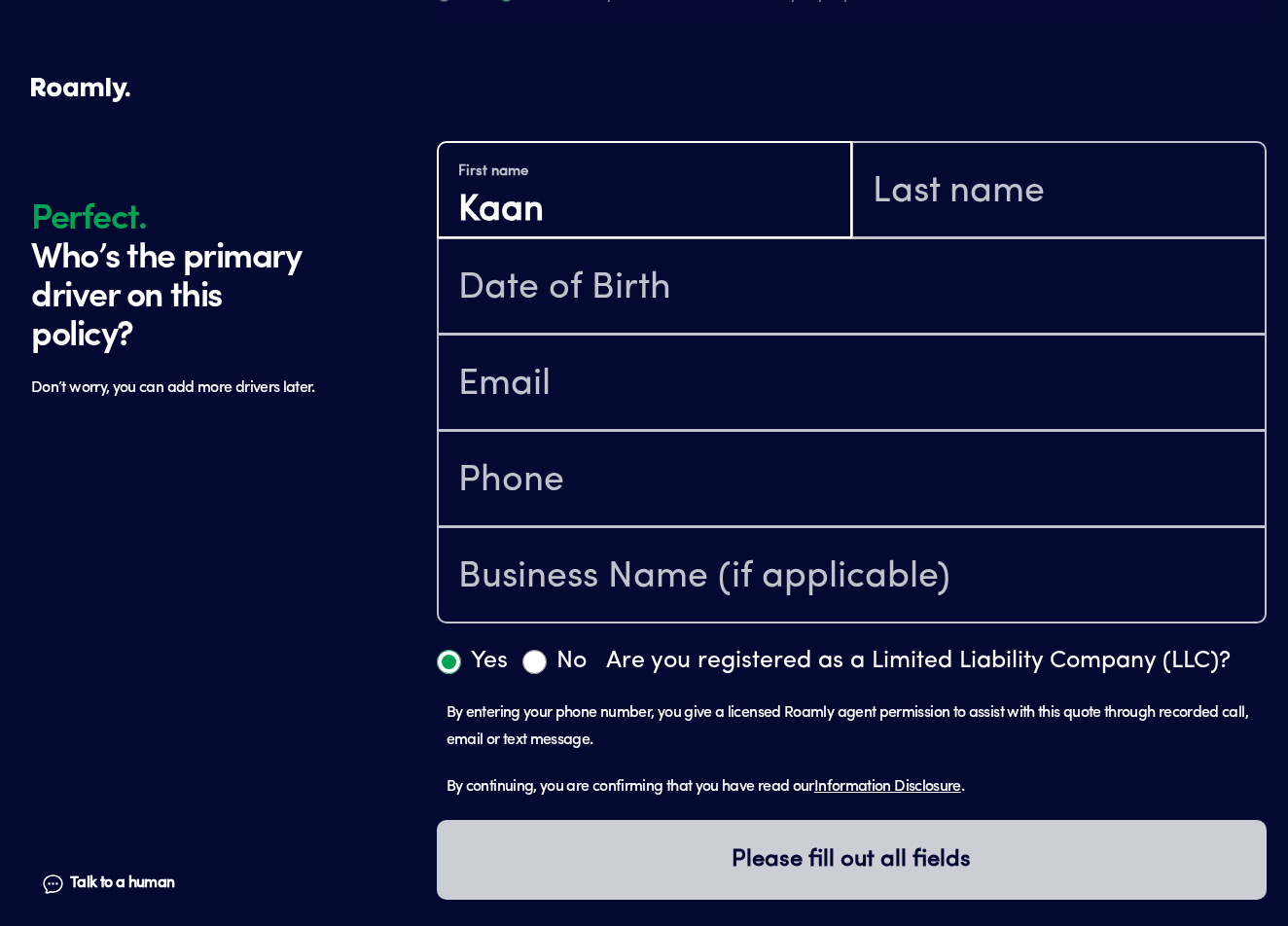 type on "Kaan" 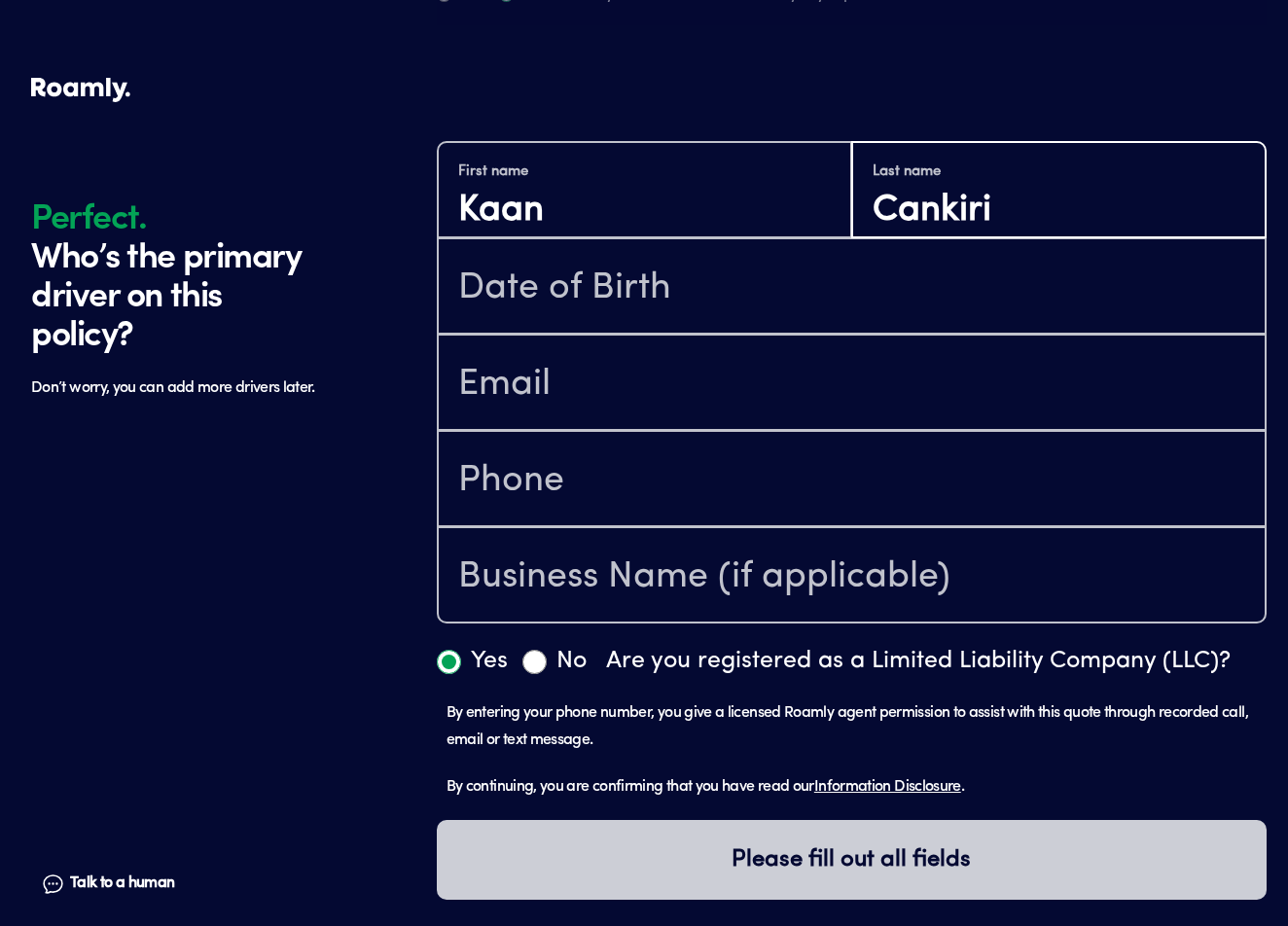 type on "Cankiri" 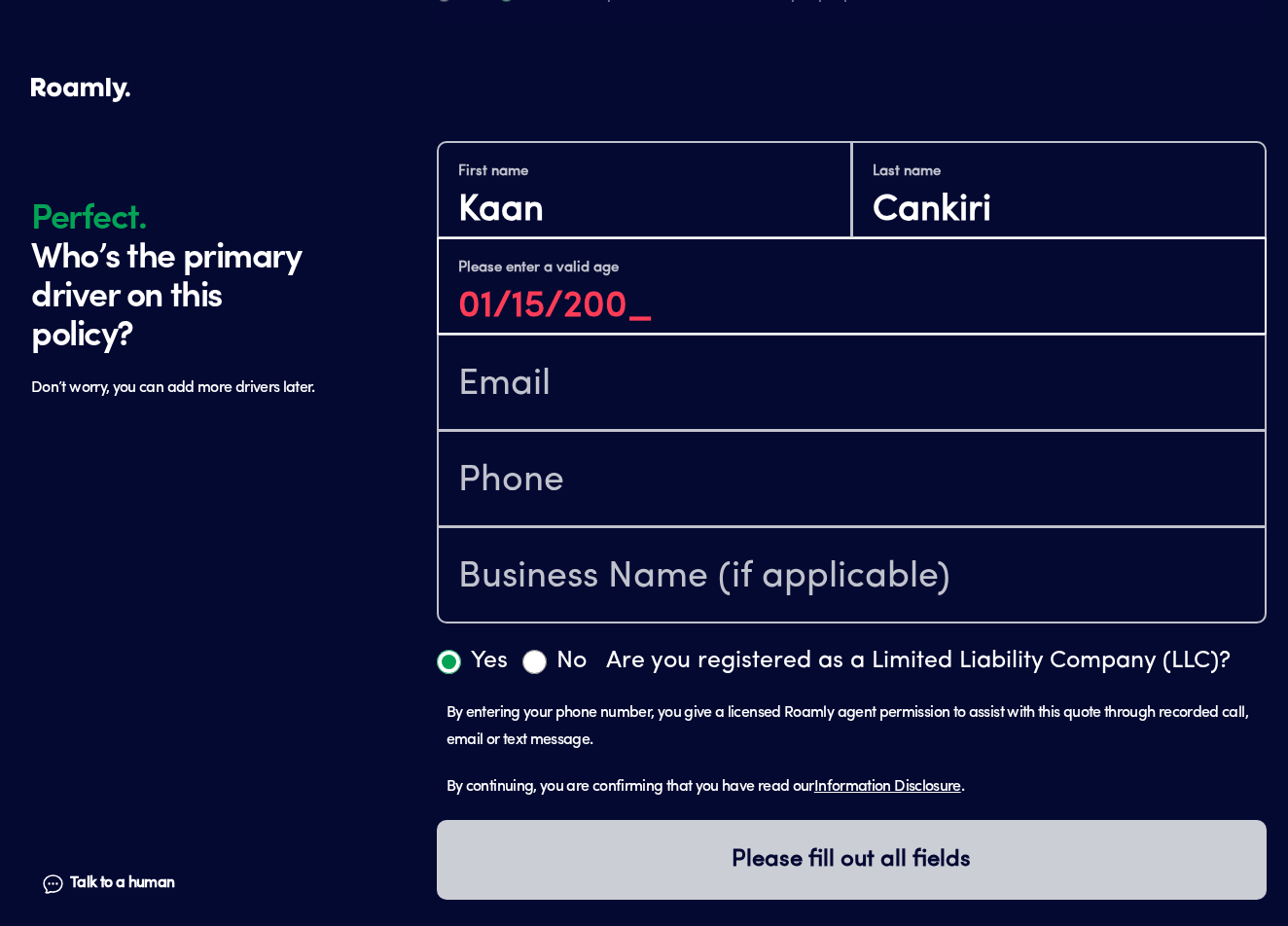 type on "[DATE]" 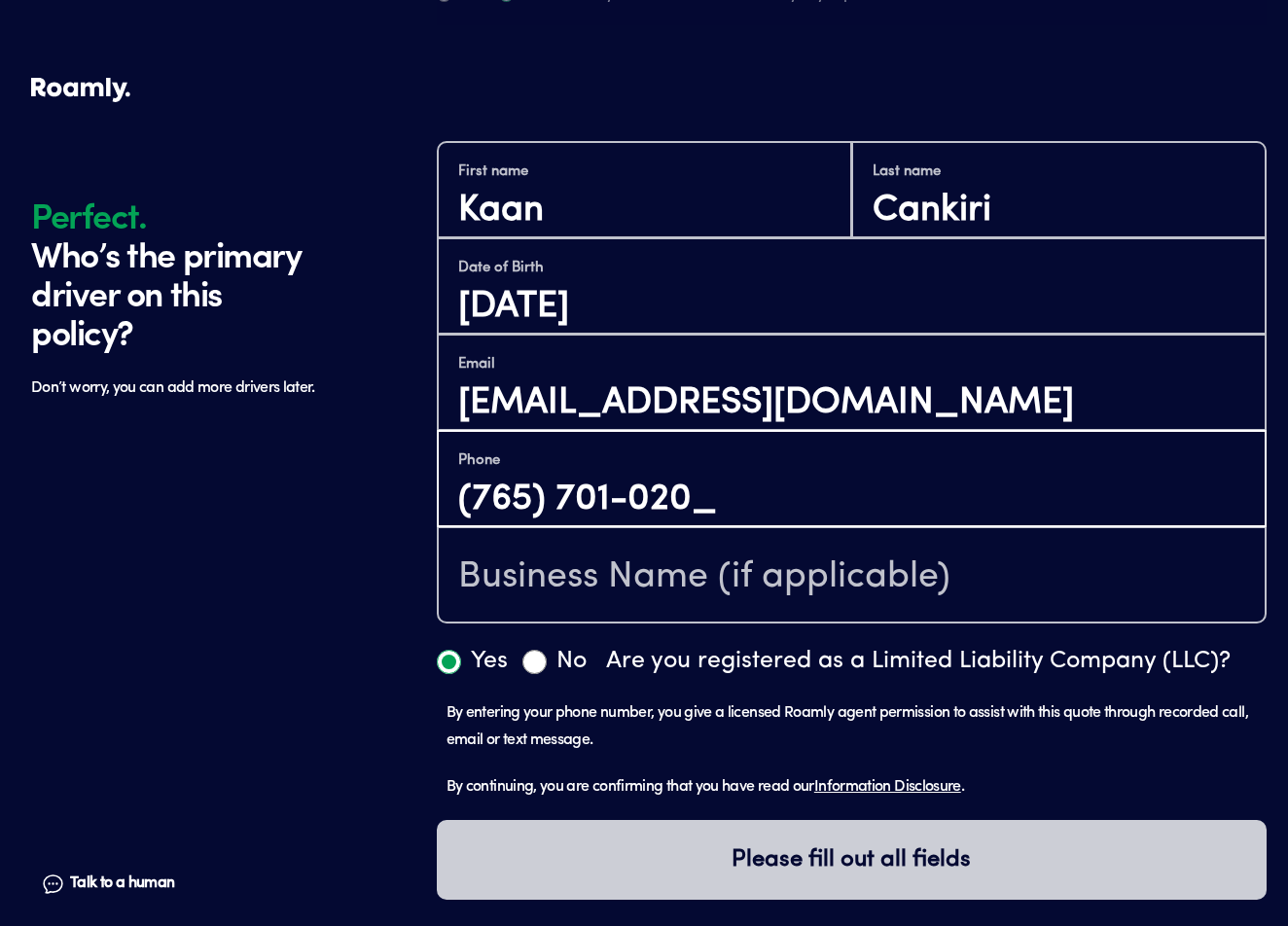 type on "[PHONE_NUMBER]" 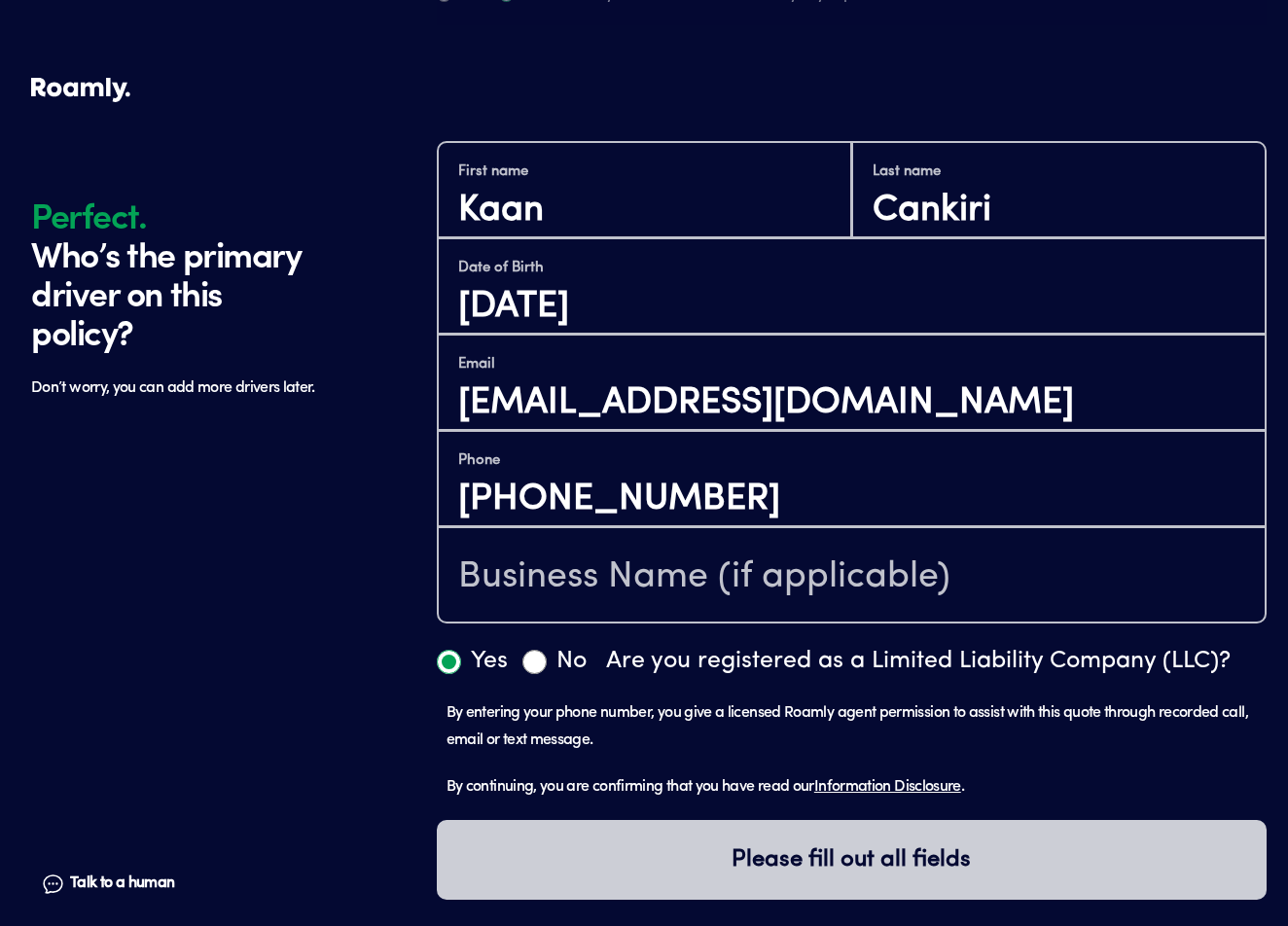 click on "No" at bounding box center (534, 661) 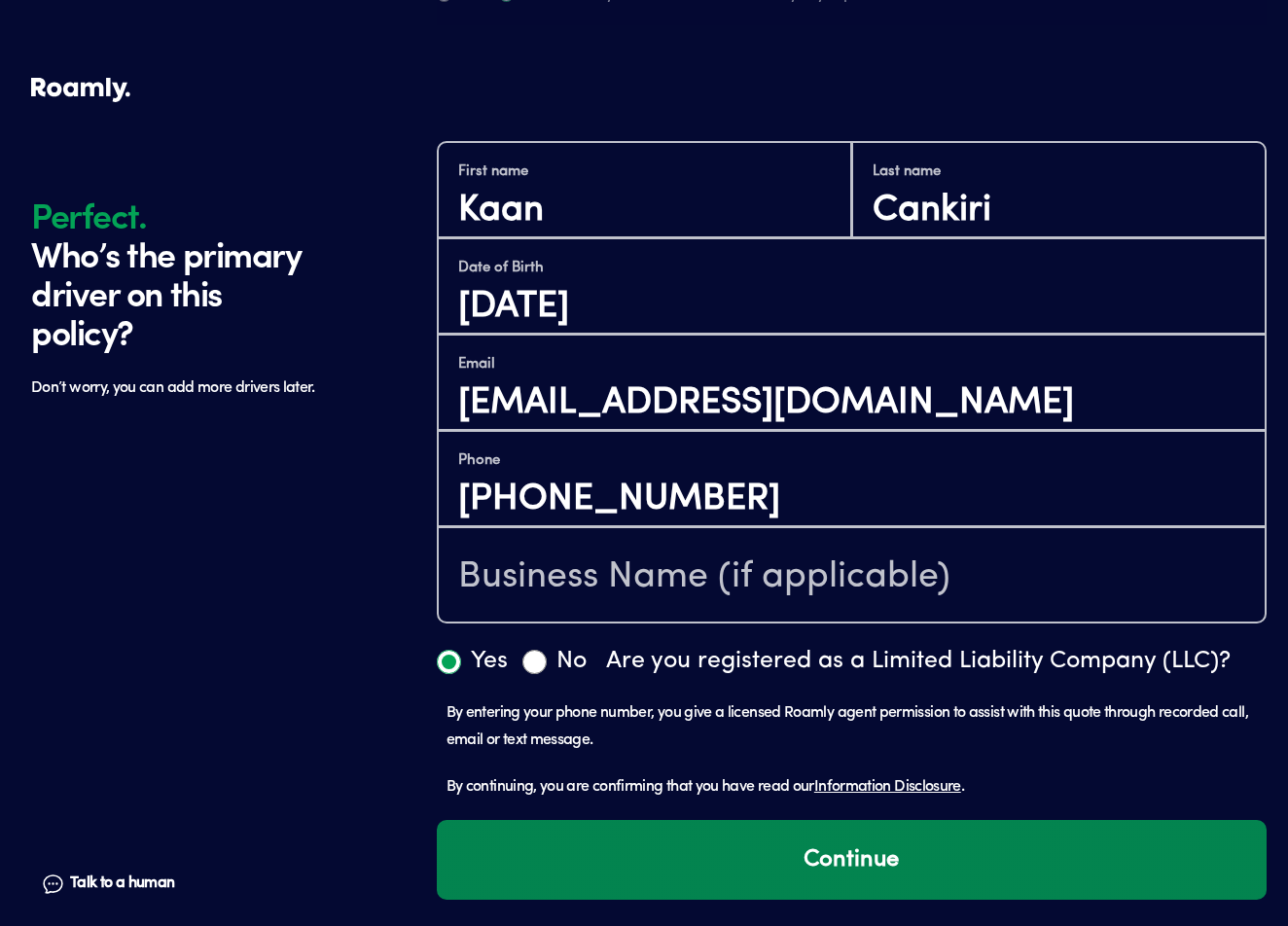 click on "Continue" at bounding box center [851, 860] 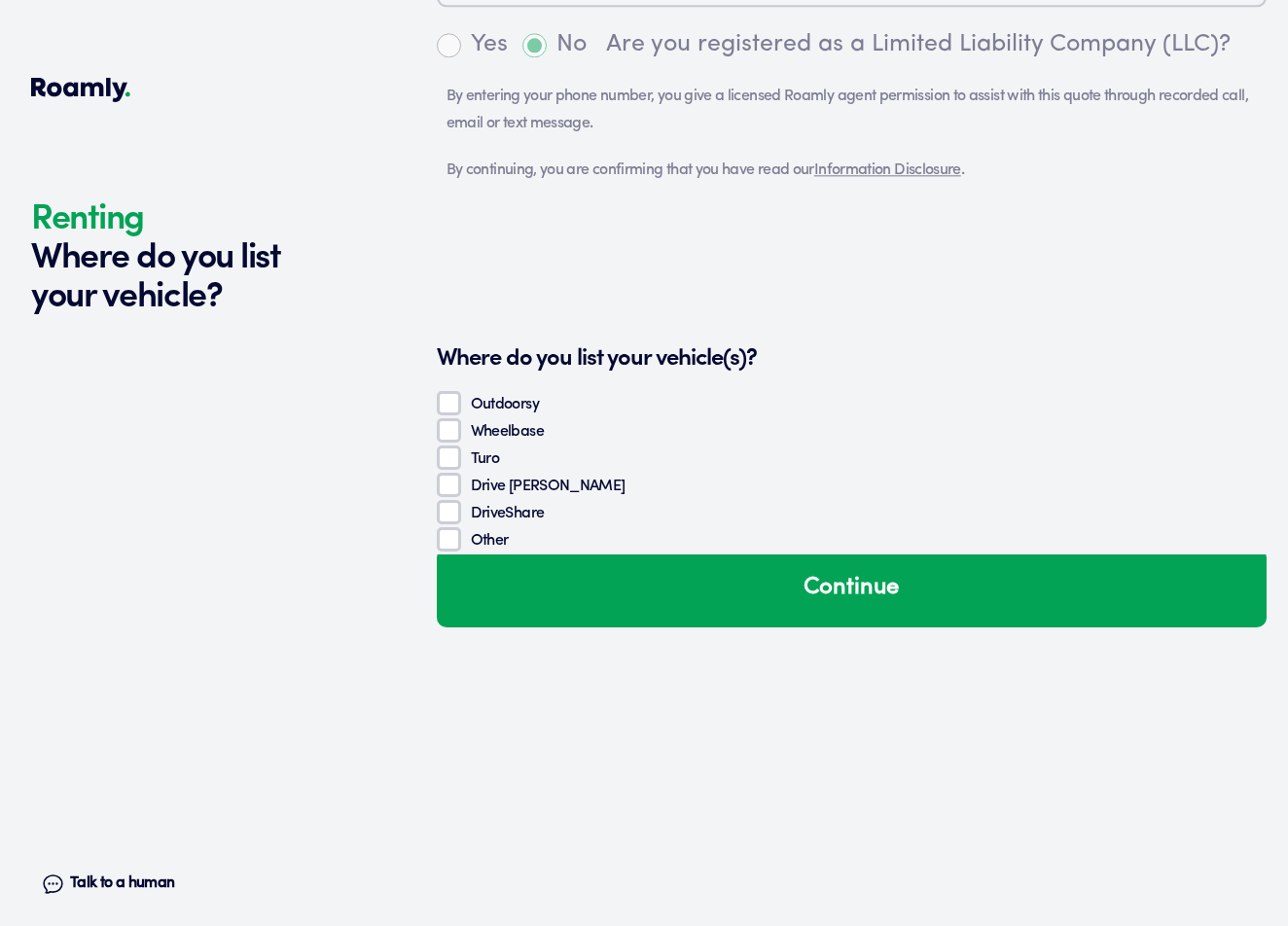 scroll, scrollTop: 1531, scrollLeft: 0, axis: vertical 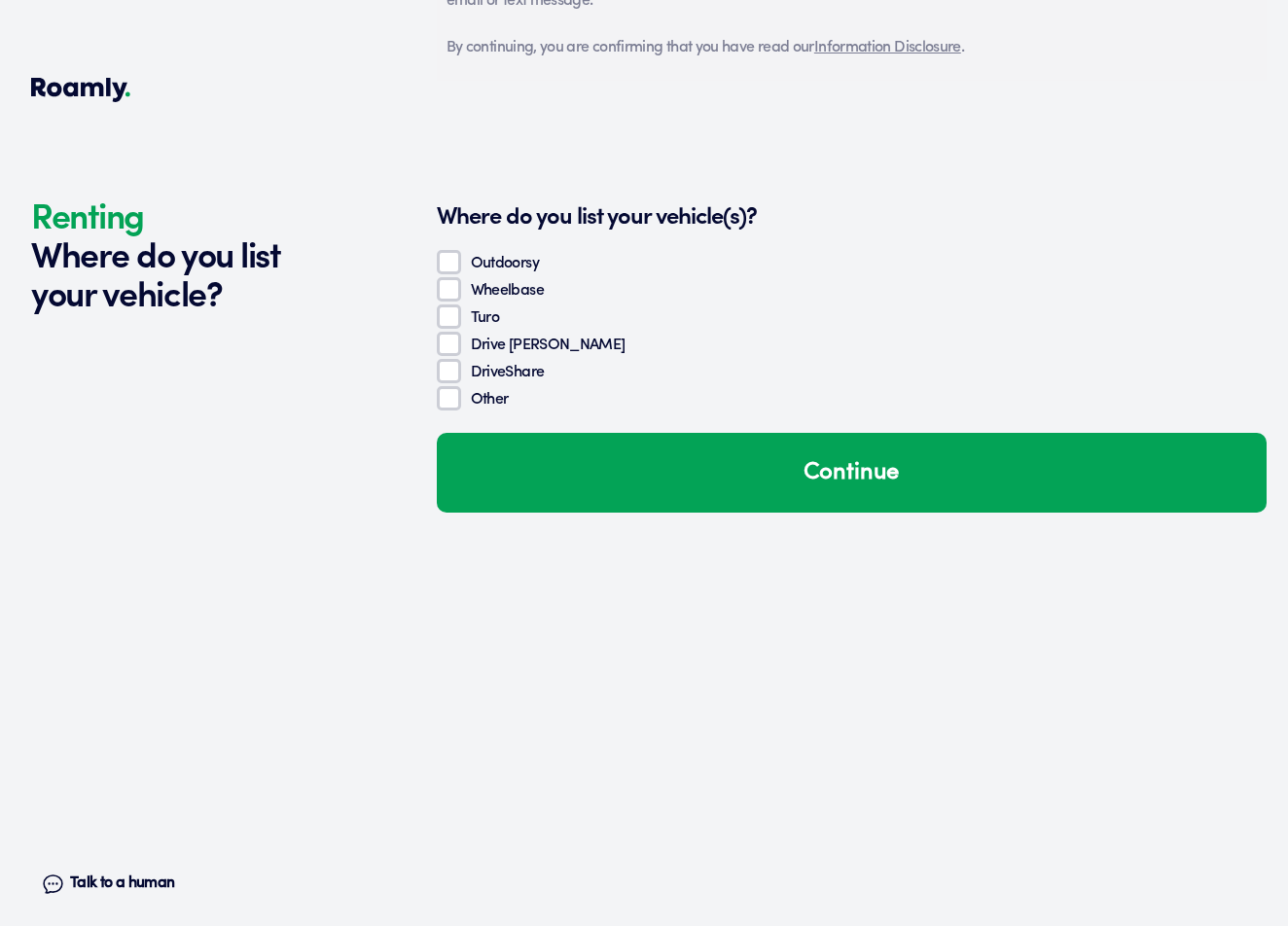 click on "Outdoorsy" at bounding box center (448, 262) 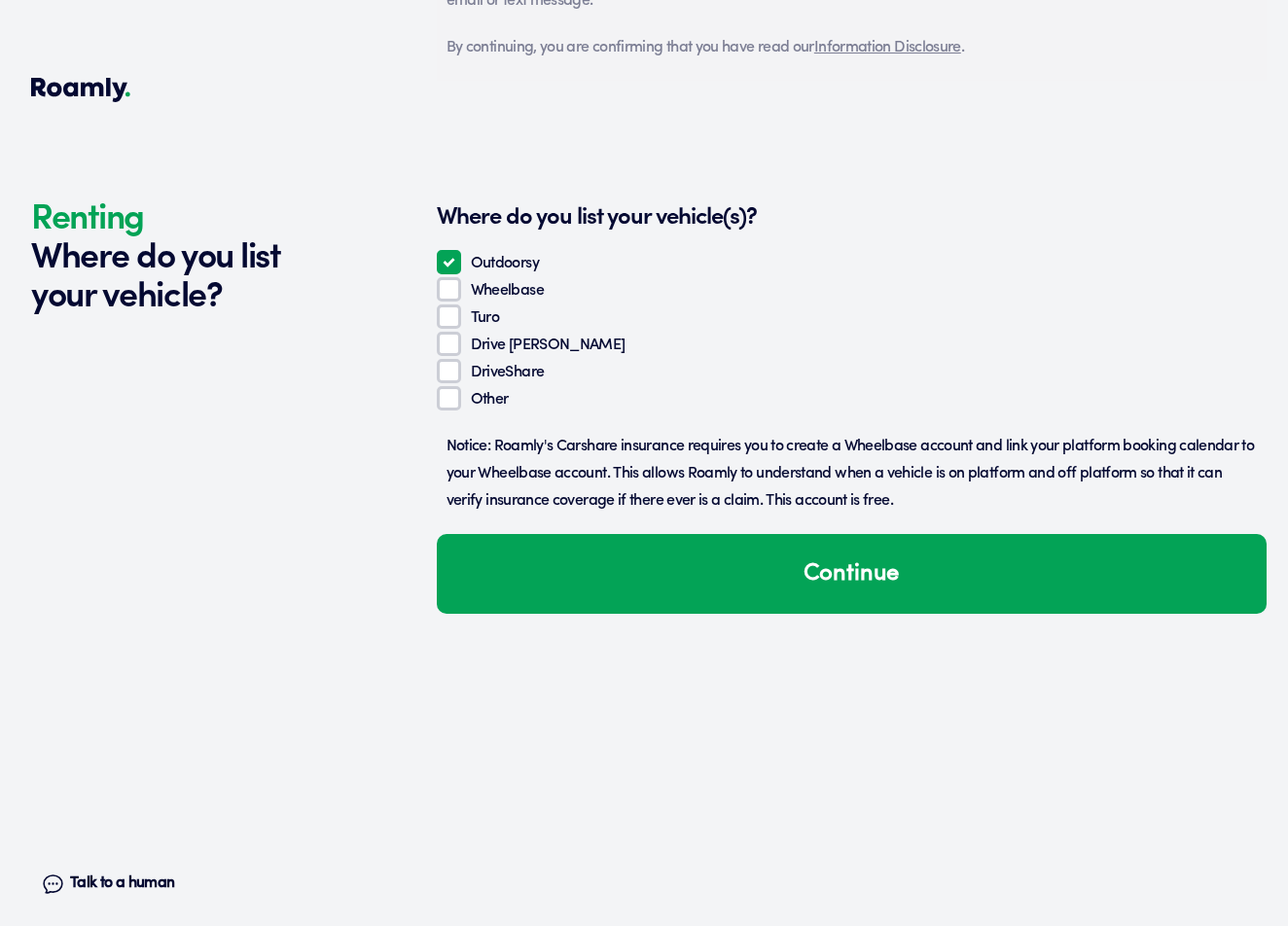 click on "Wheelbase" at bounding box center [851, 291] 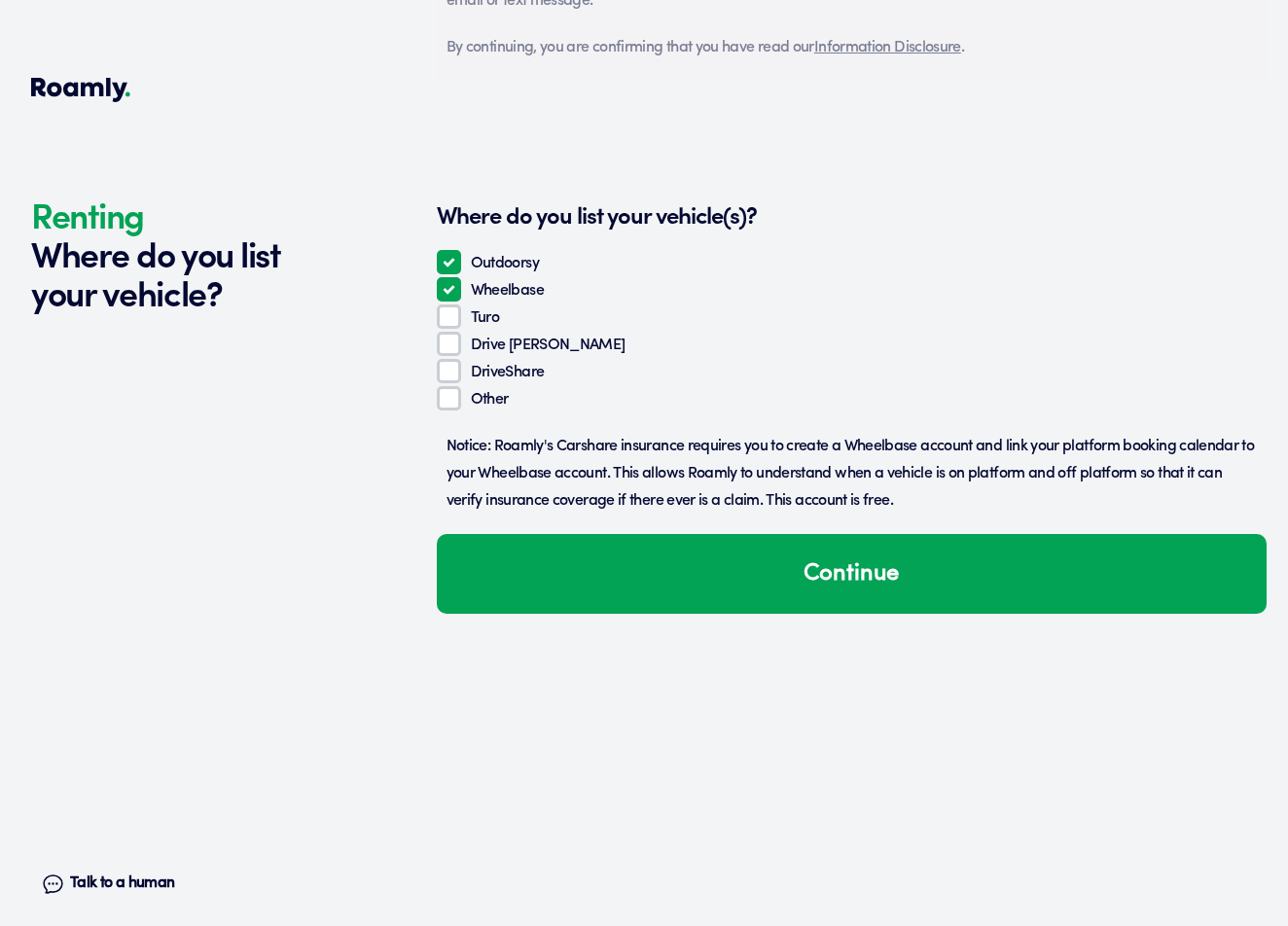 click on "Wheelbase" at bounding box center (448, 289) 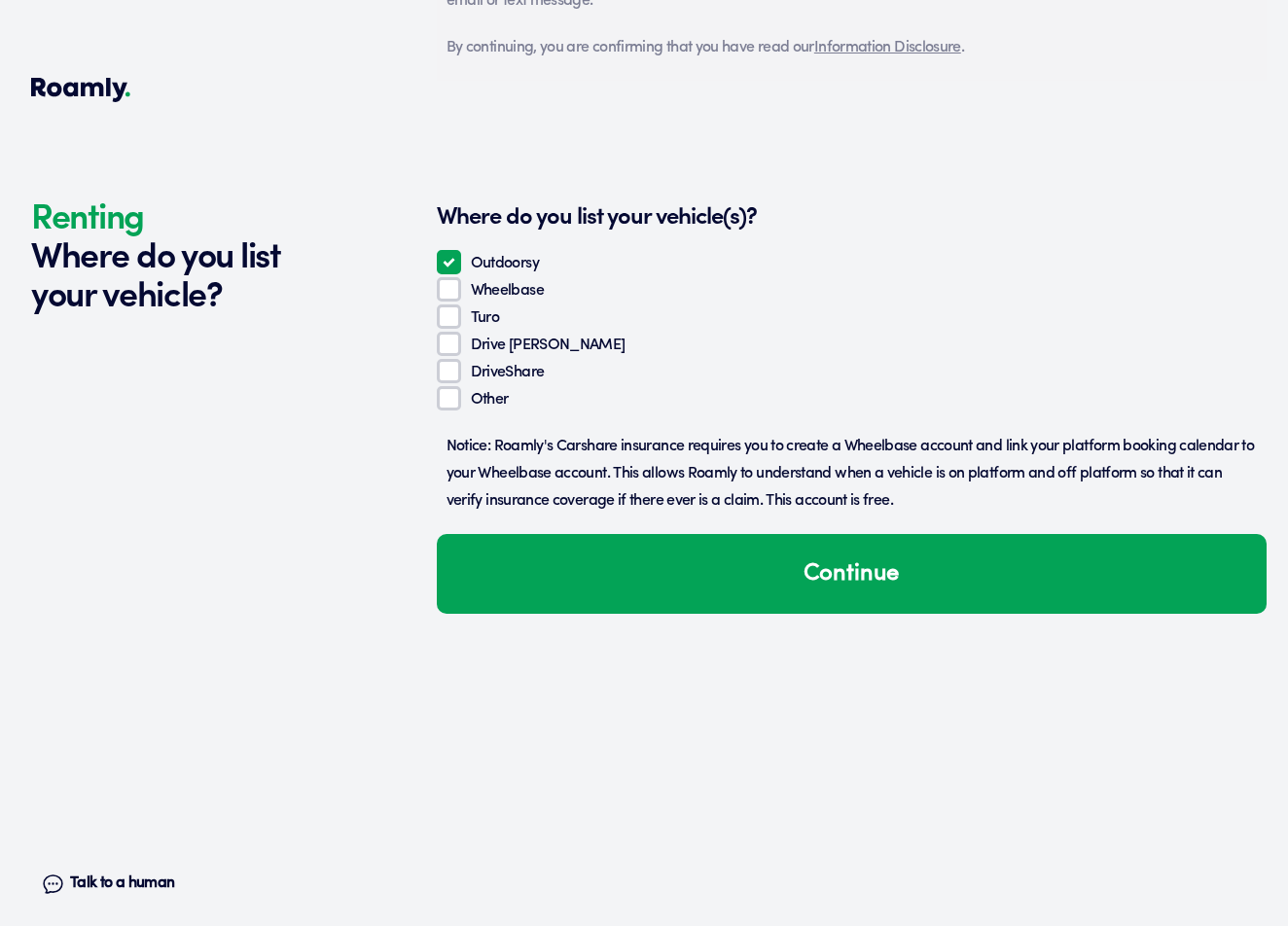 click on "Turo" at bounding box center [448, 316] 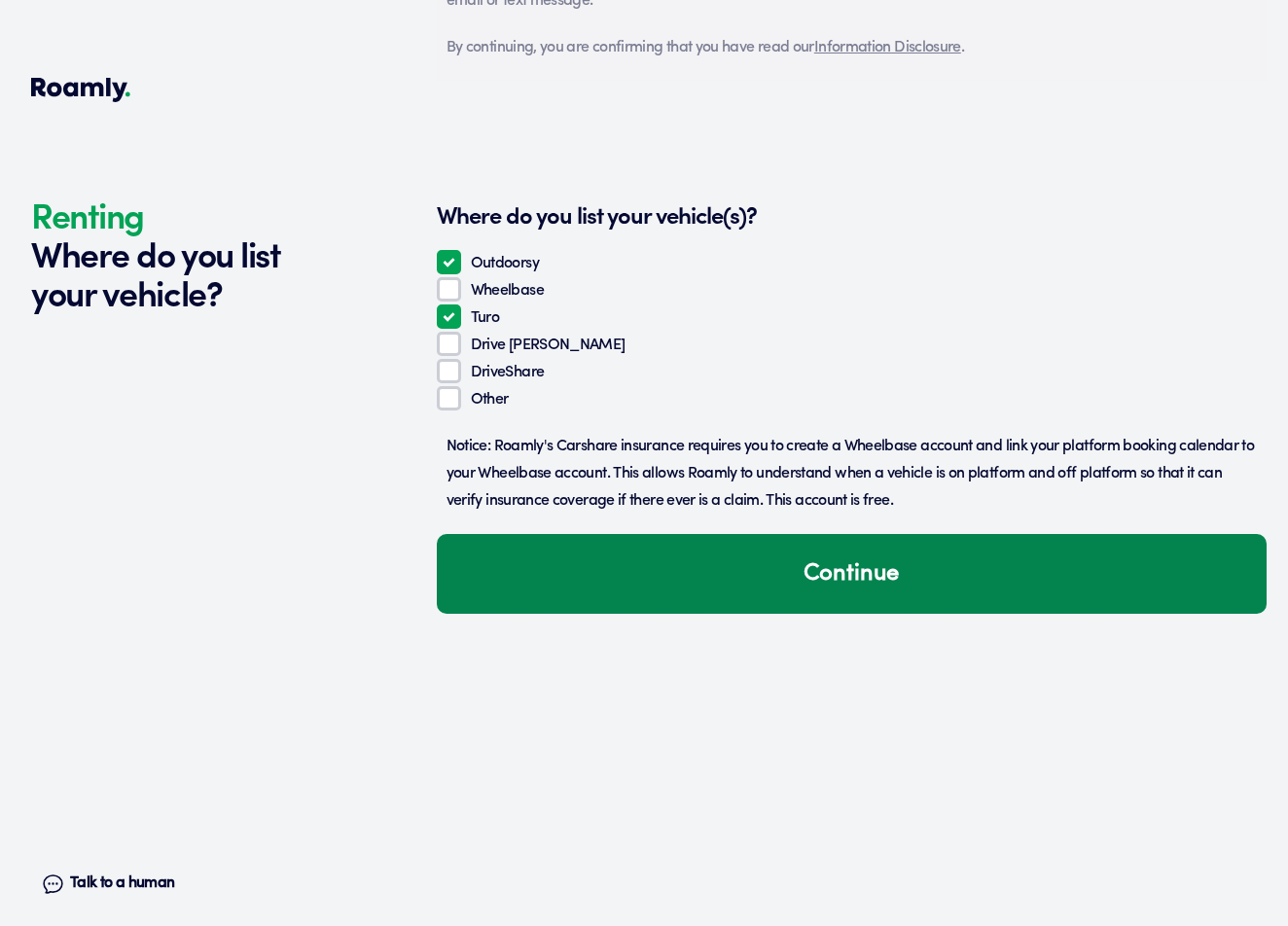 click on "Continue" at bounding box center (851, 574) 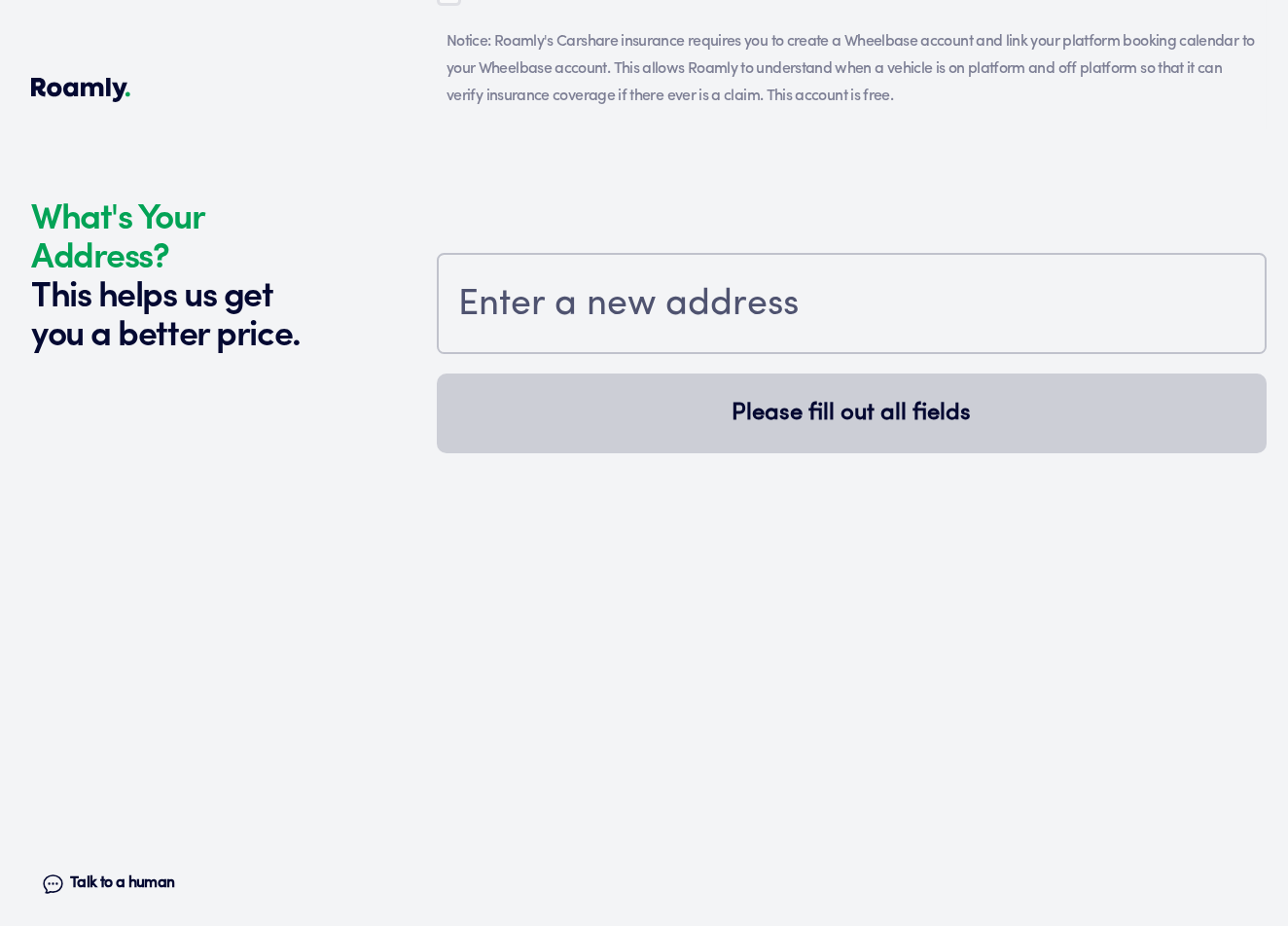 scroll, scrollTop: 2023, scrollLeft: 0, axis: vertical 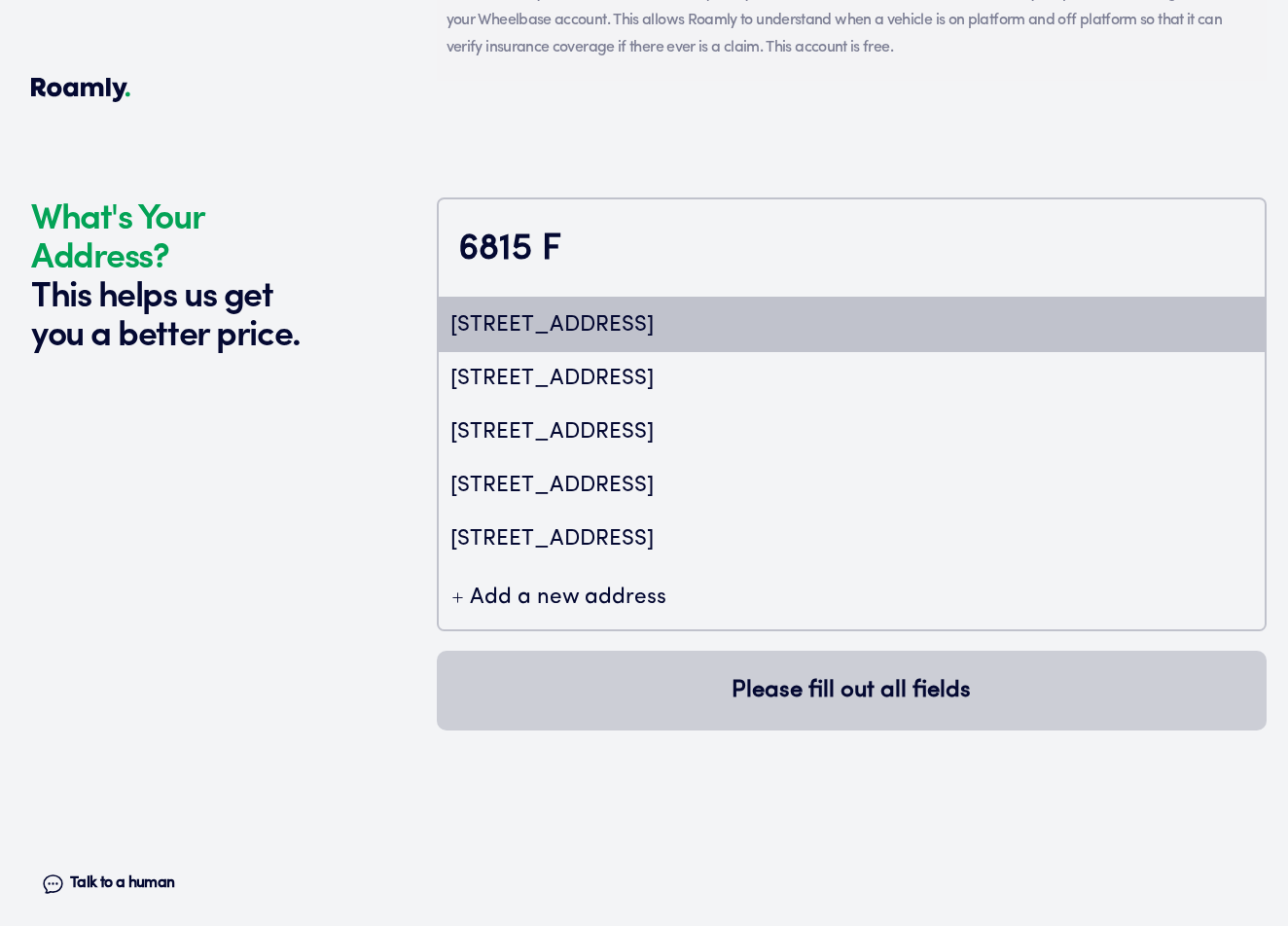 click on "6815 Foxtail Palm Way, Bradenton, FL, USA" at bounding box center (851, 325) 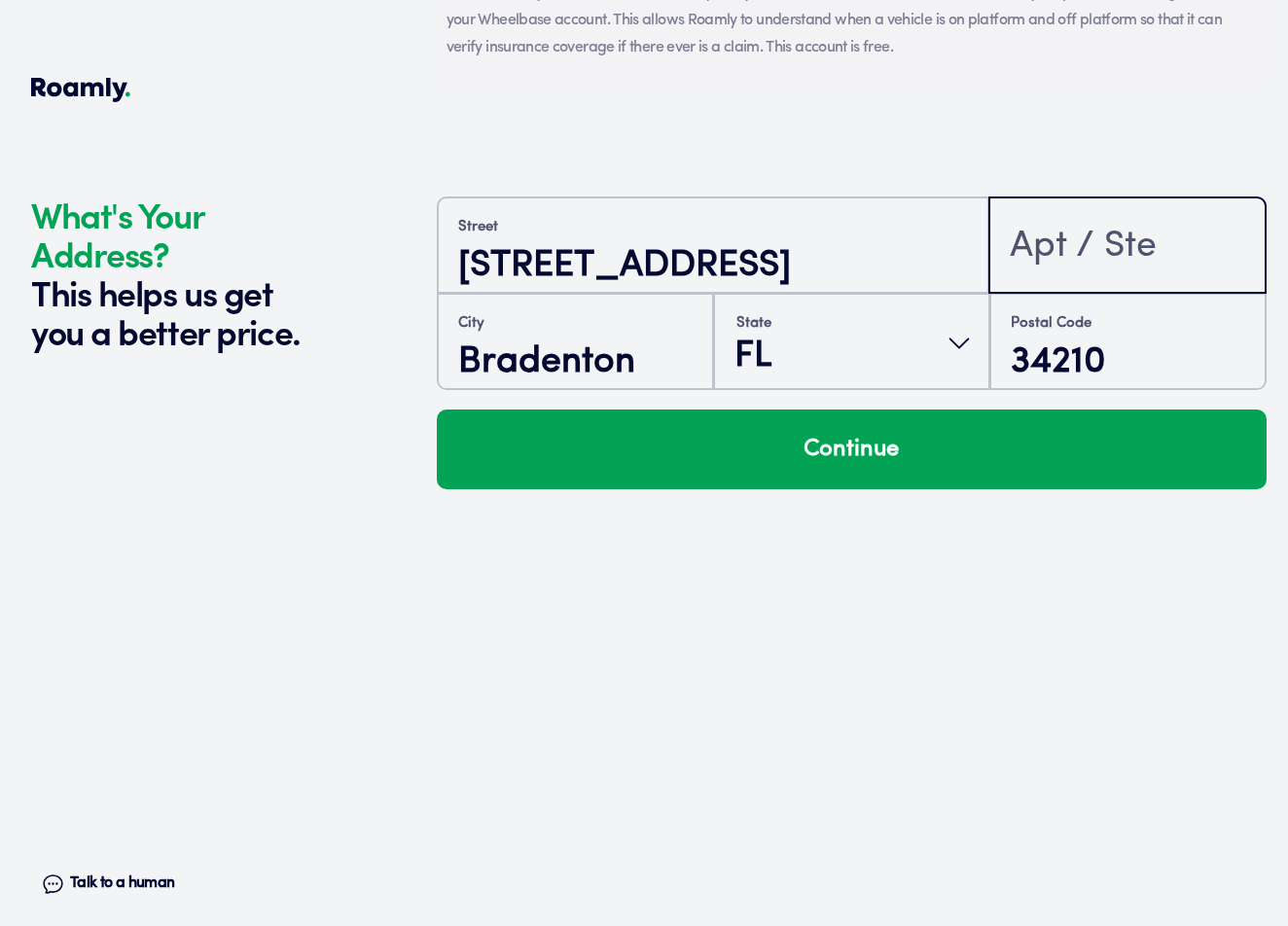 click at bounding box center (1127, 247) 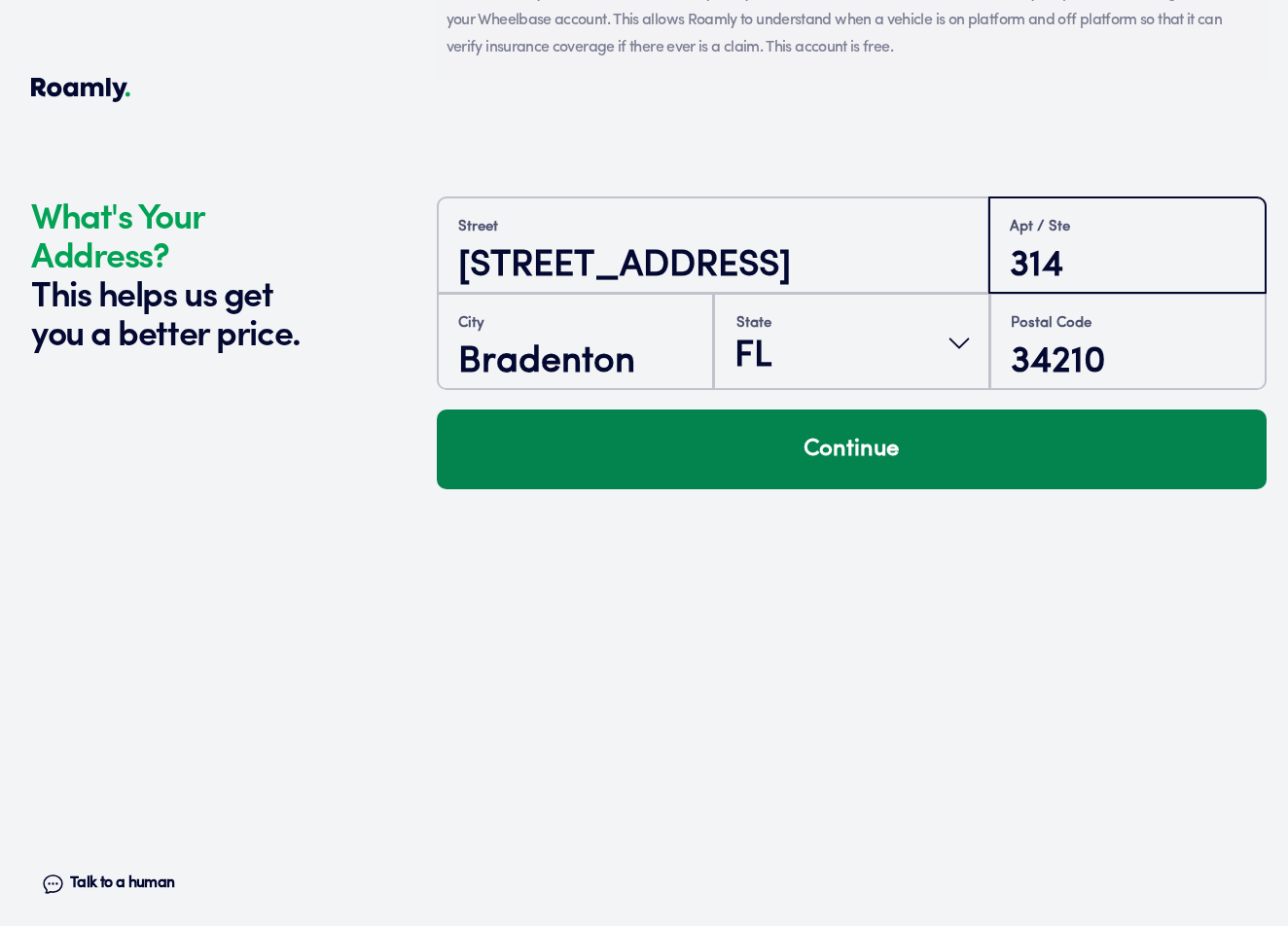 type on "314" 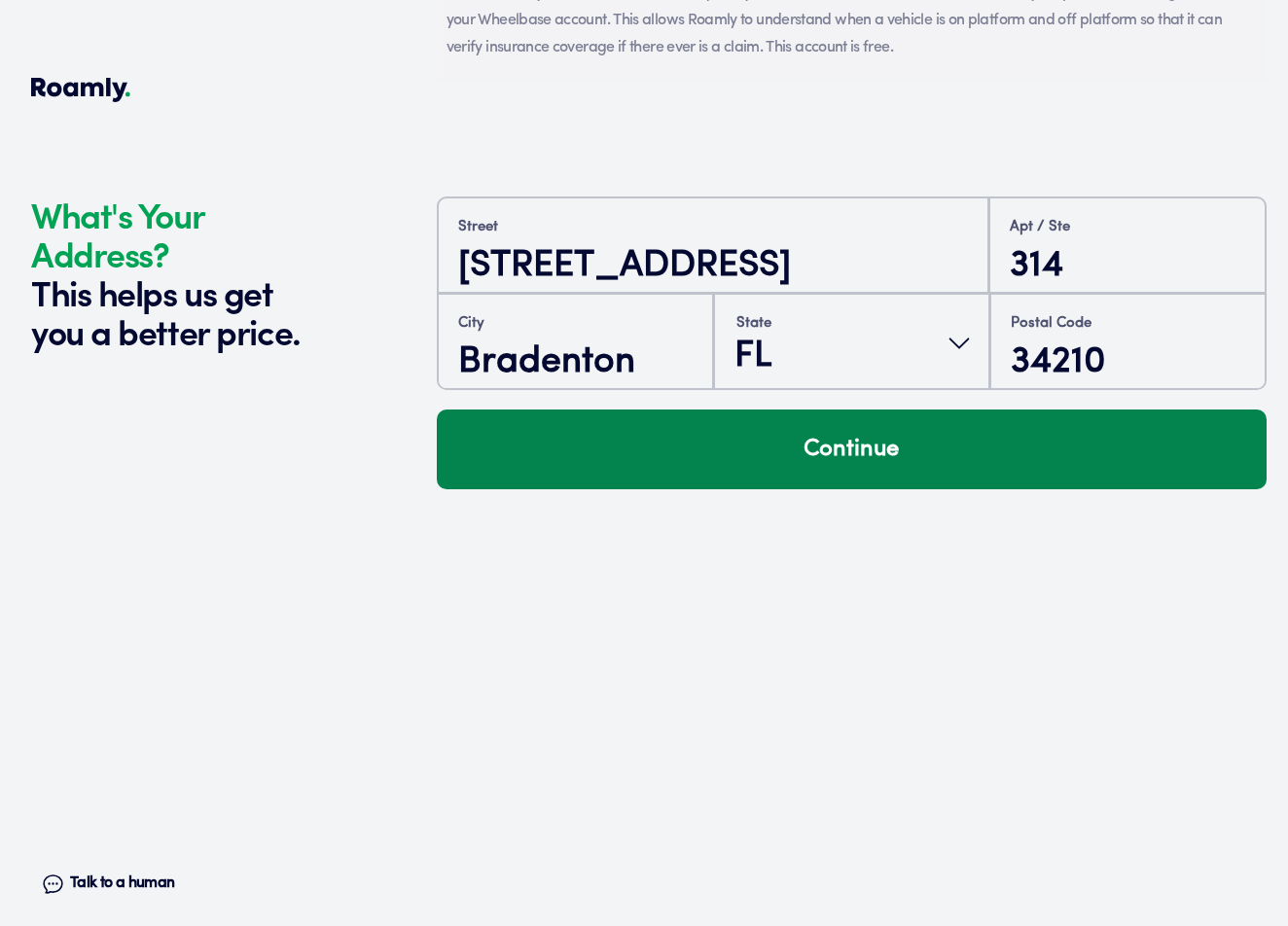 click on "Continue" at bounding box center (851, 449) 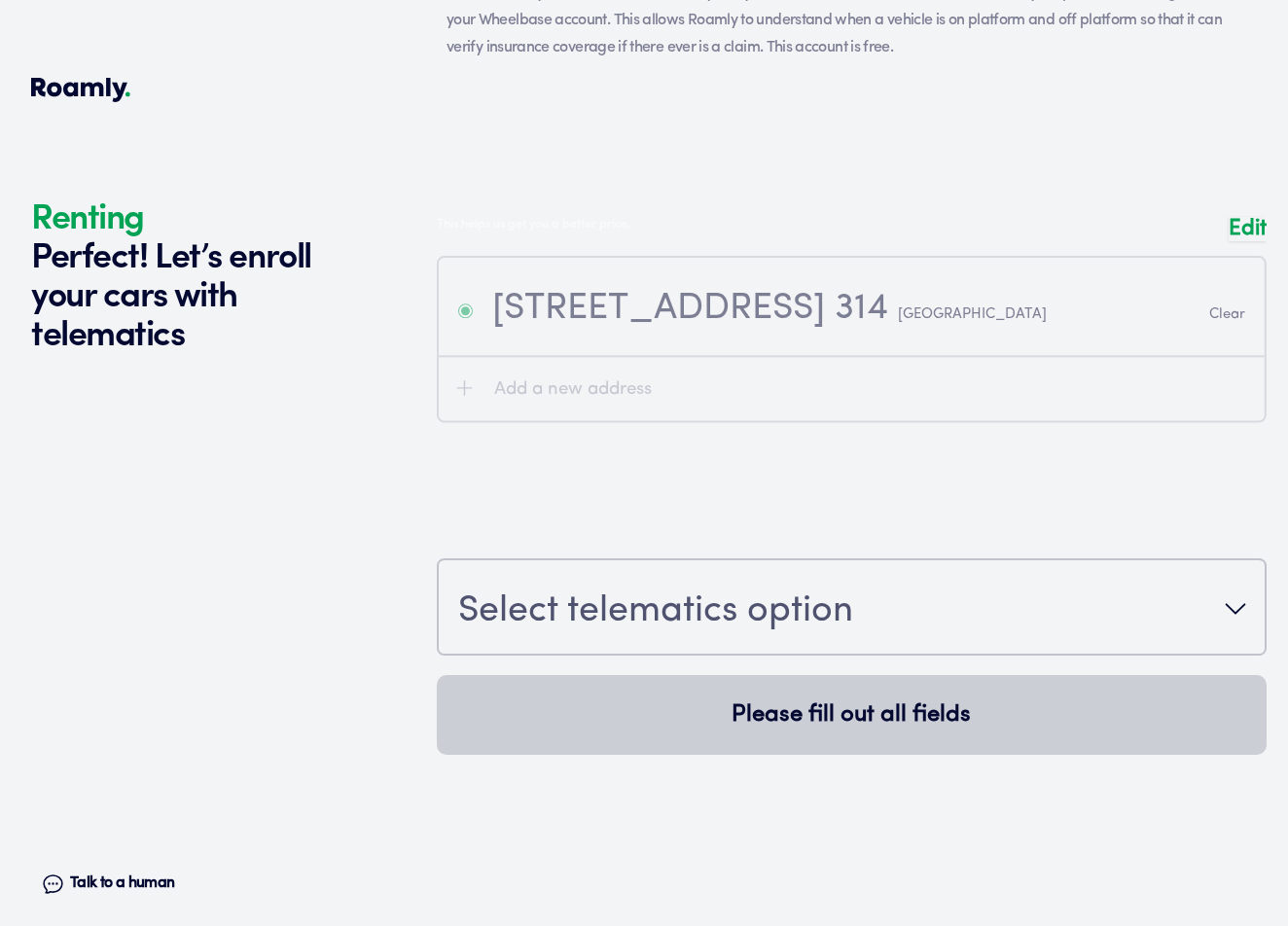 scroll, scrollTop: 2383, scrollLeft: 0, axis: vertical 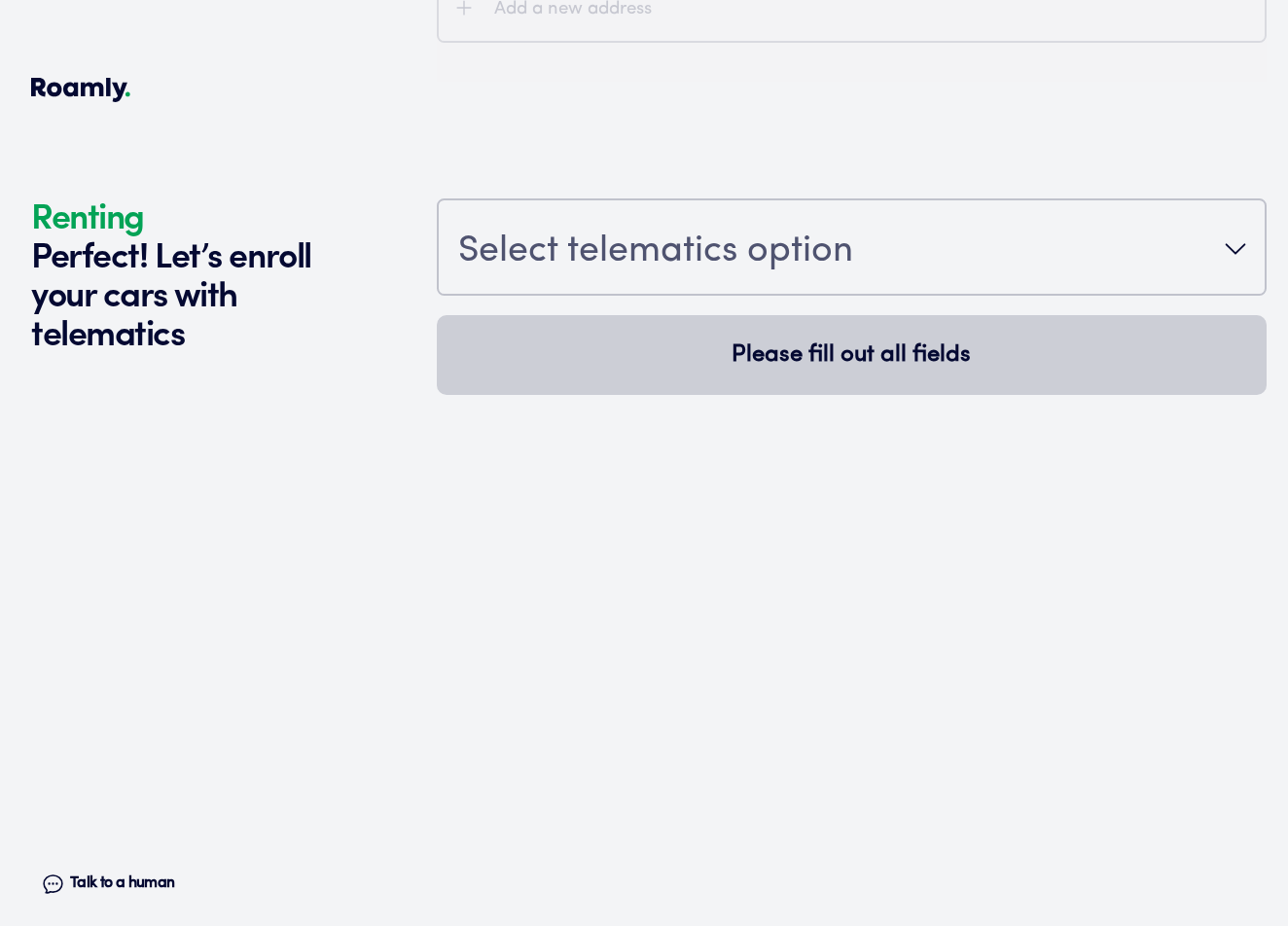 click on "Select telematics option" at bounding box center (656, 251) 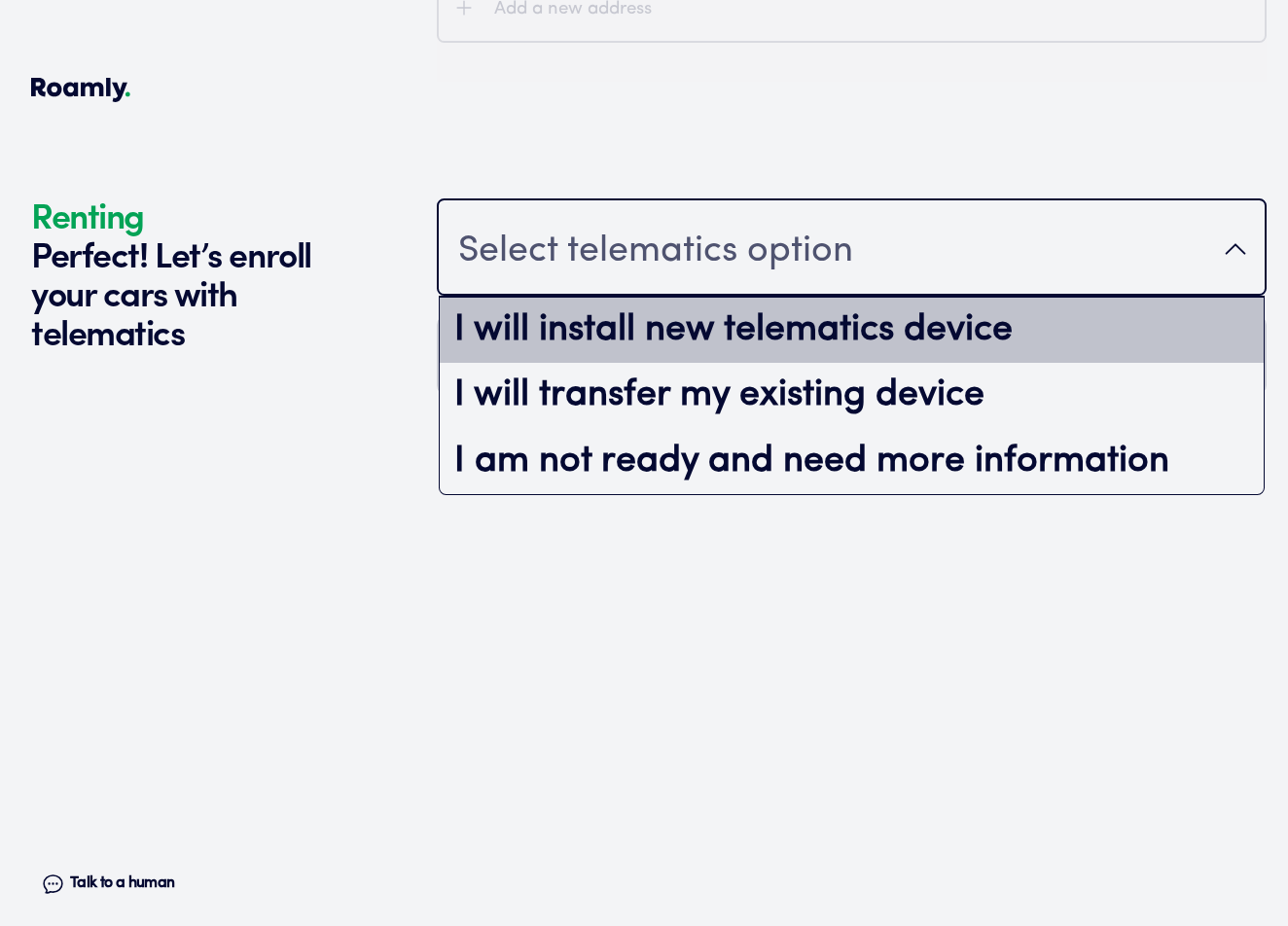 click on "I will install new telematics device" at bounding box center [851, 331] 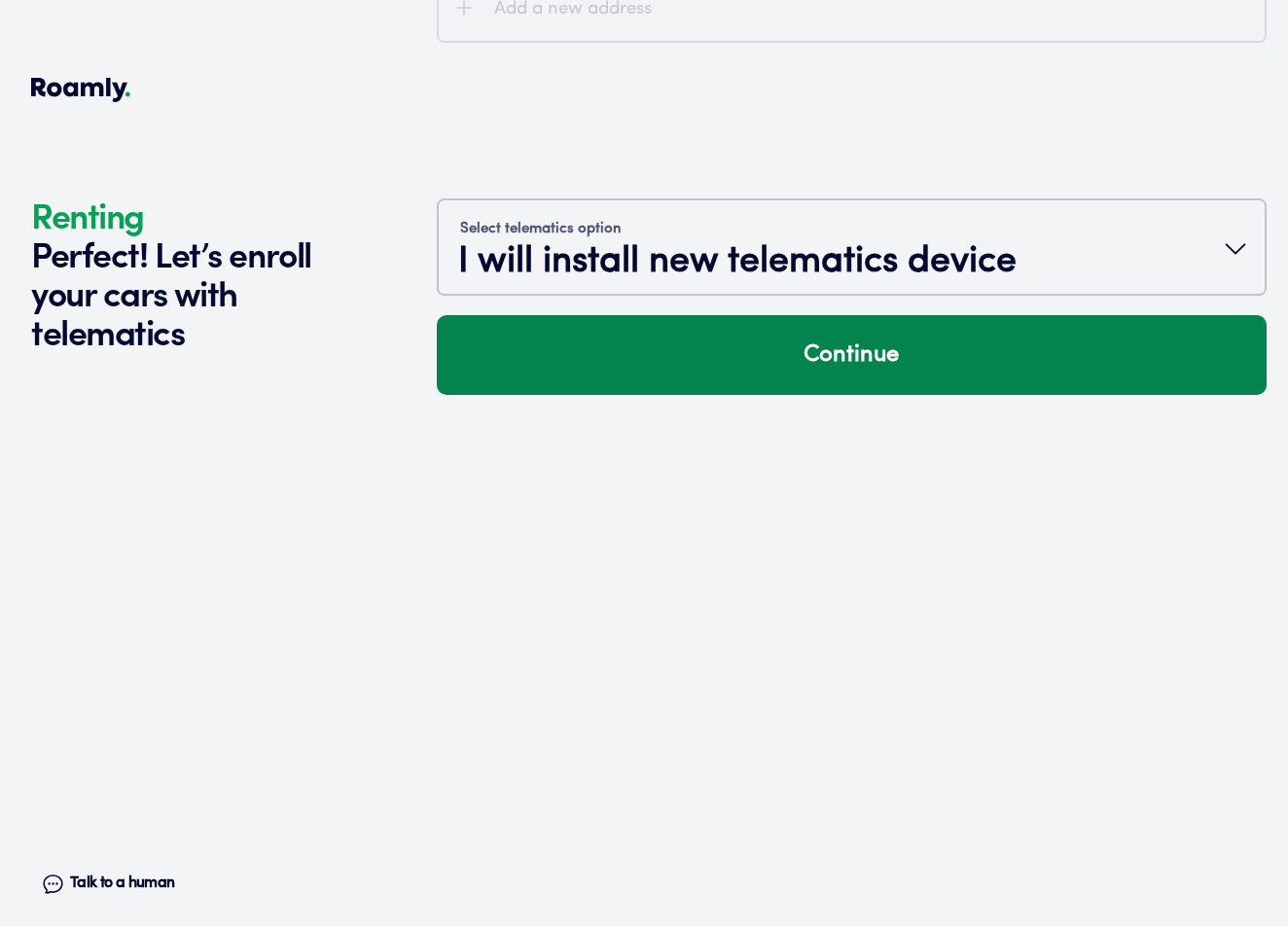 click on "Continue" at bounding box center [851, 355] 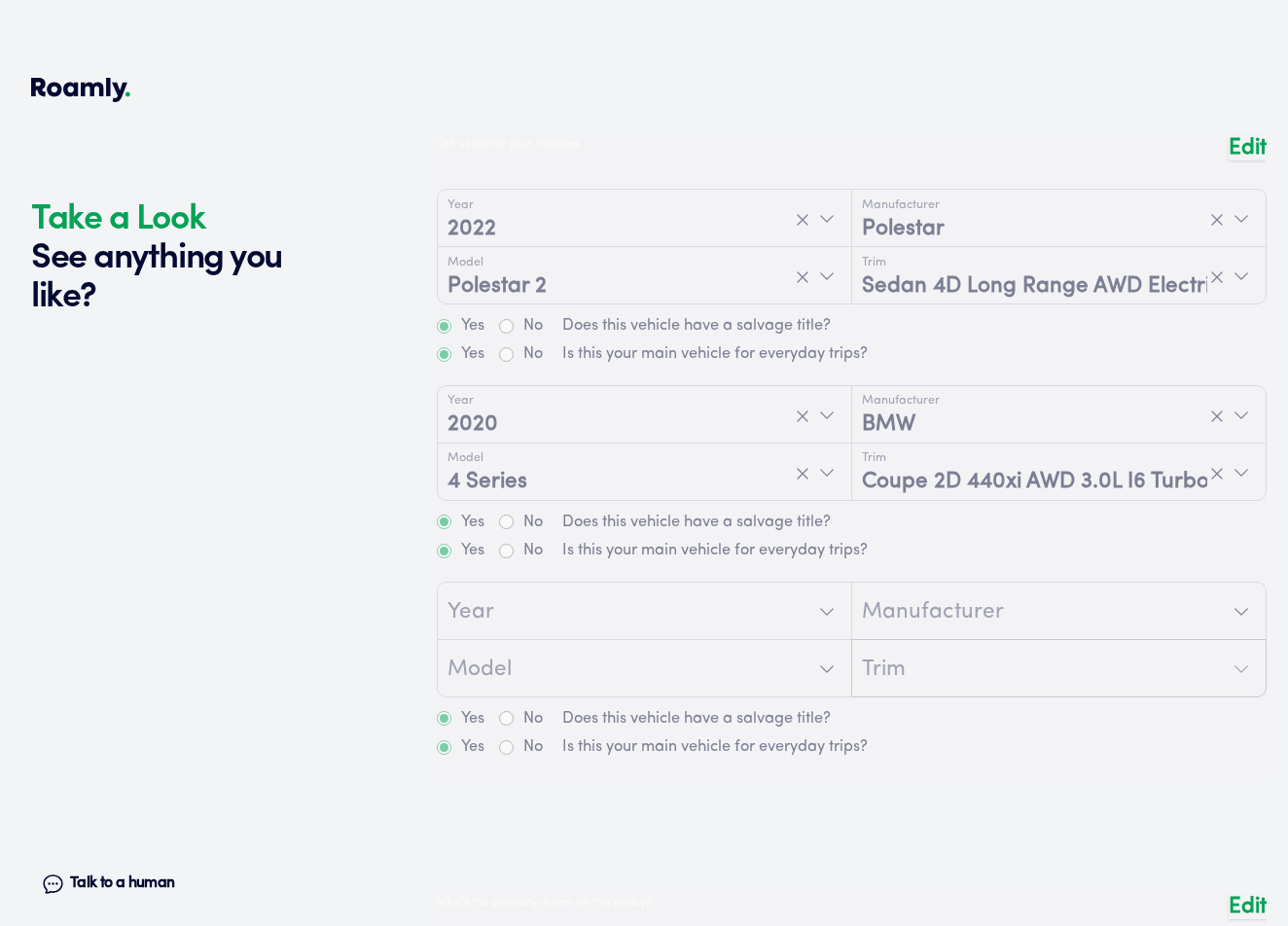 scroll, scrollTop: 0, scrollLeft: 0, axis: both 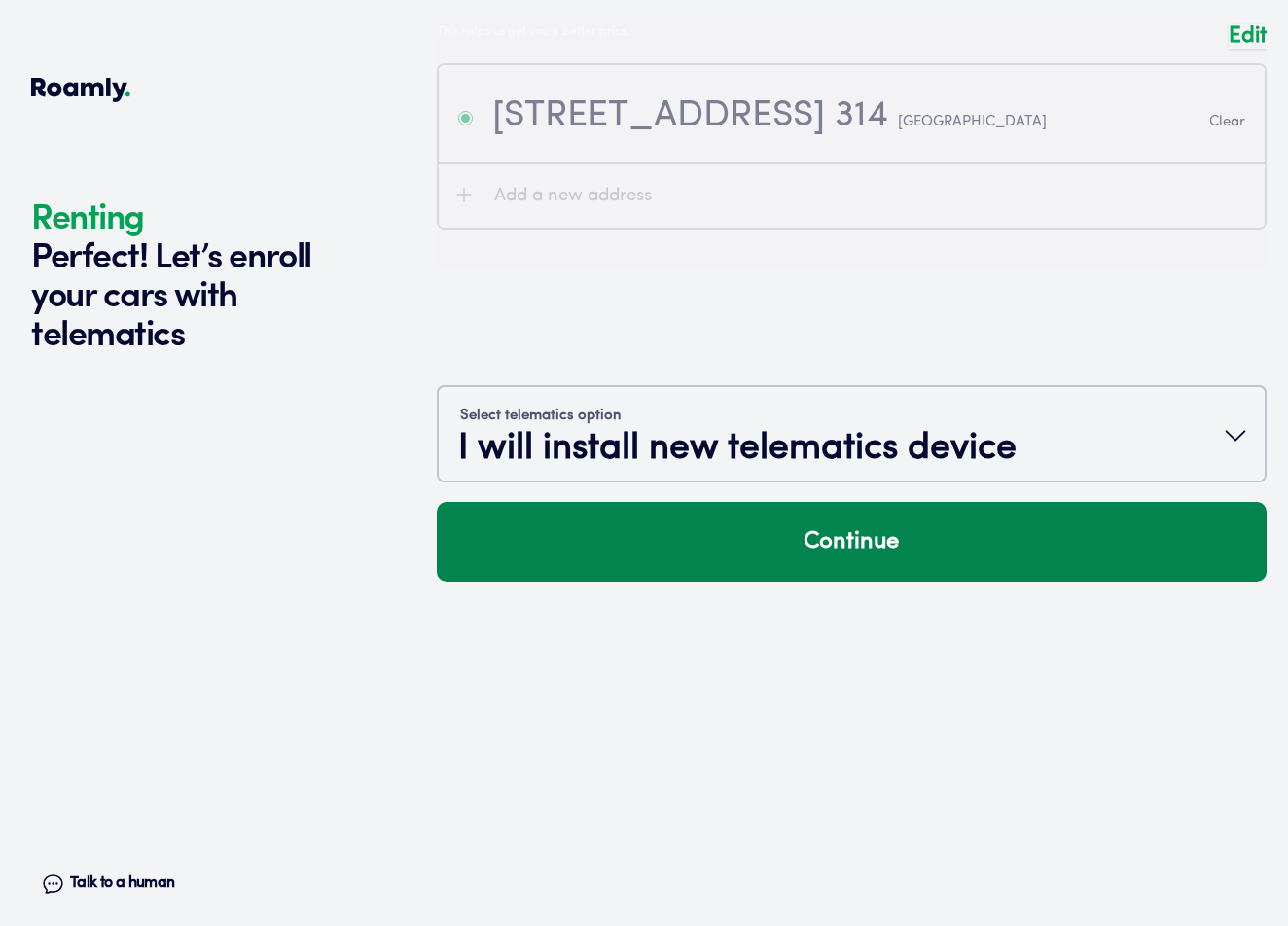 click on "Continue" at bounding box center (851, 542) 